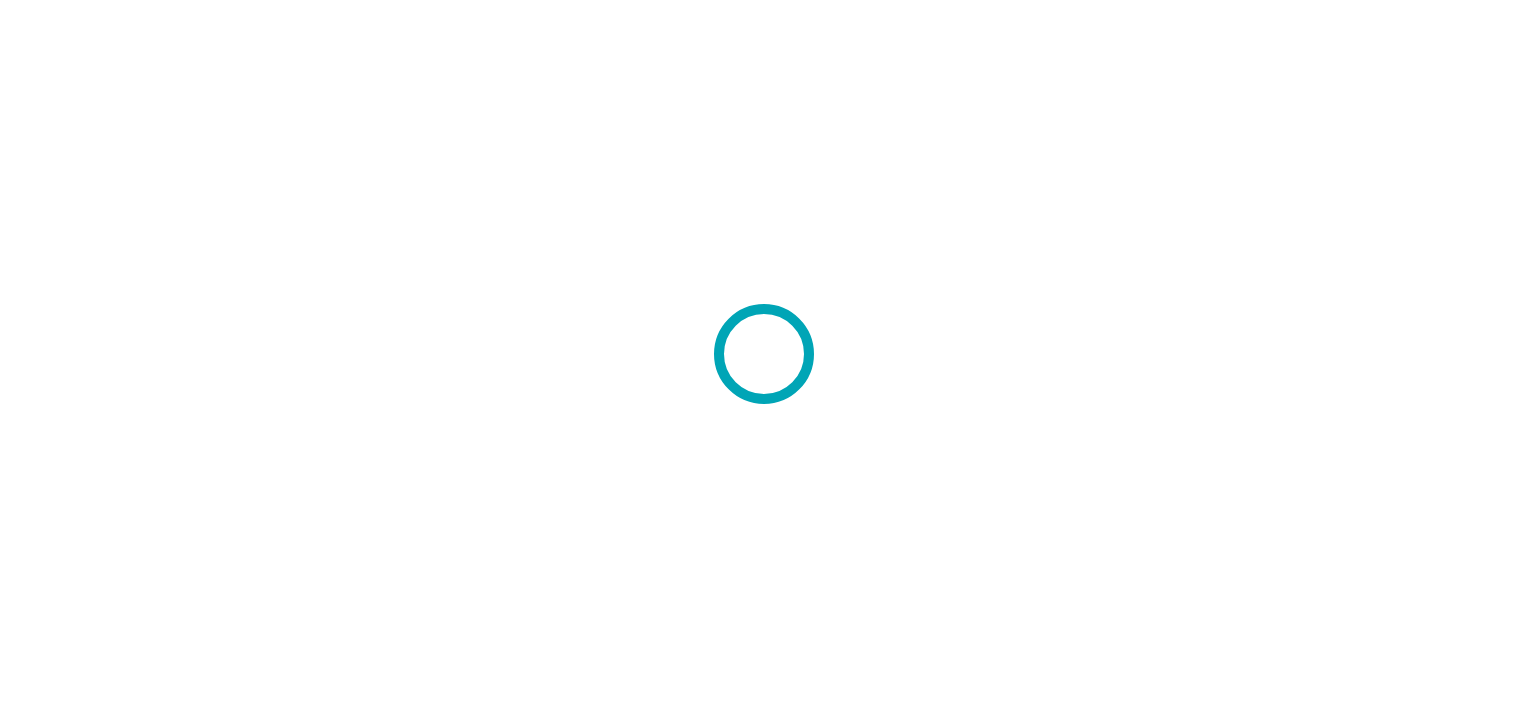 scroll, scrollTop: 0, scrollLeft: 0, axis: both 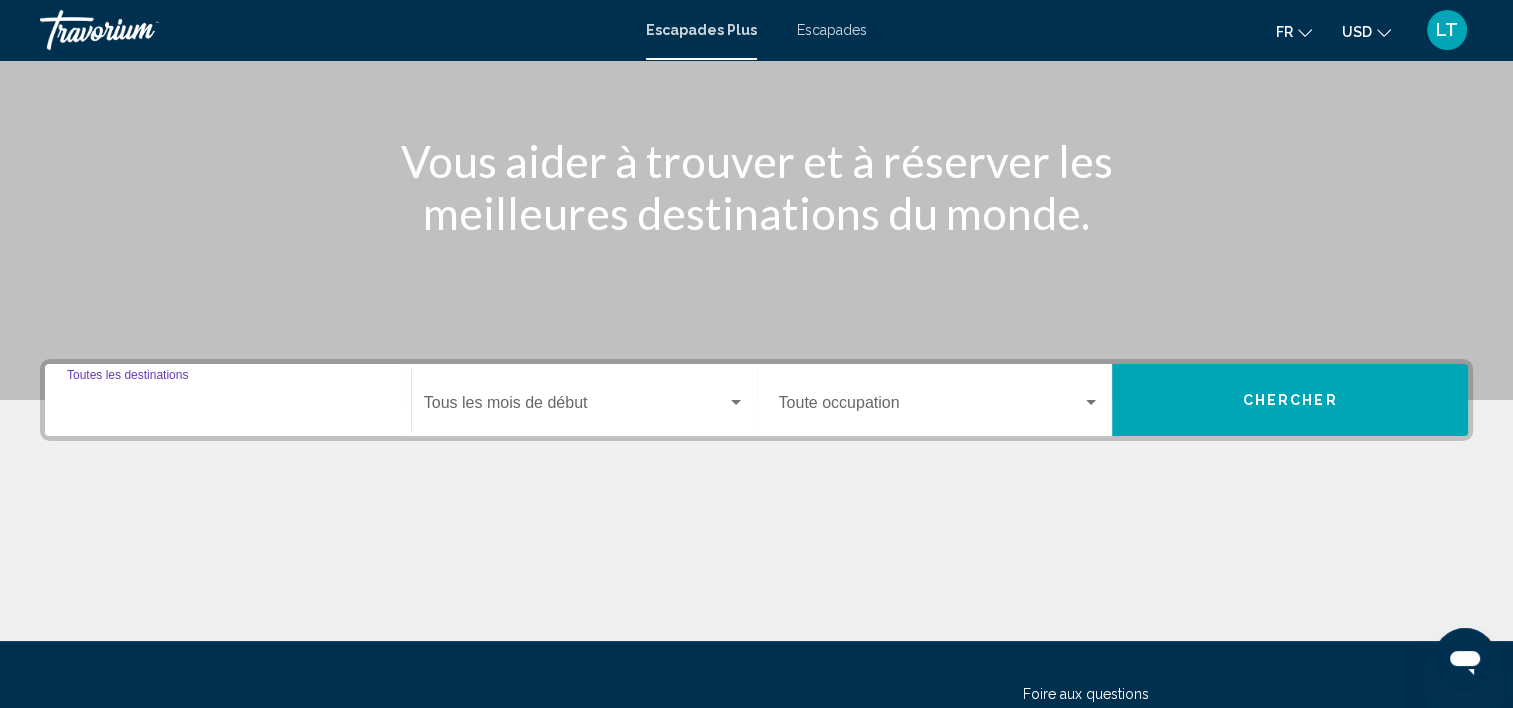 click on "Destination Toutes les destinations" at bounding box center [228, 407] 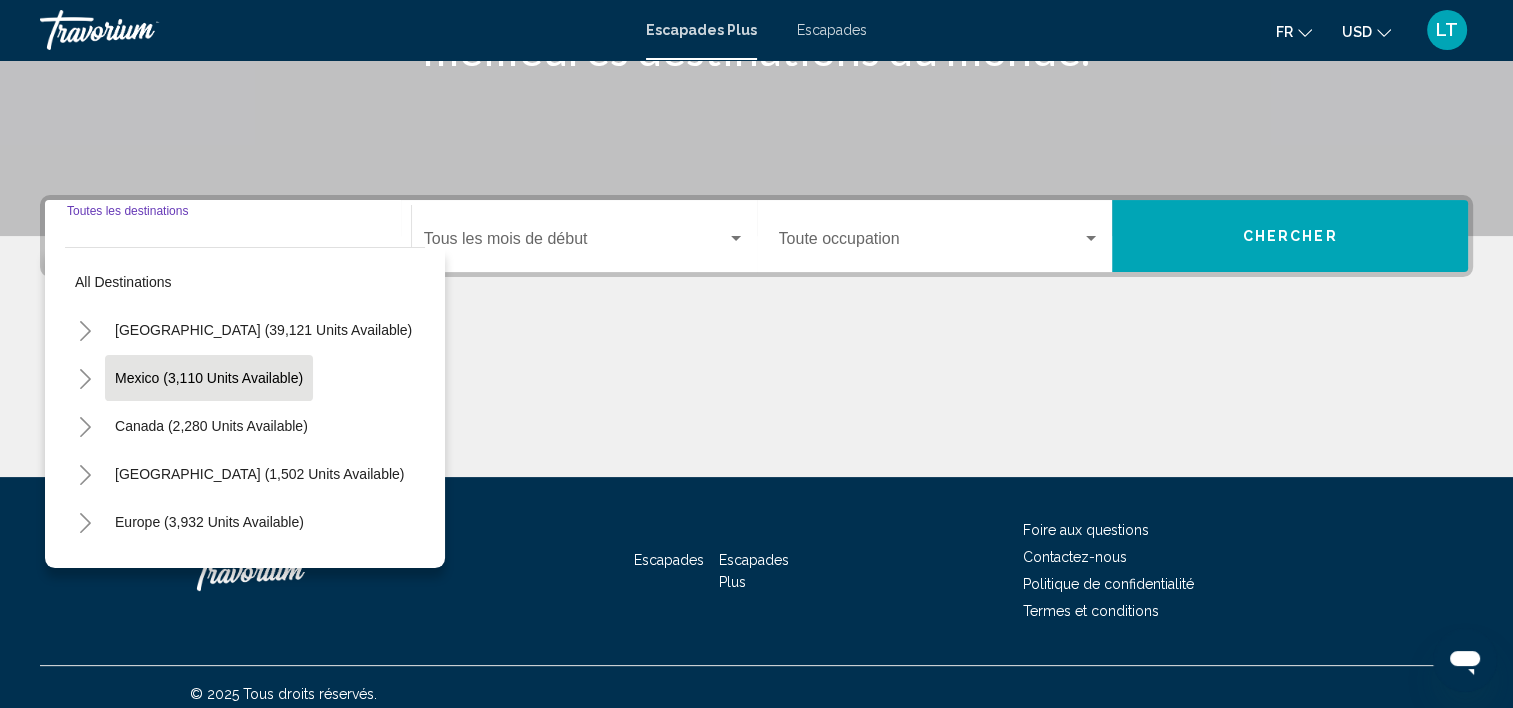 scroll, scrollTop: 377, scrollLeft: 0, axis: vertical 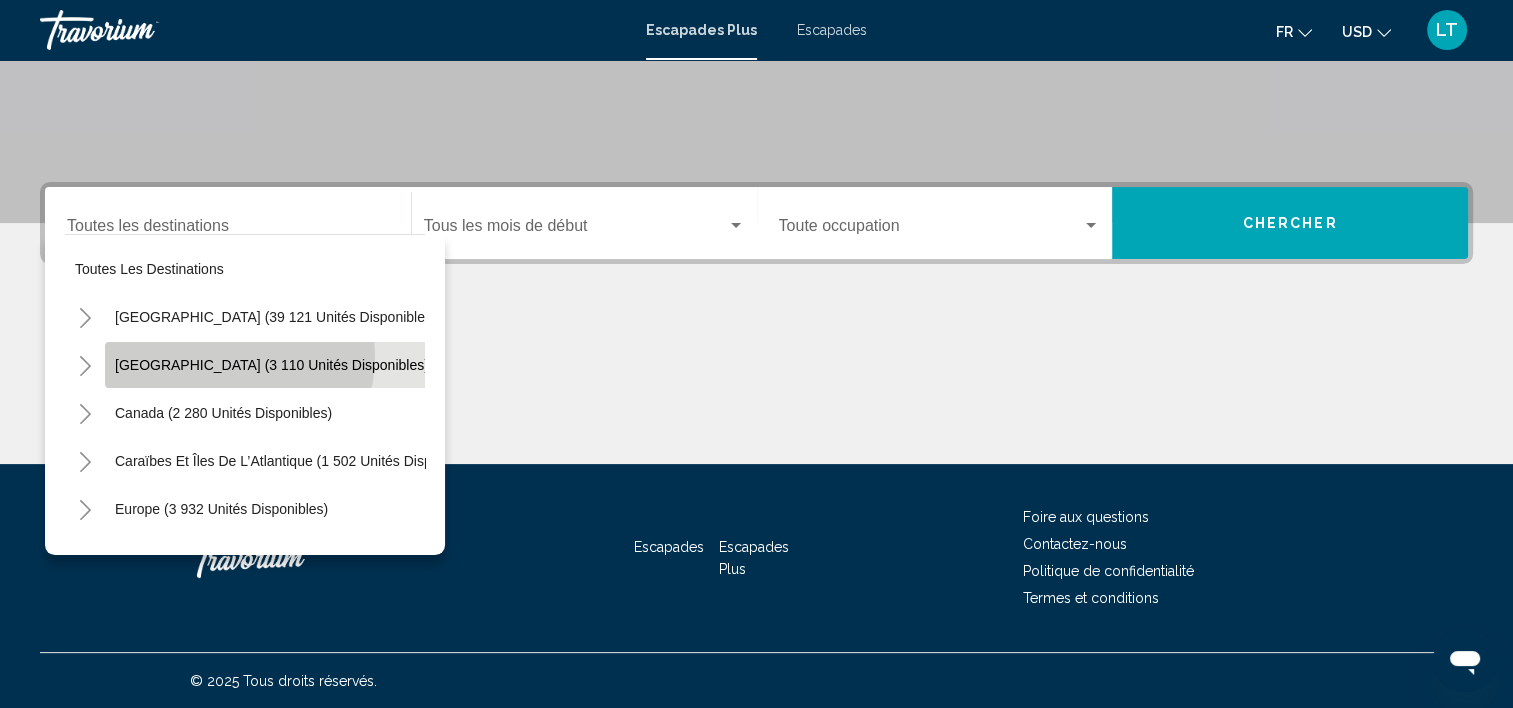 click on "[GEOGRAPHIC_DATA] (3 110 unités disponibles)" 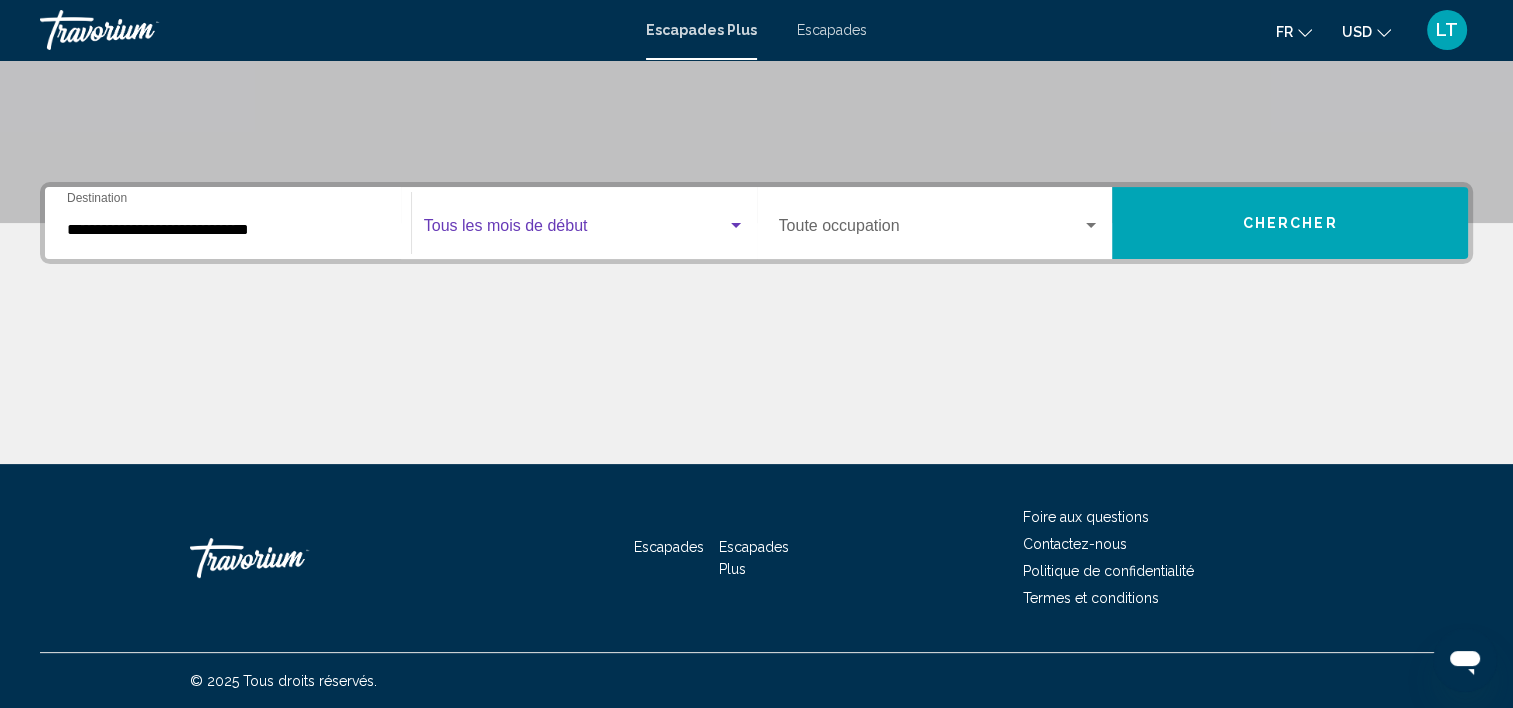 click at bounding box center [736, 226] 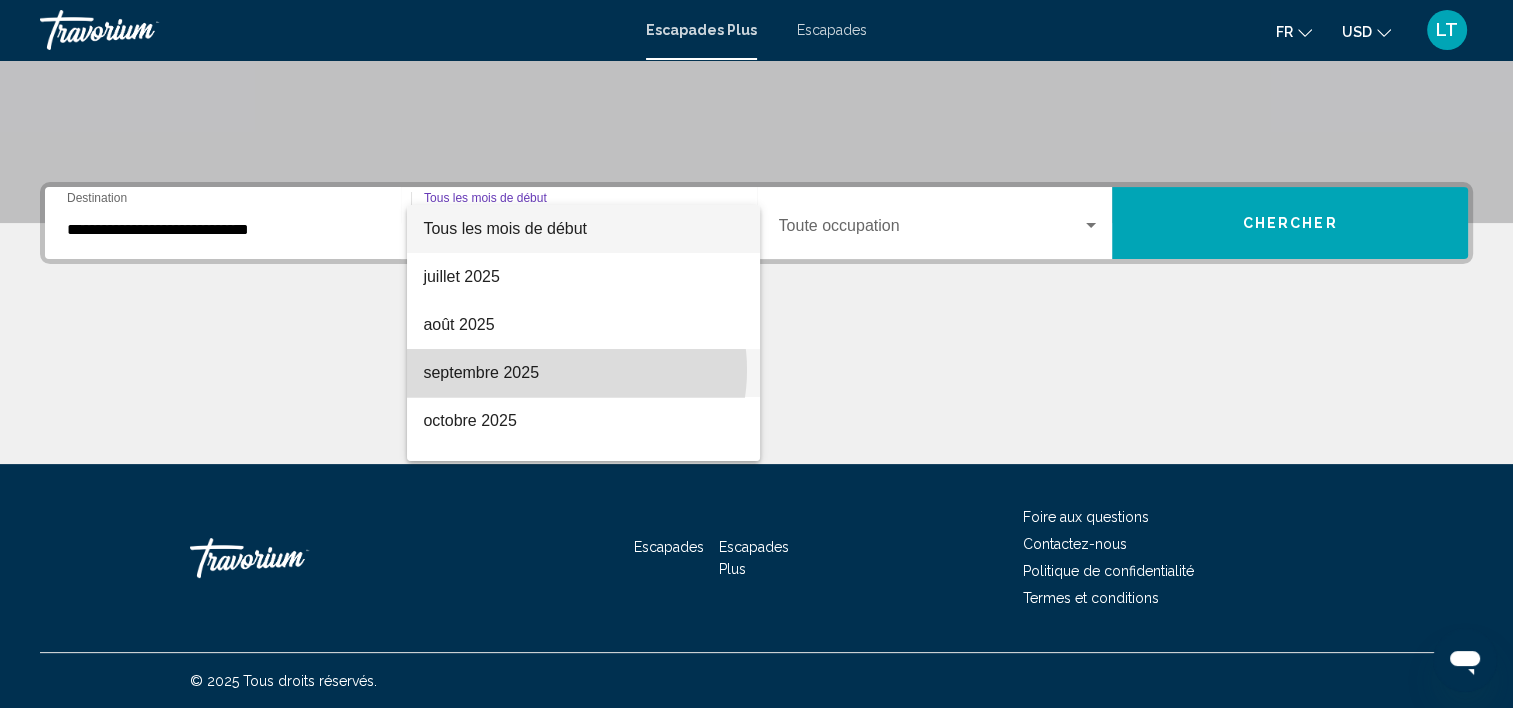 click on "septembre 2025" at bounding box center [583, 373] 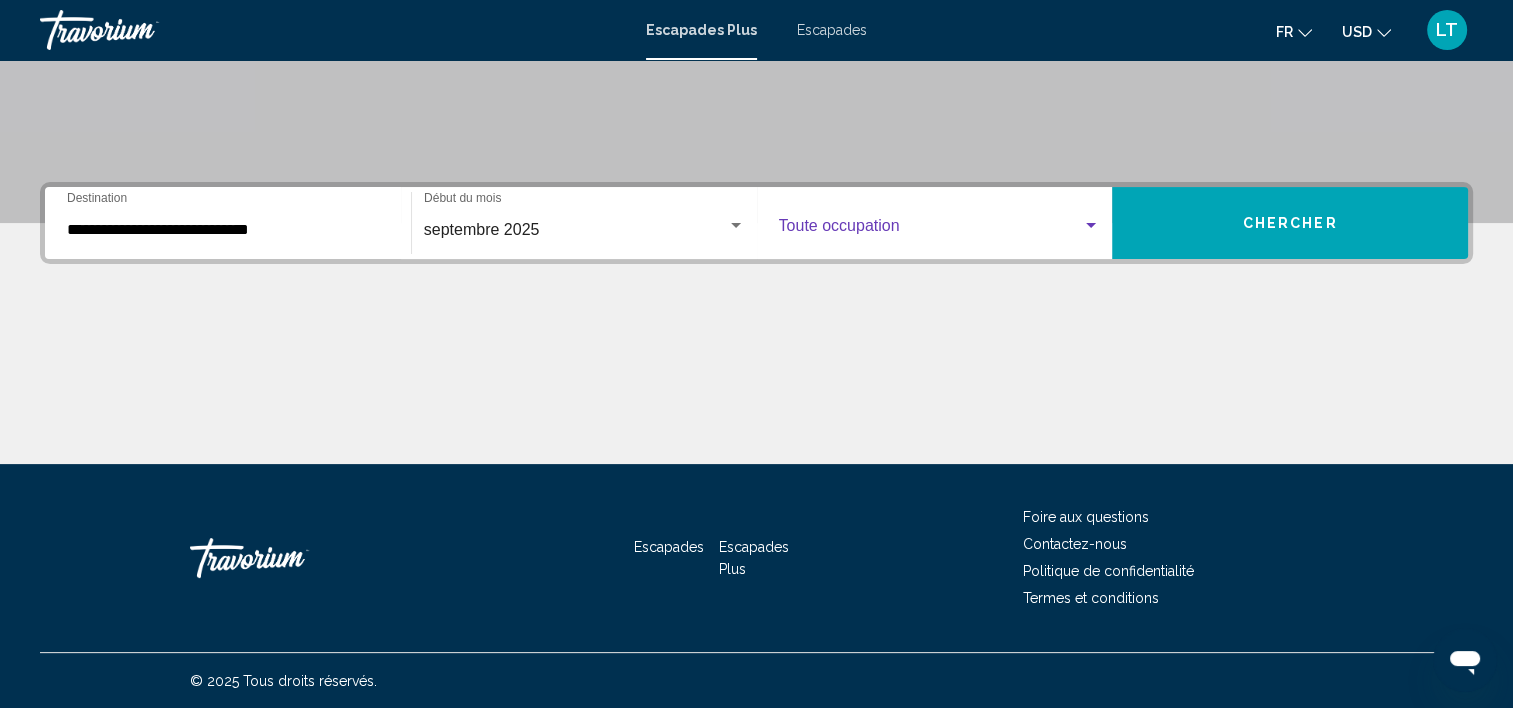 click at bounding box center [1091, 225] 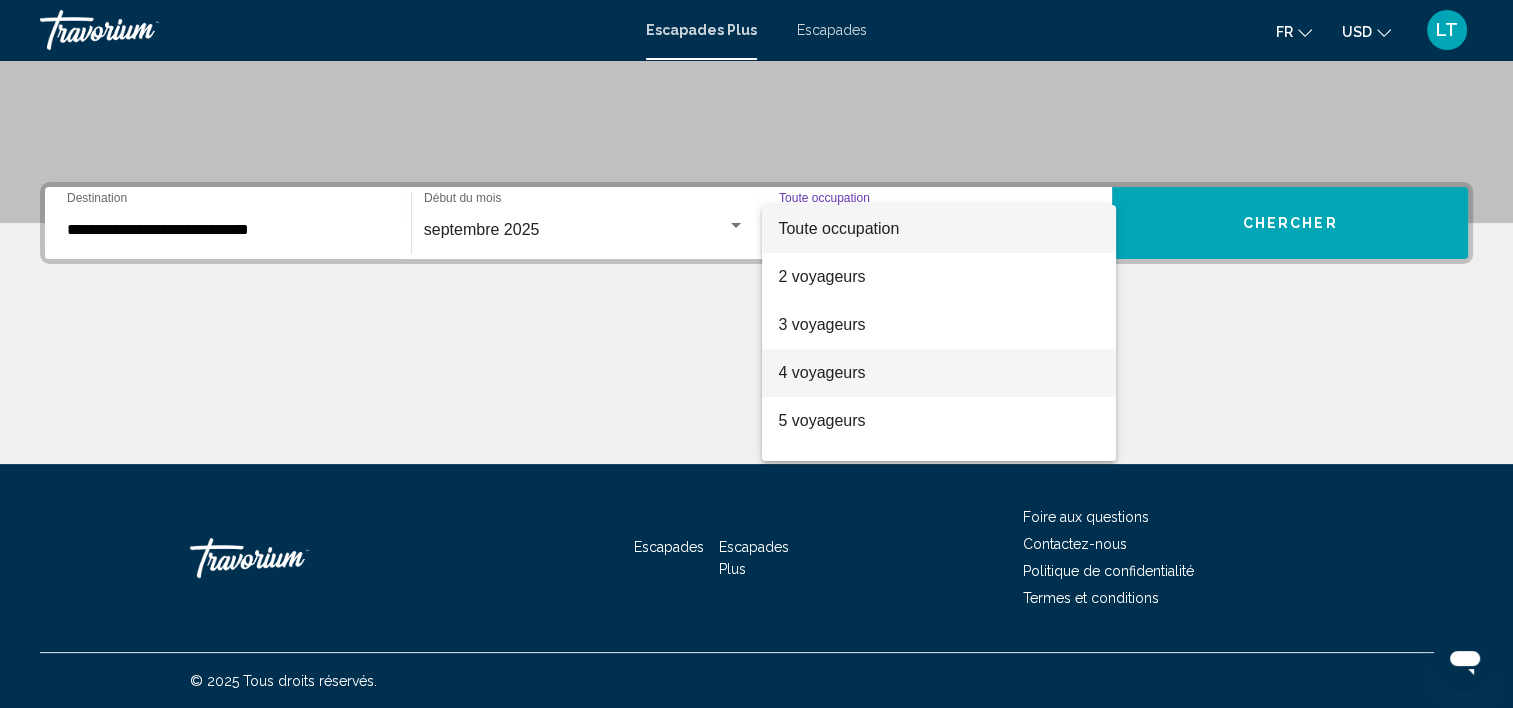 click on "4 voyageurs" at bounding box center [939, 373] 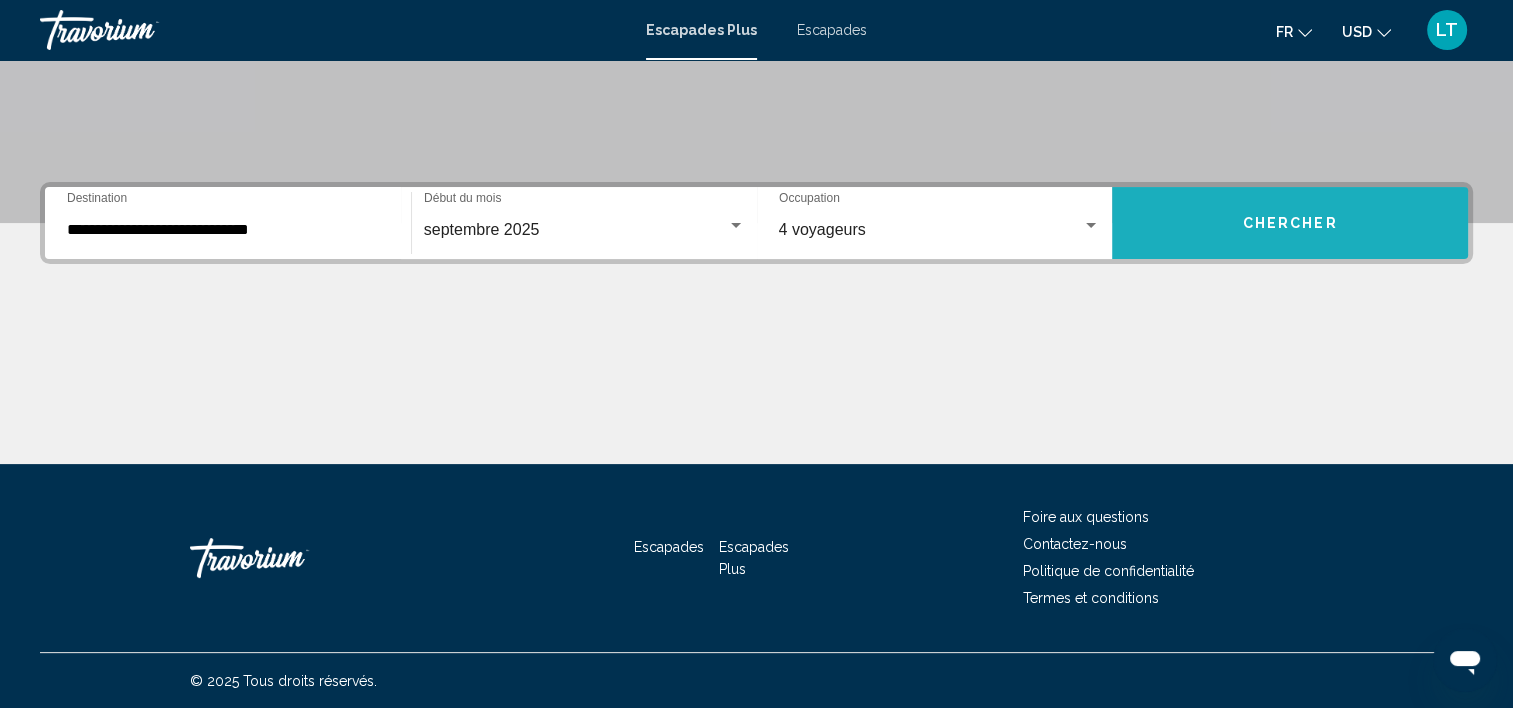 click on "Chercher" at bounding box center [1290, 224] 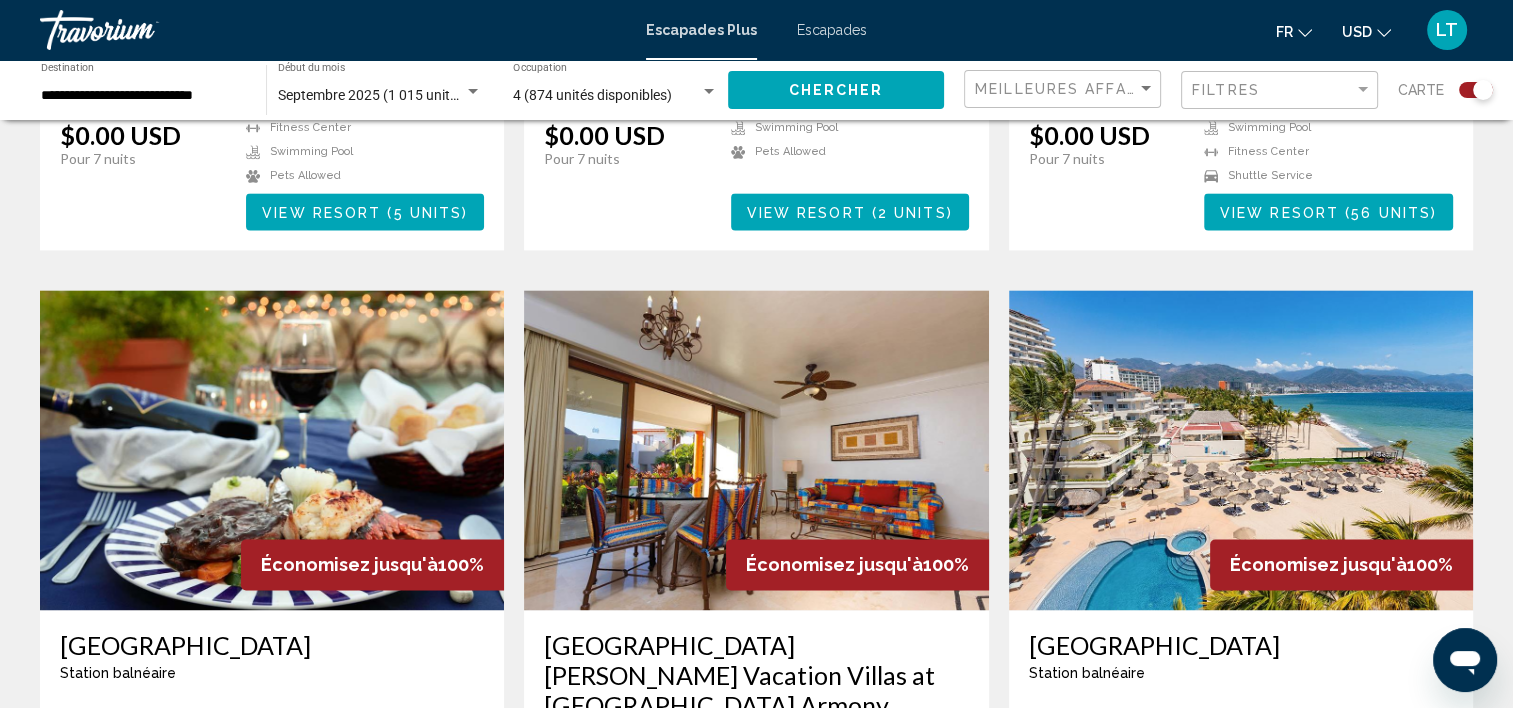scroll, scrollTop: 2700, scrollLeft: 0, axis: vertical 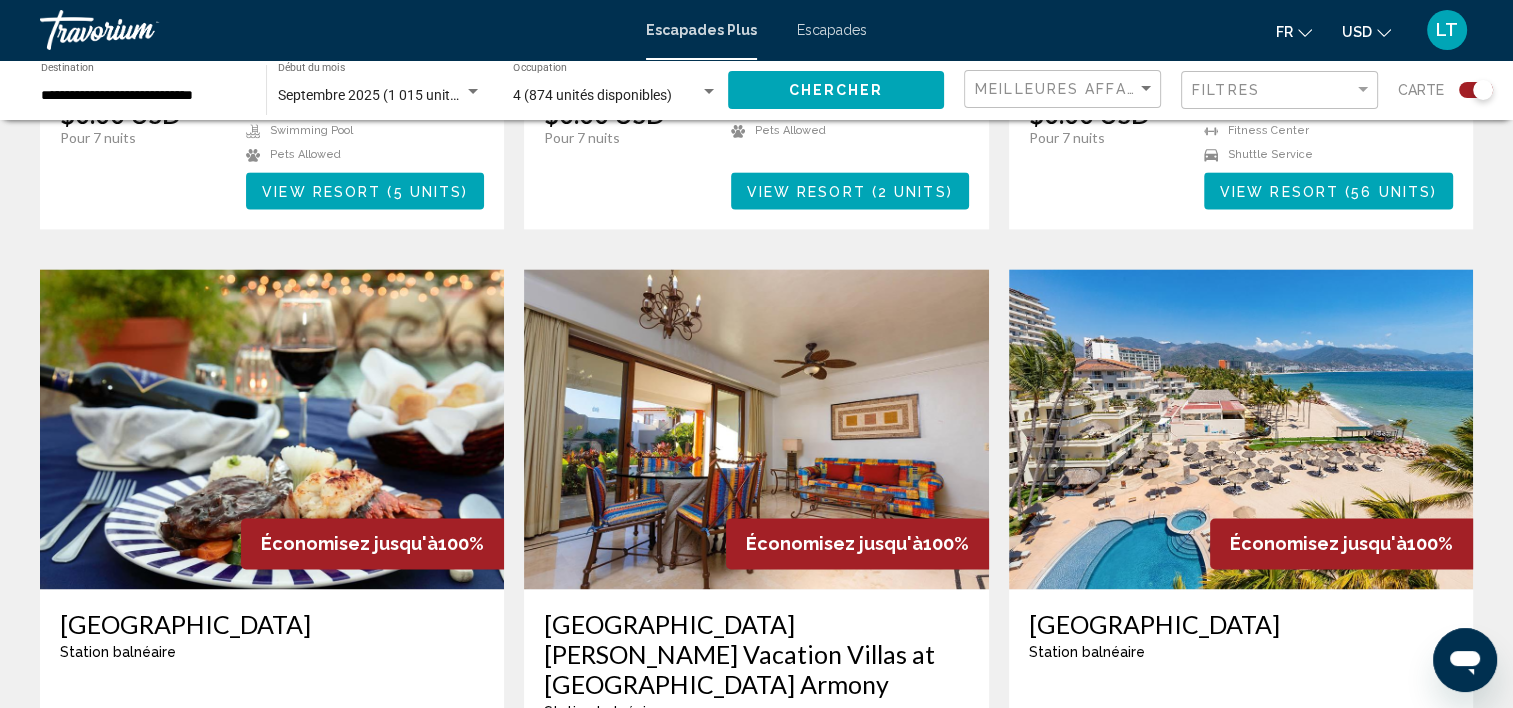 click at bounding box center (1241, 429) 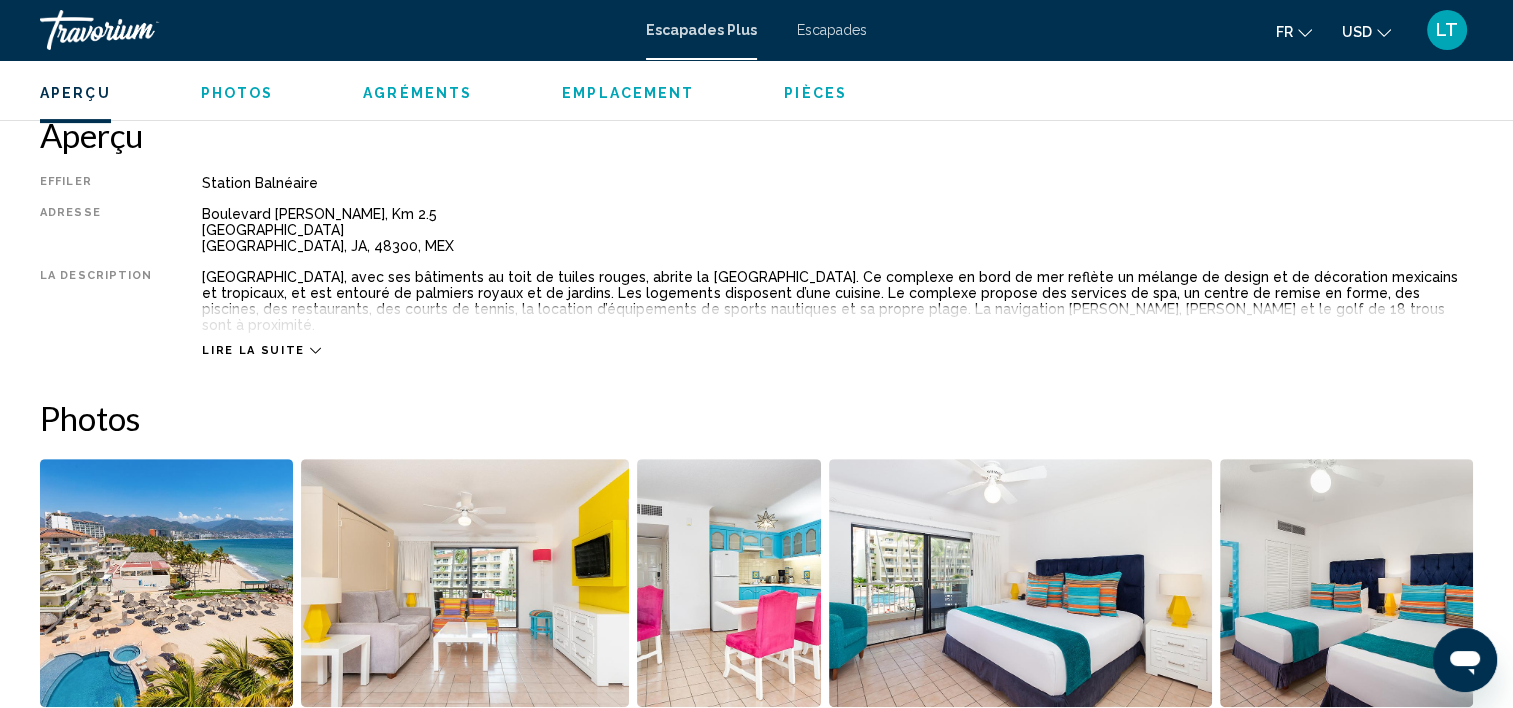 scroll, scrollTop: 805, scrollLeft: 0, axis: vertical 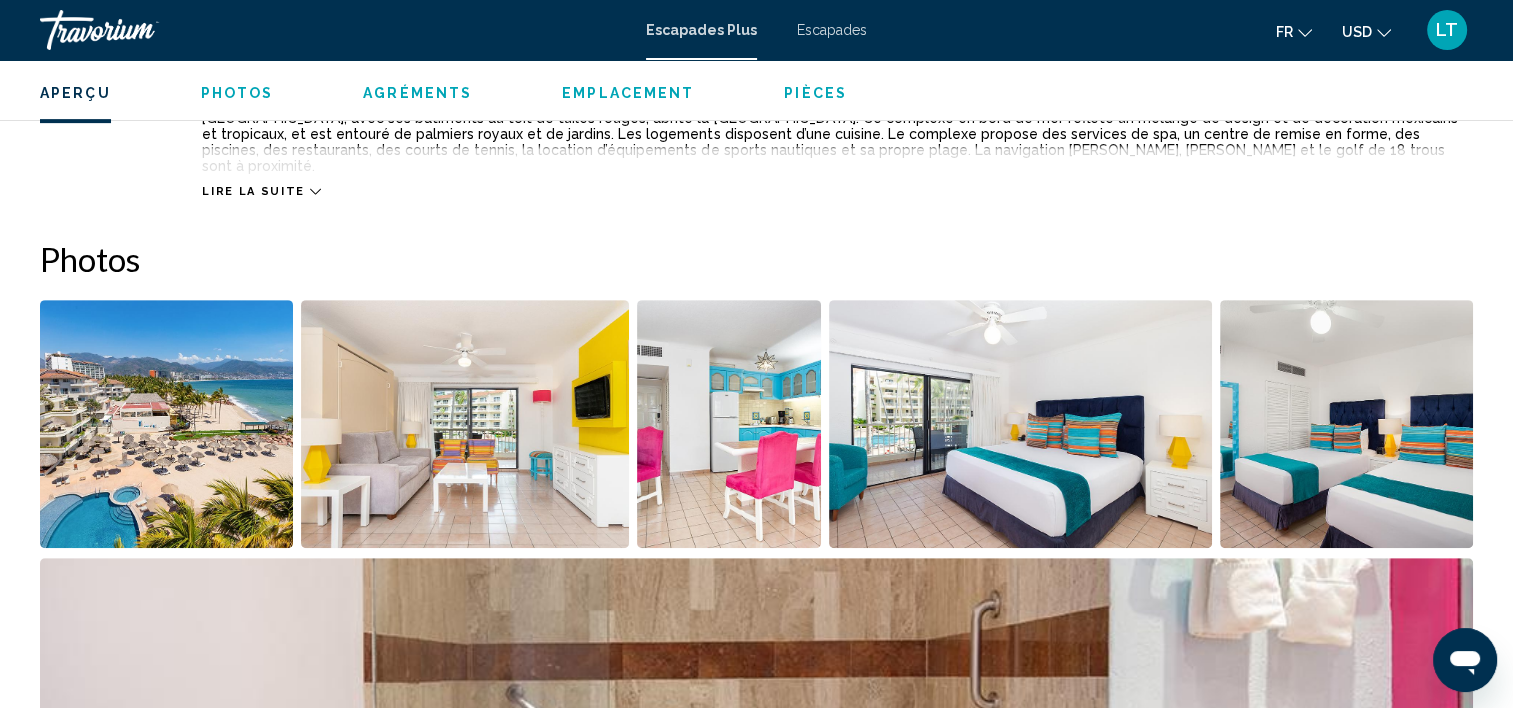 click at bounding box center (166, 424) 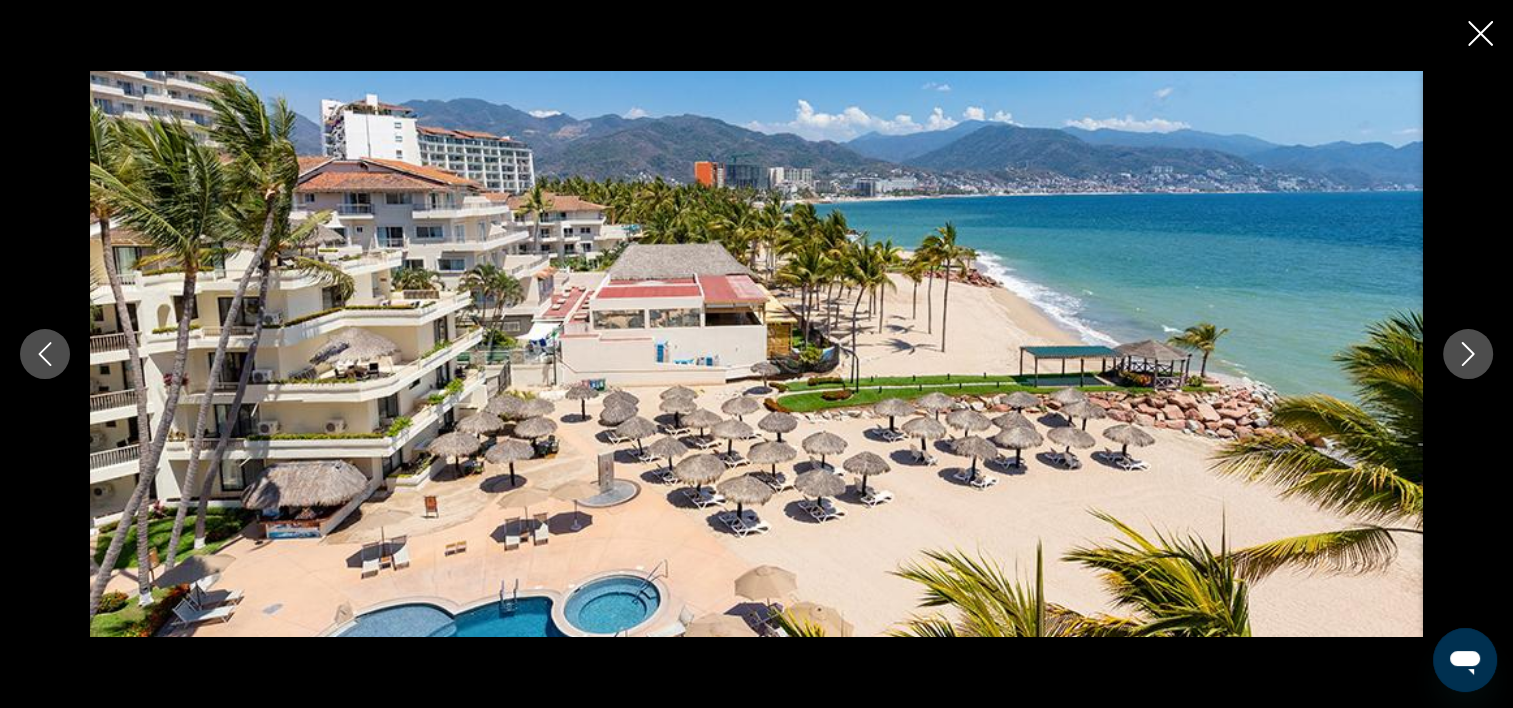 click 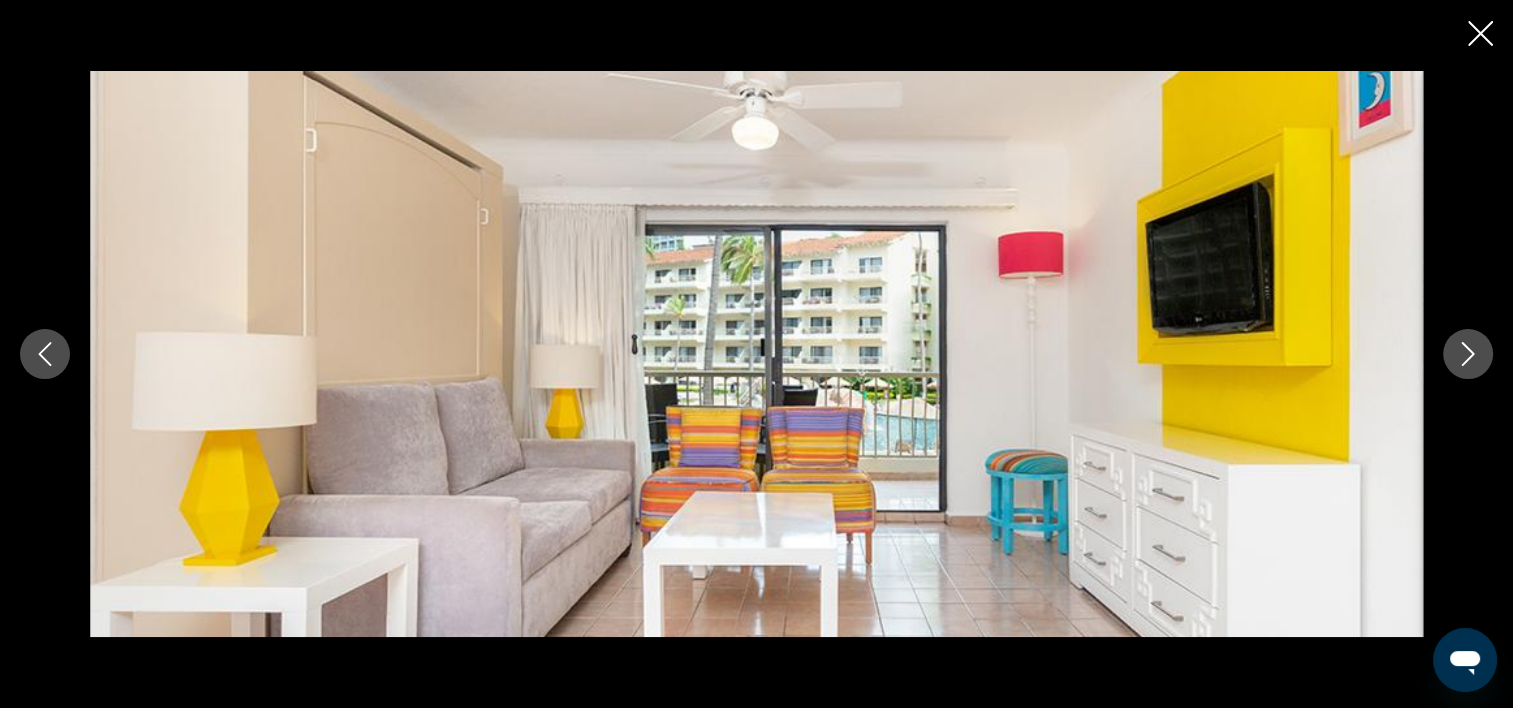 click 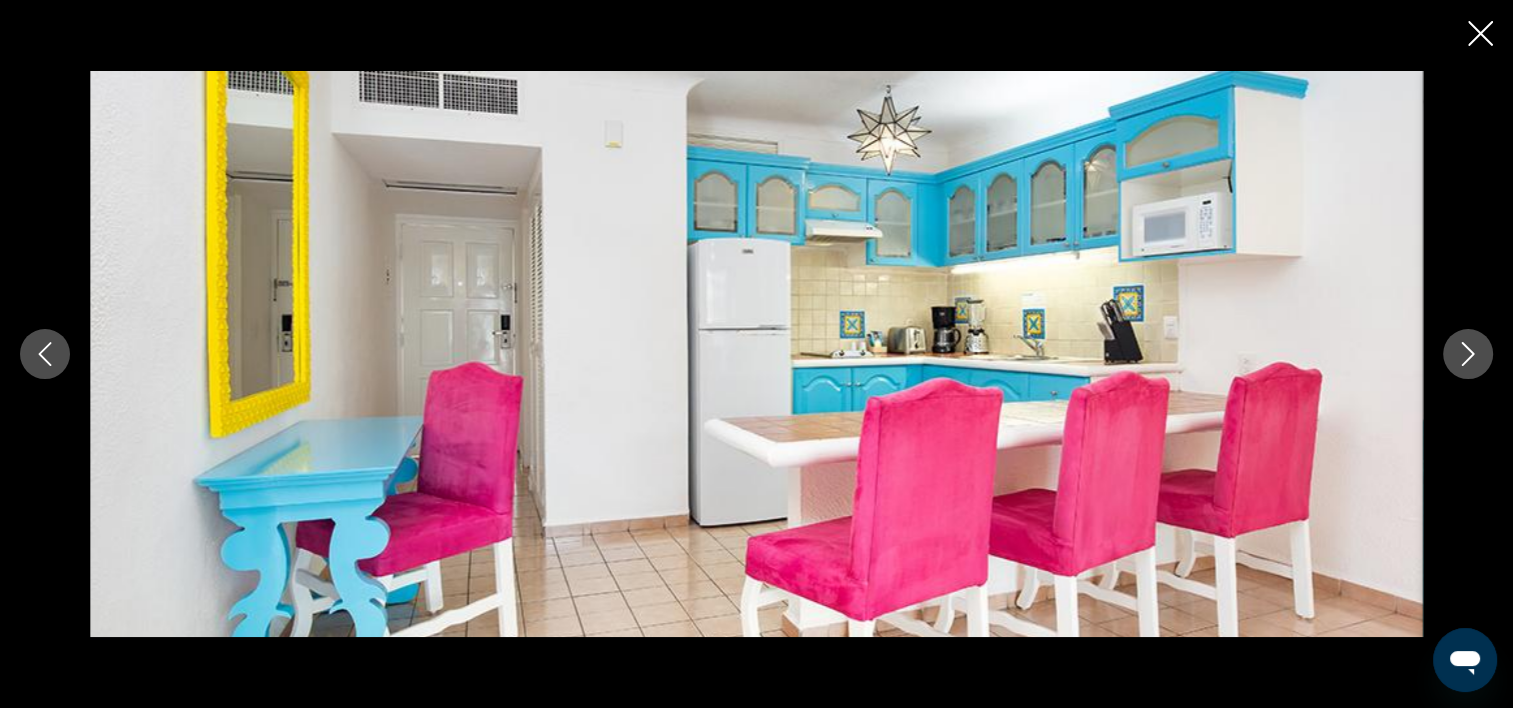 click 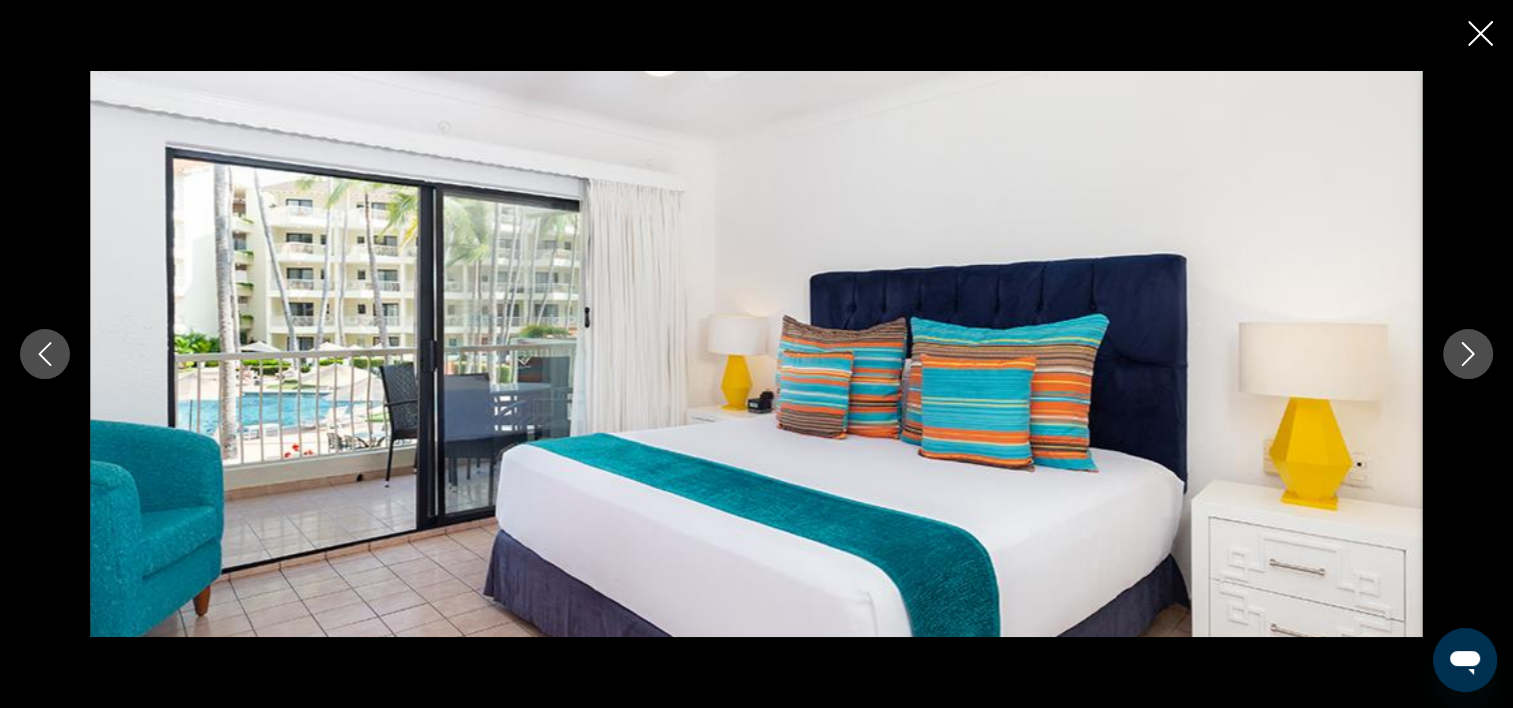click 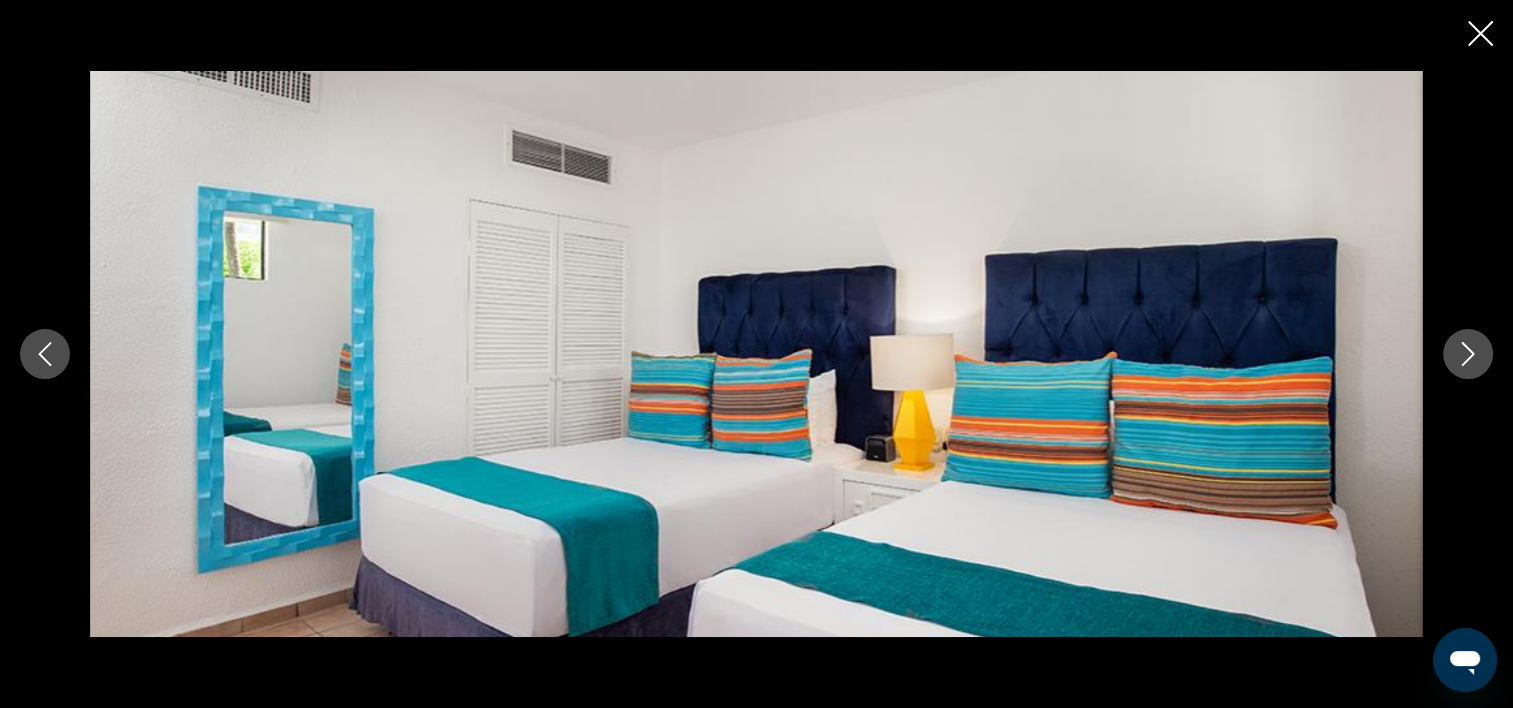 click 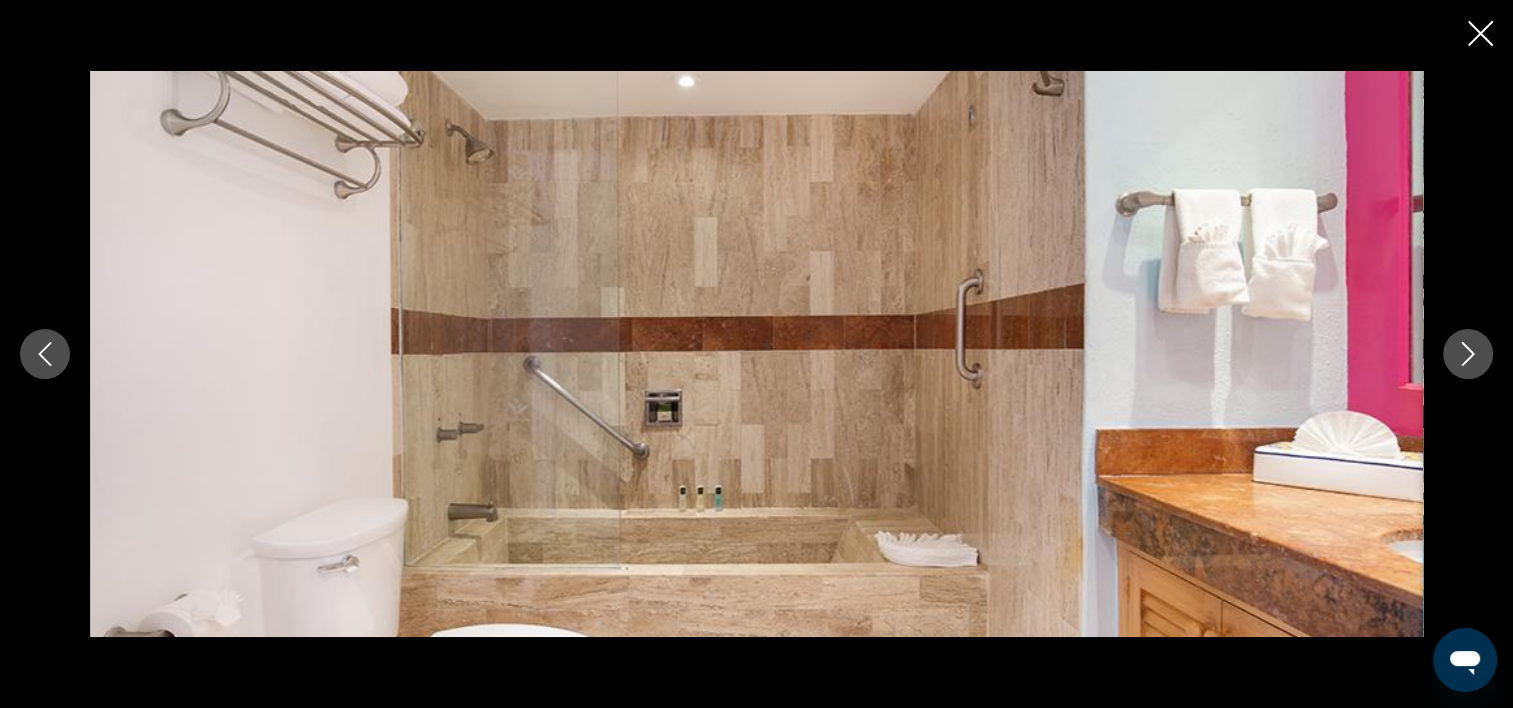 click 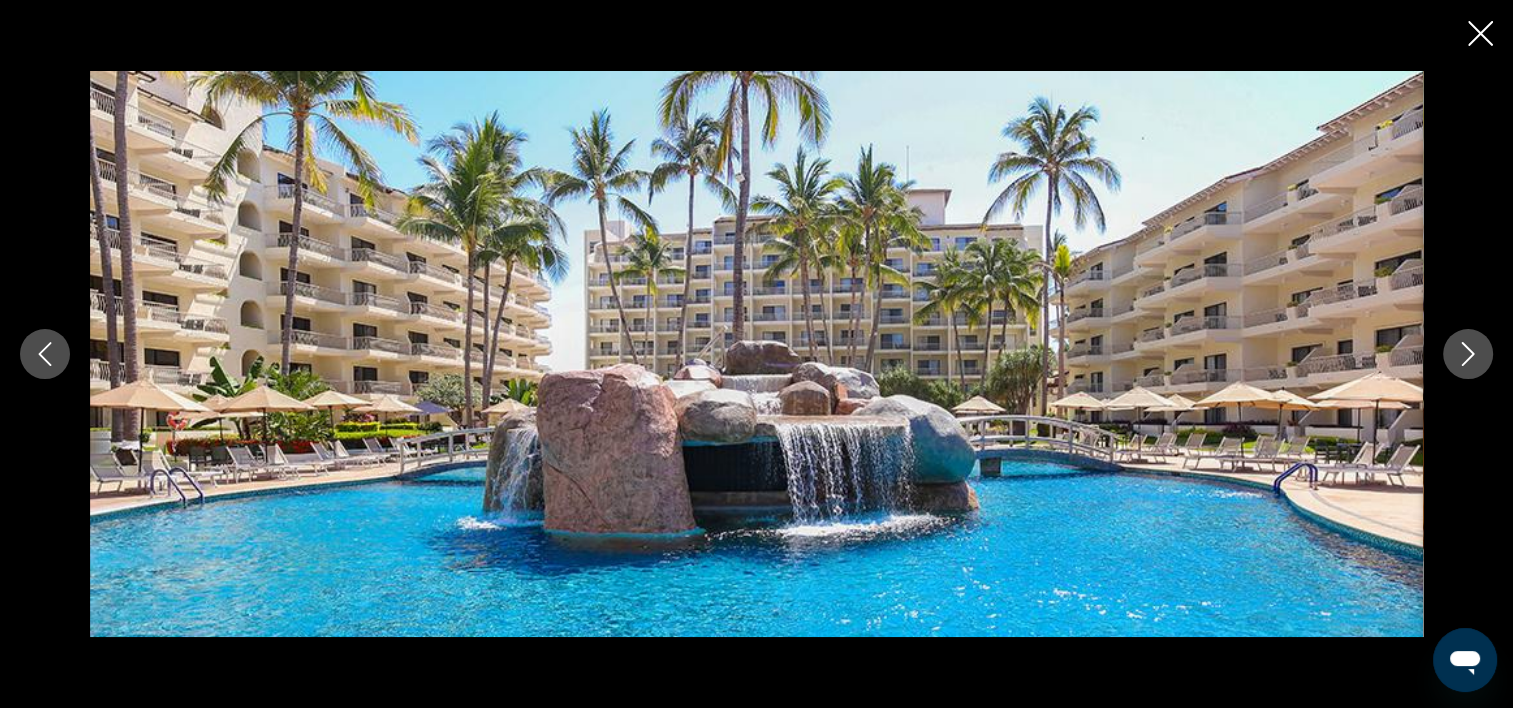 click 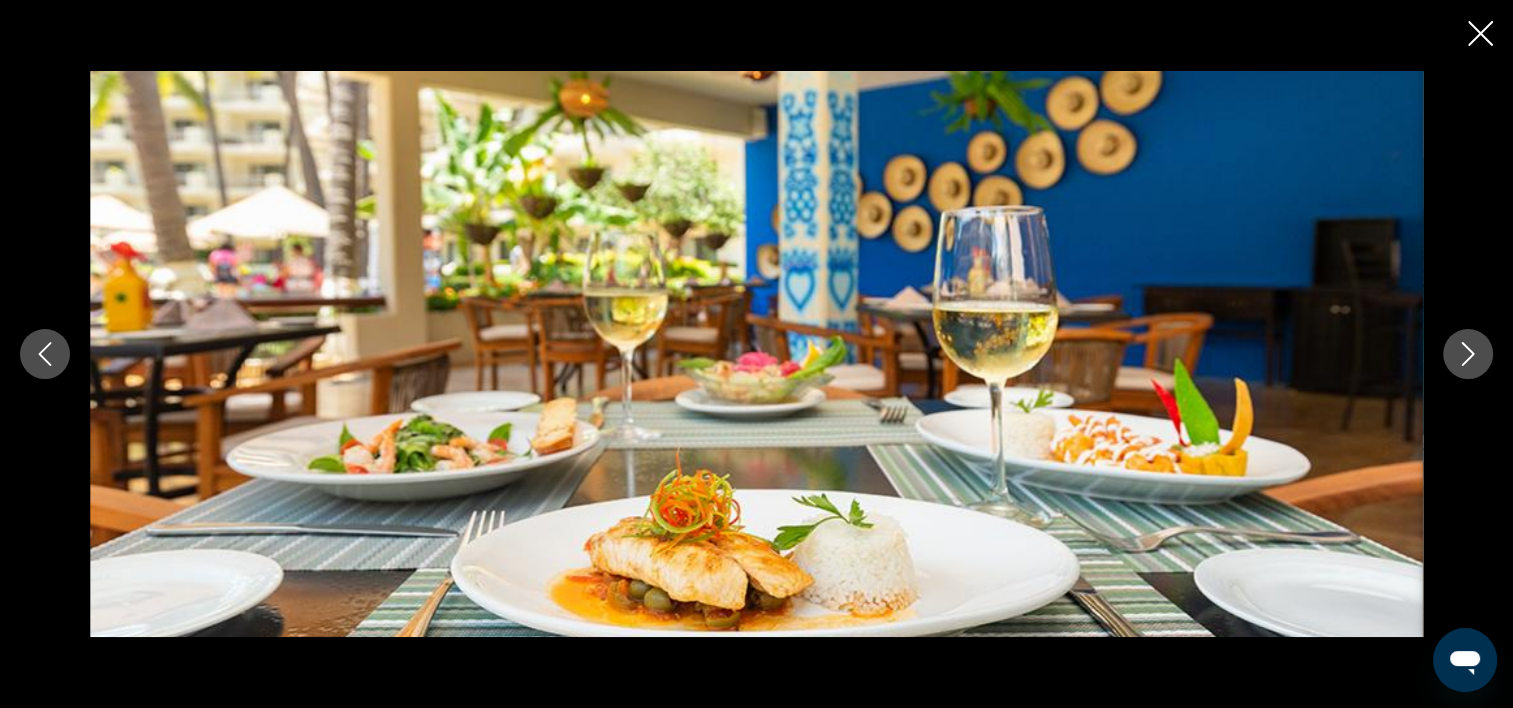 click 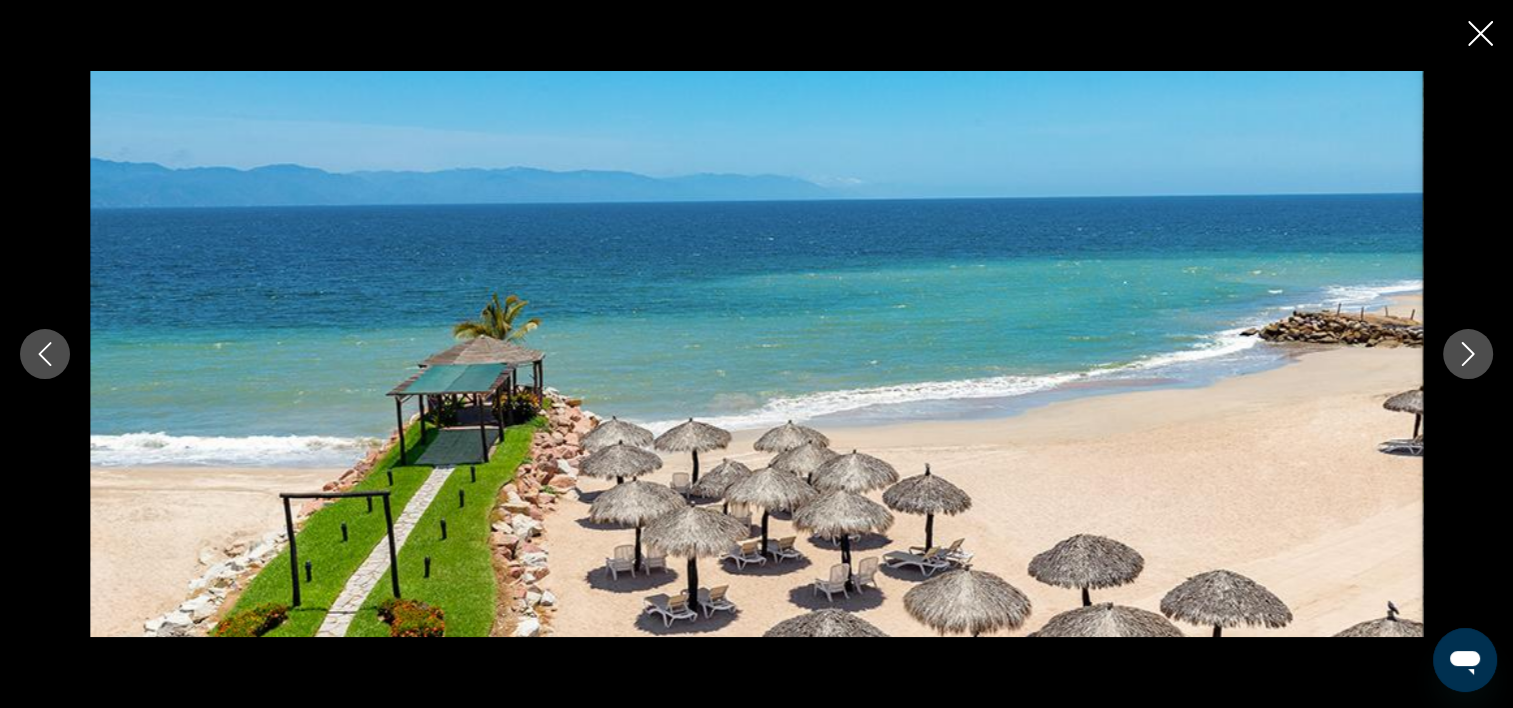 click 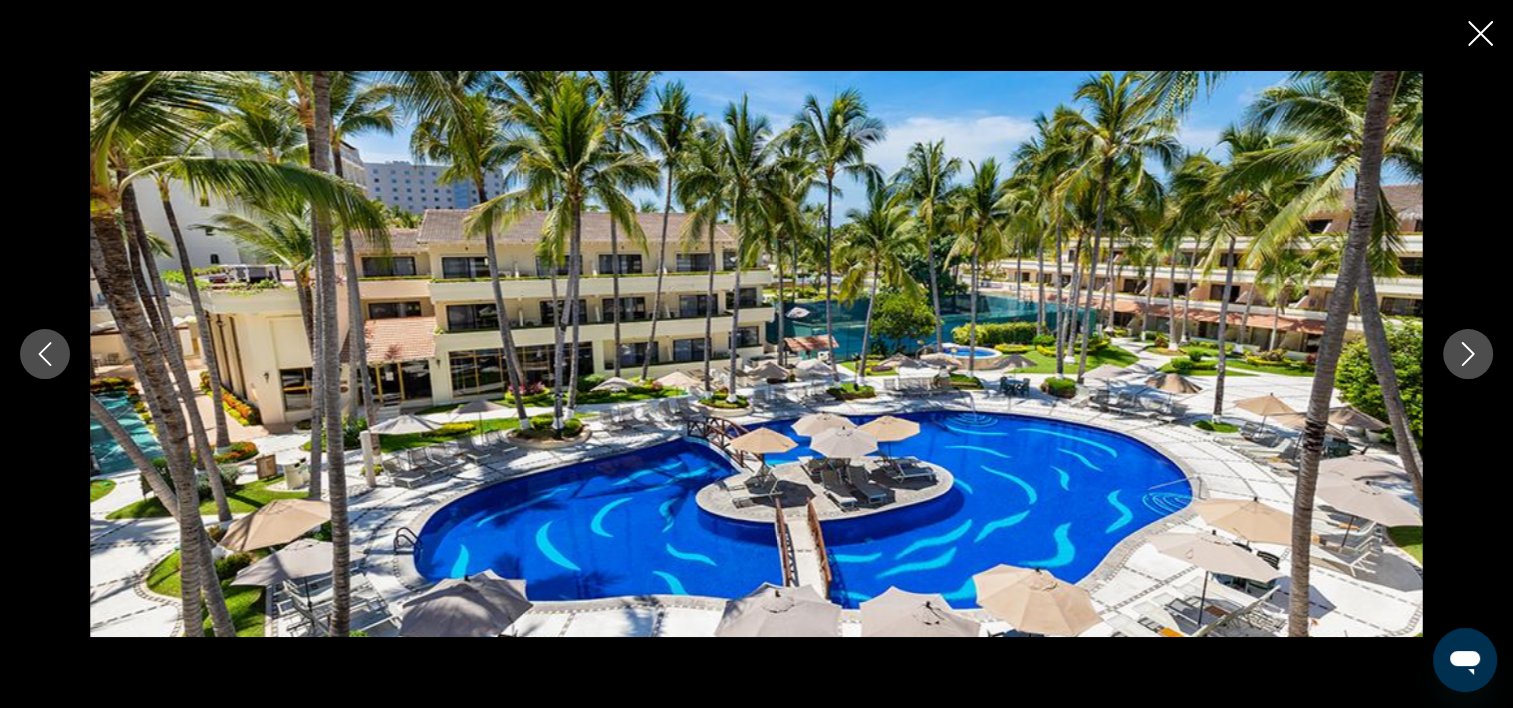 click 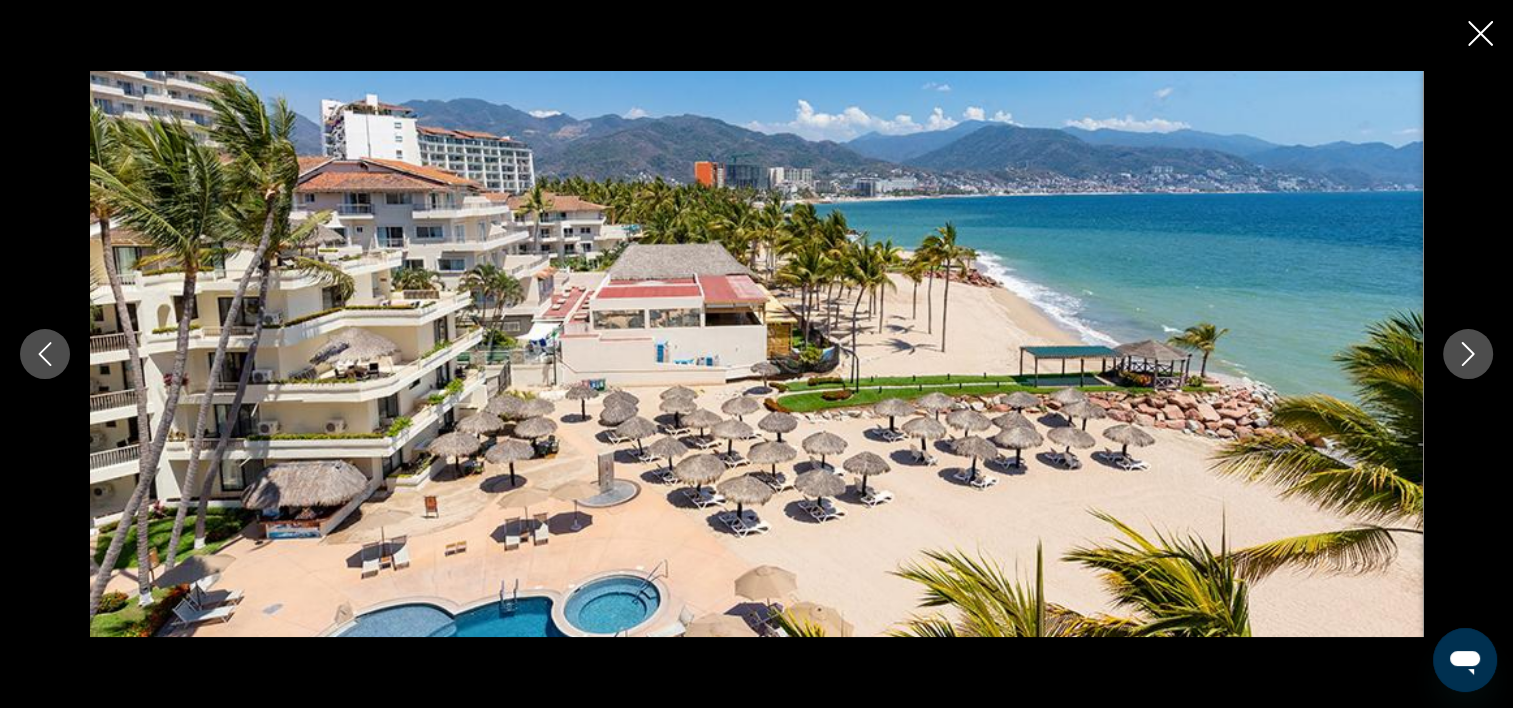 click 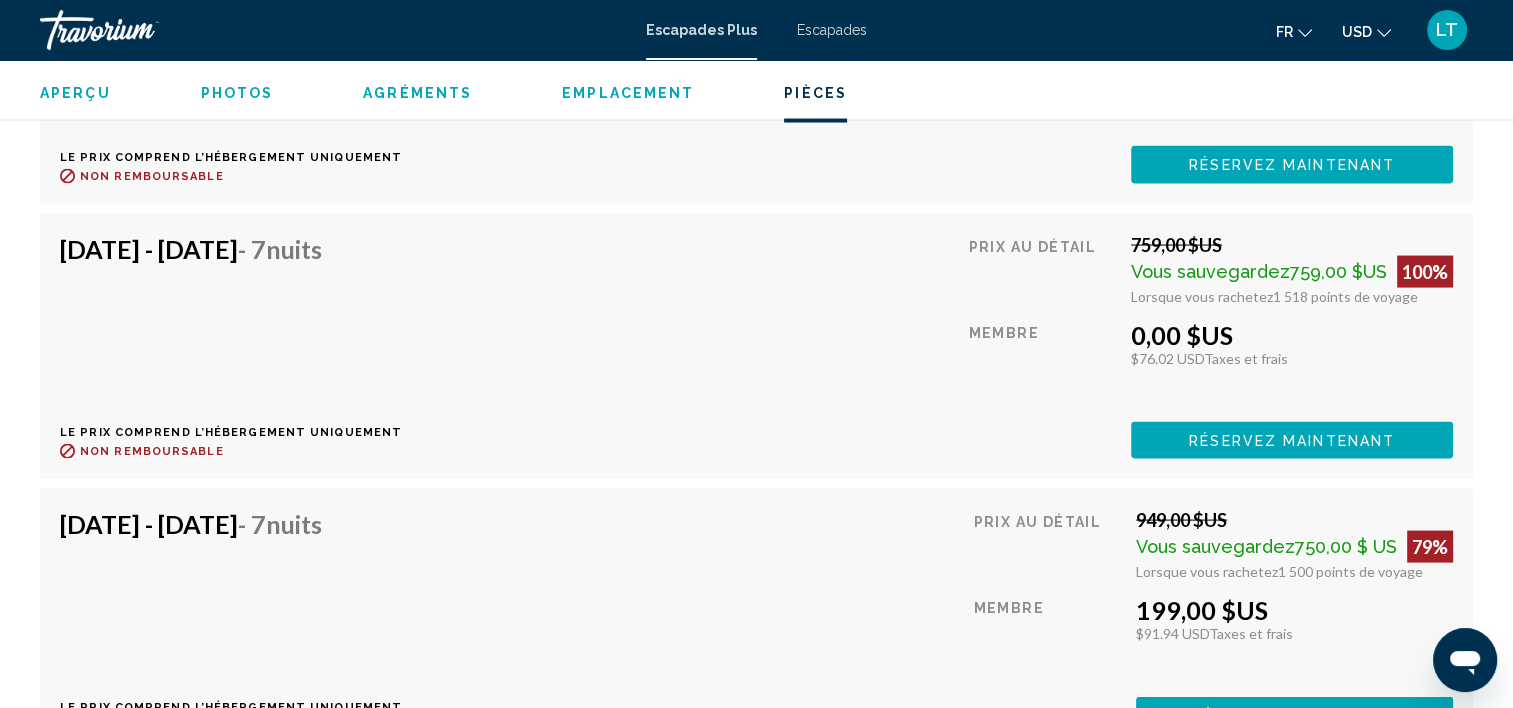scroll, scrollTop: 4005, scrollLeft: 0, axis: vertical 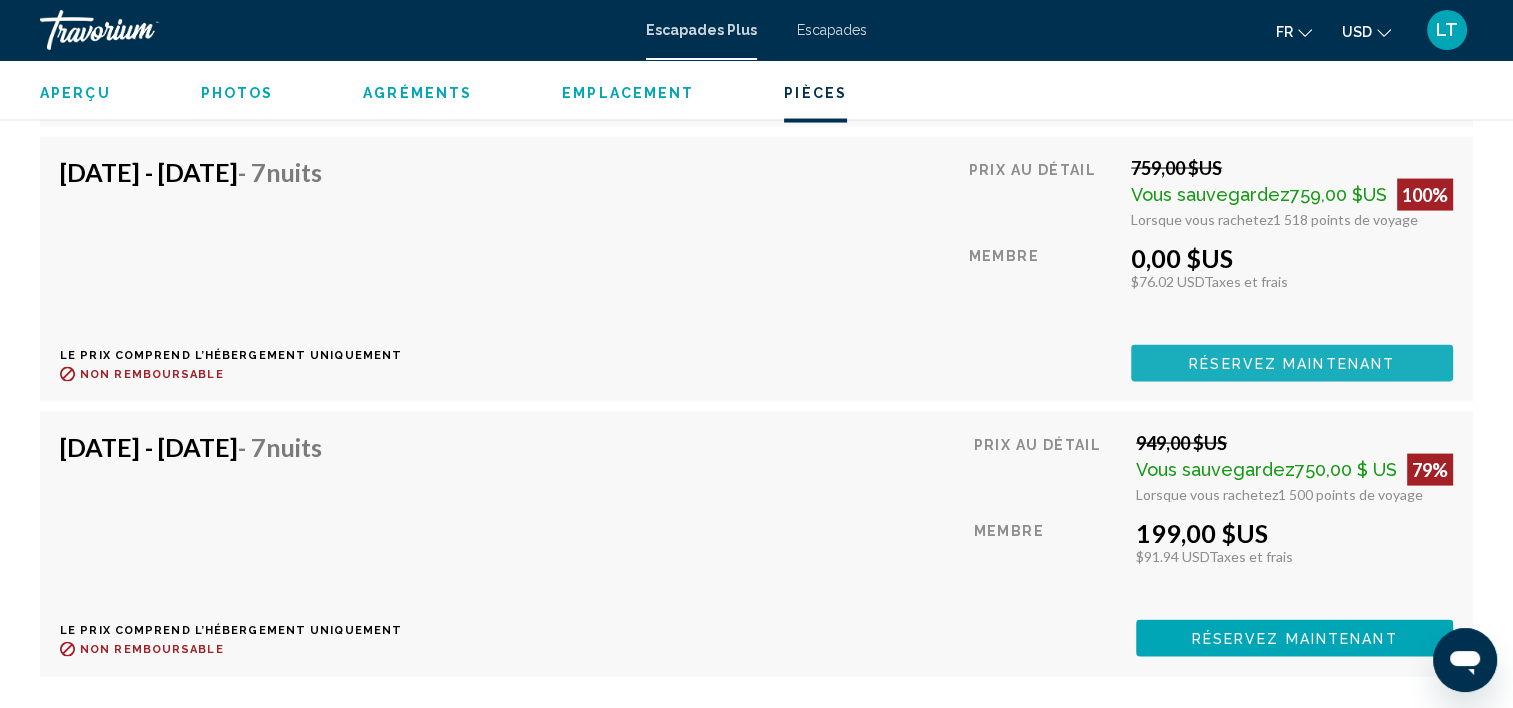 click on "Réservez maintenant" at bounding box center [1292, 364] 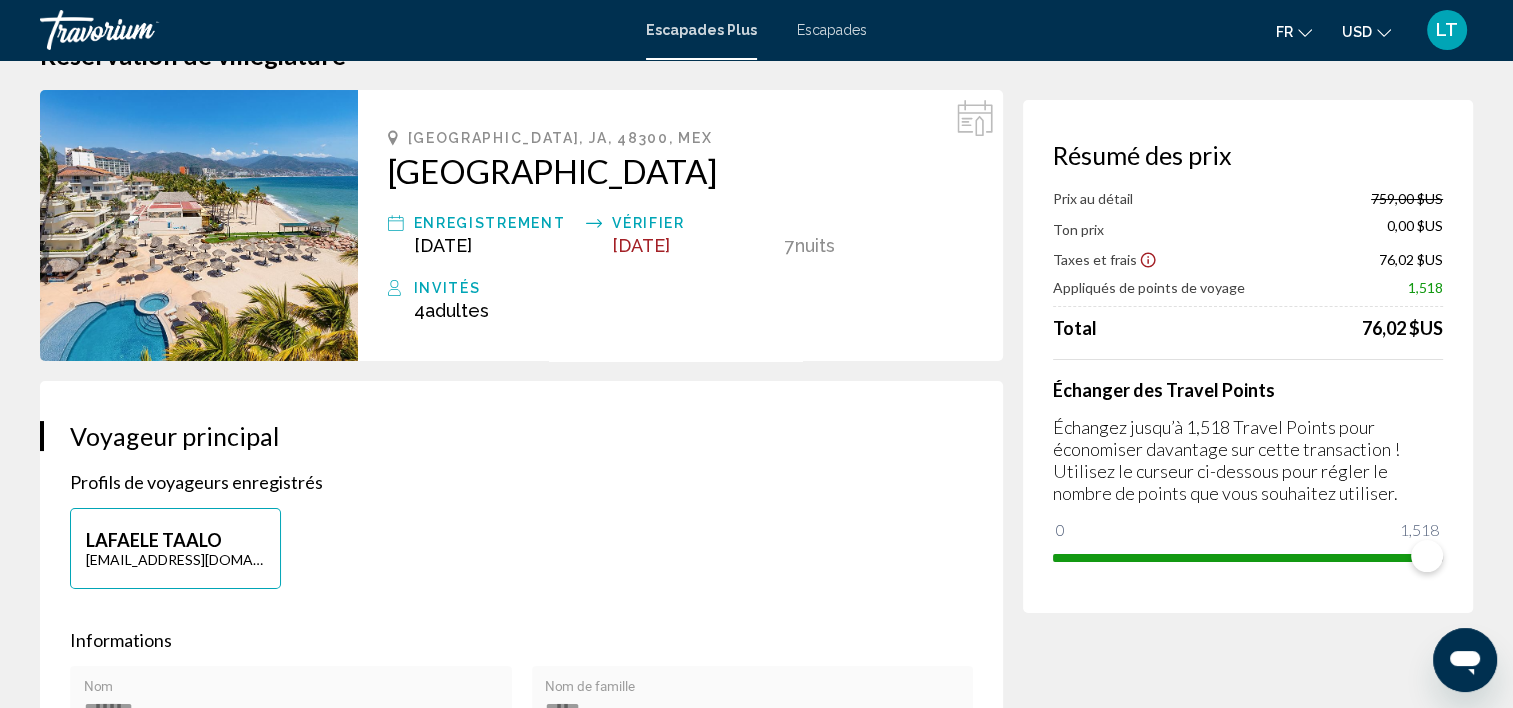 scroll, scrollTop: 100, scrollLeft: 0, axis: vertical 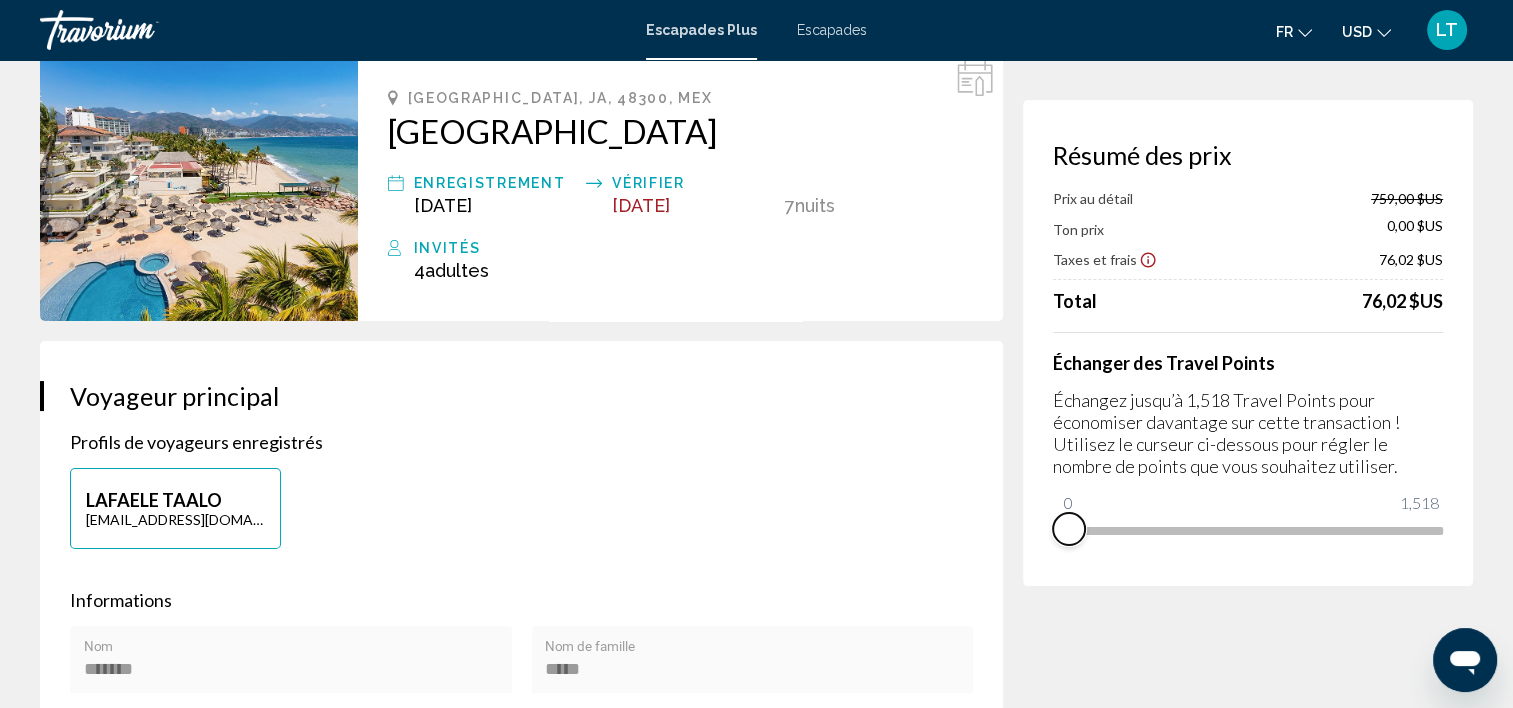 drag, startPoint x: 1422, startPoint y: 560, endPoint x: 1057, endPoint y: 570, distance: 365.13696 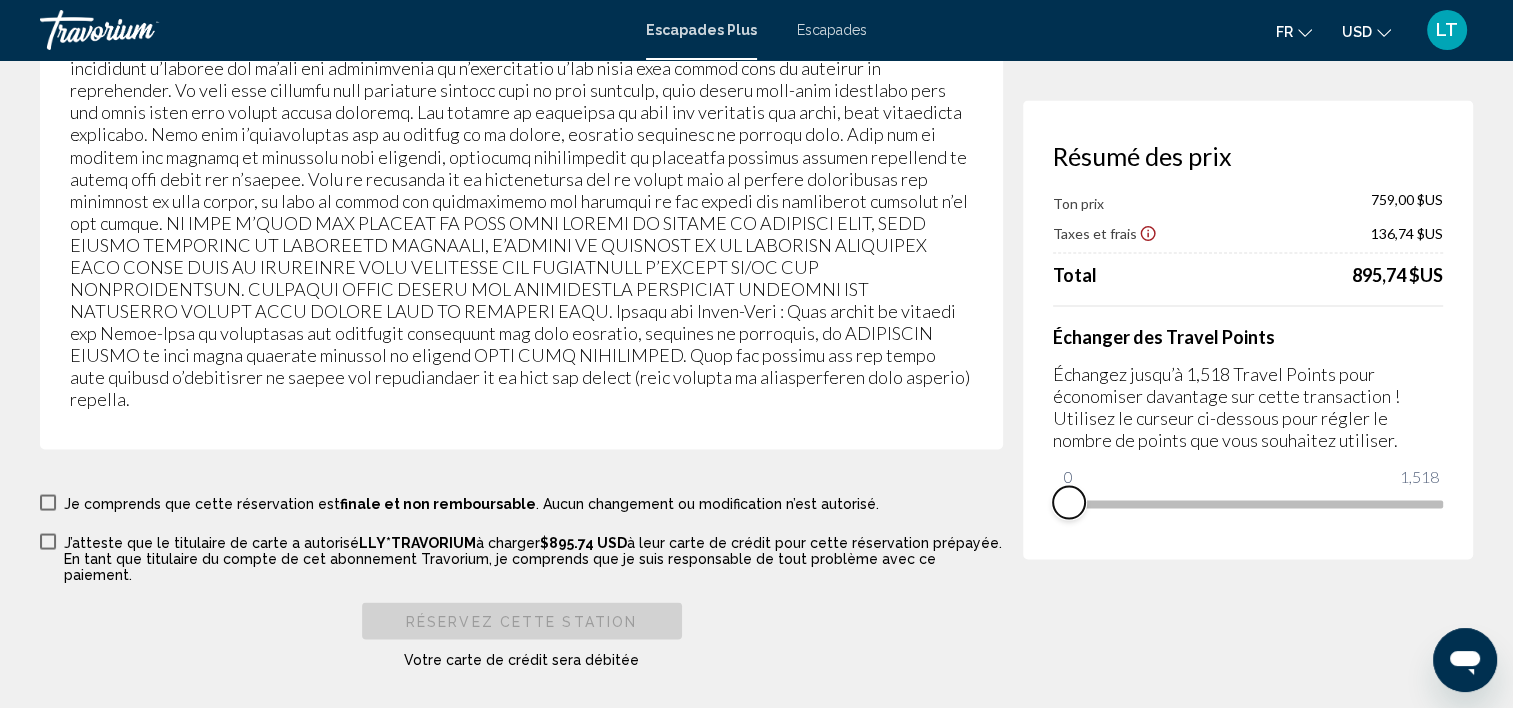 scroll, scrollTop: 3792, scrollLeft: 0, axis: vertical 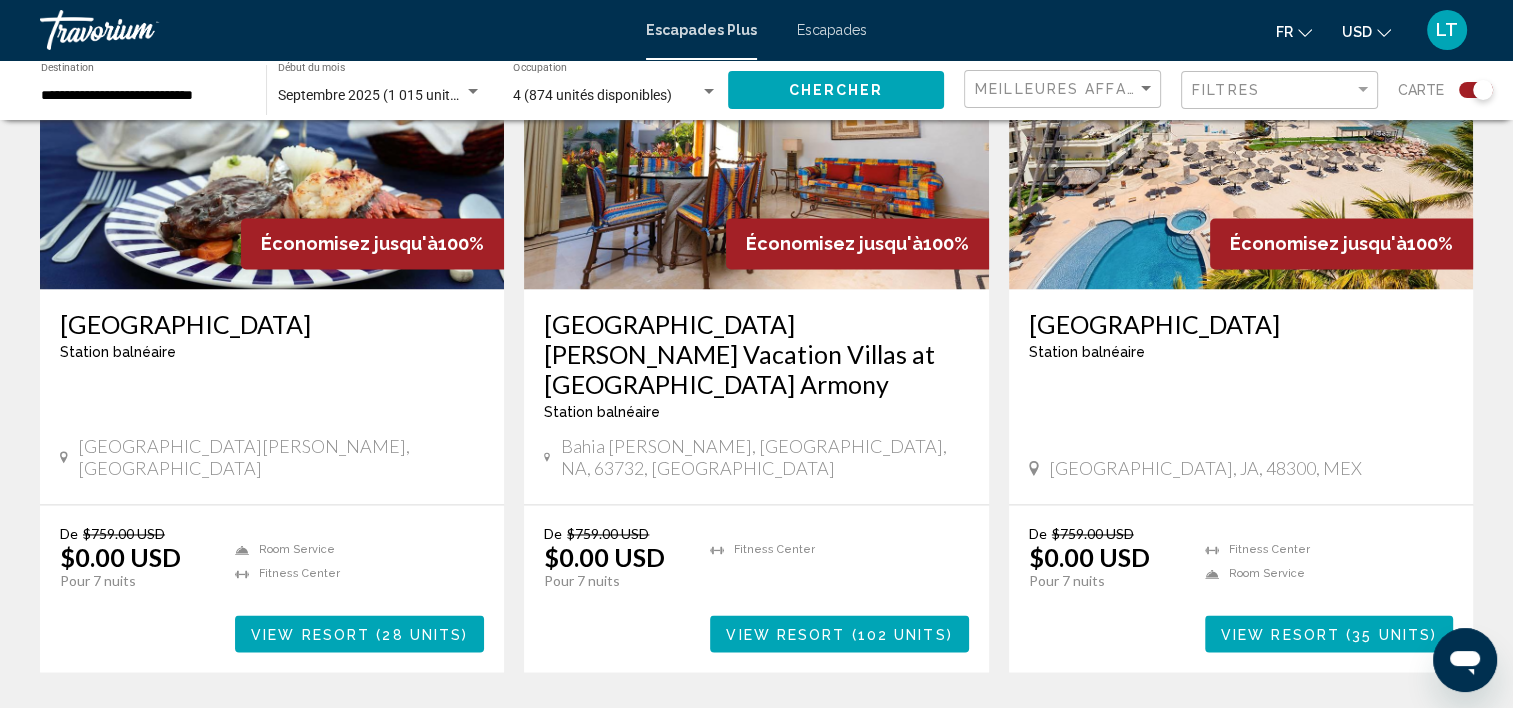 click on "2" at bounding box center [687, 732] 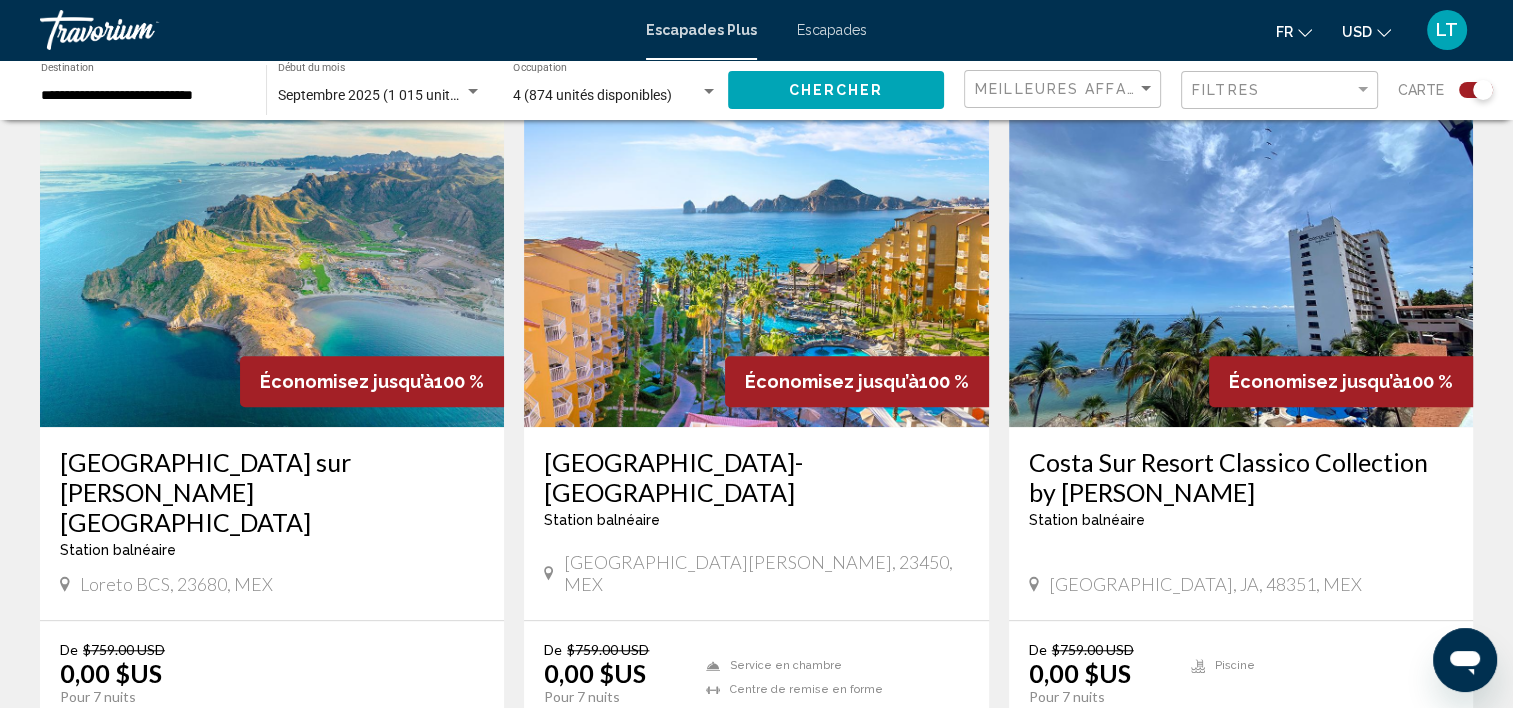 scroll, scrollTop: 1500, scrollLeft: 0, axis: vertical 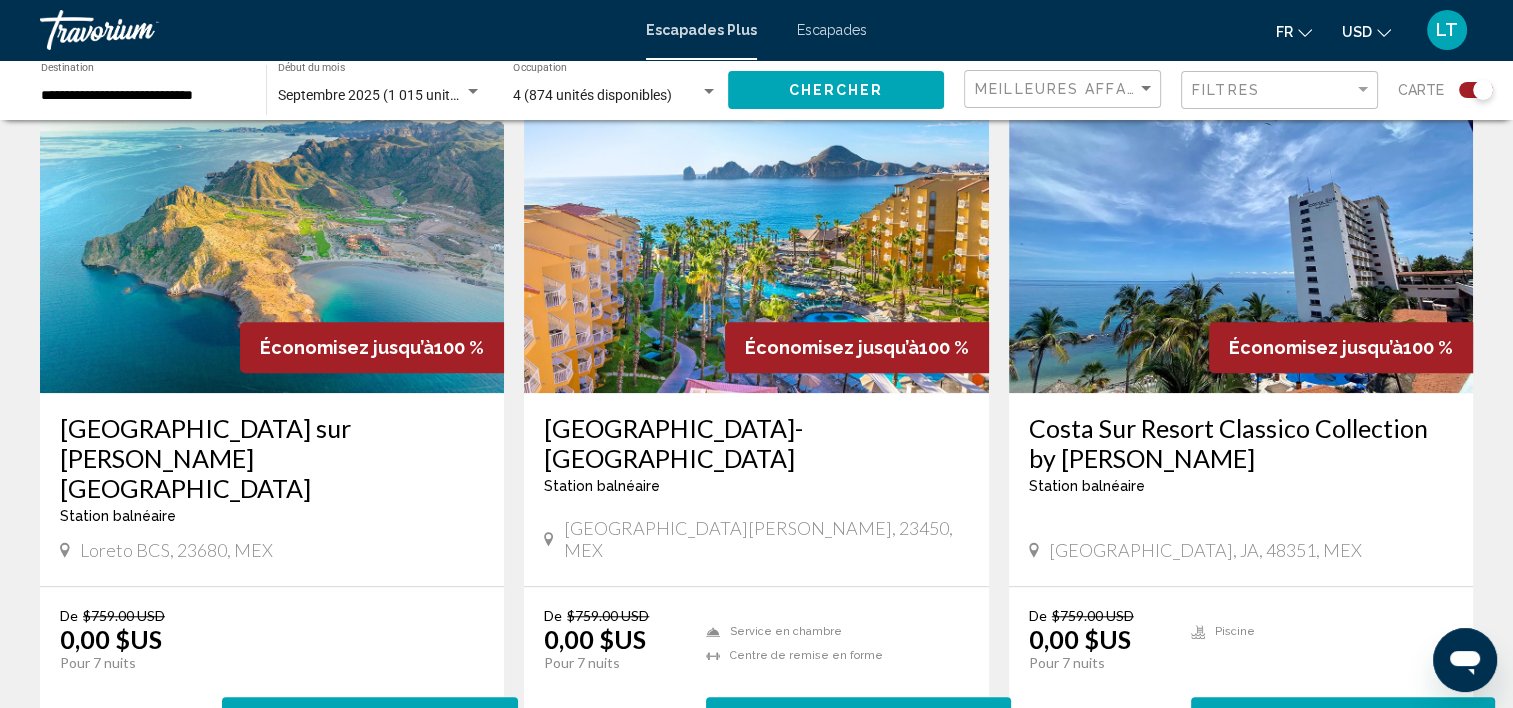 click on "Économisez jusqu’à  100 %" at bounding box center (857, 347) 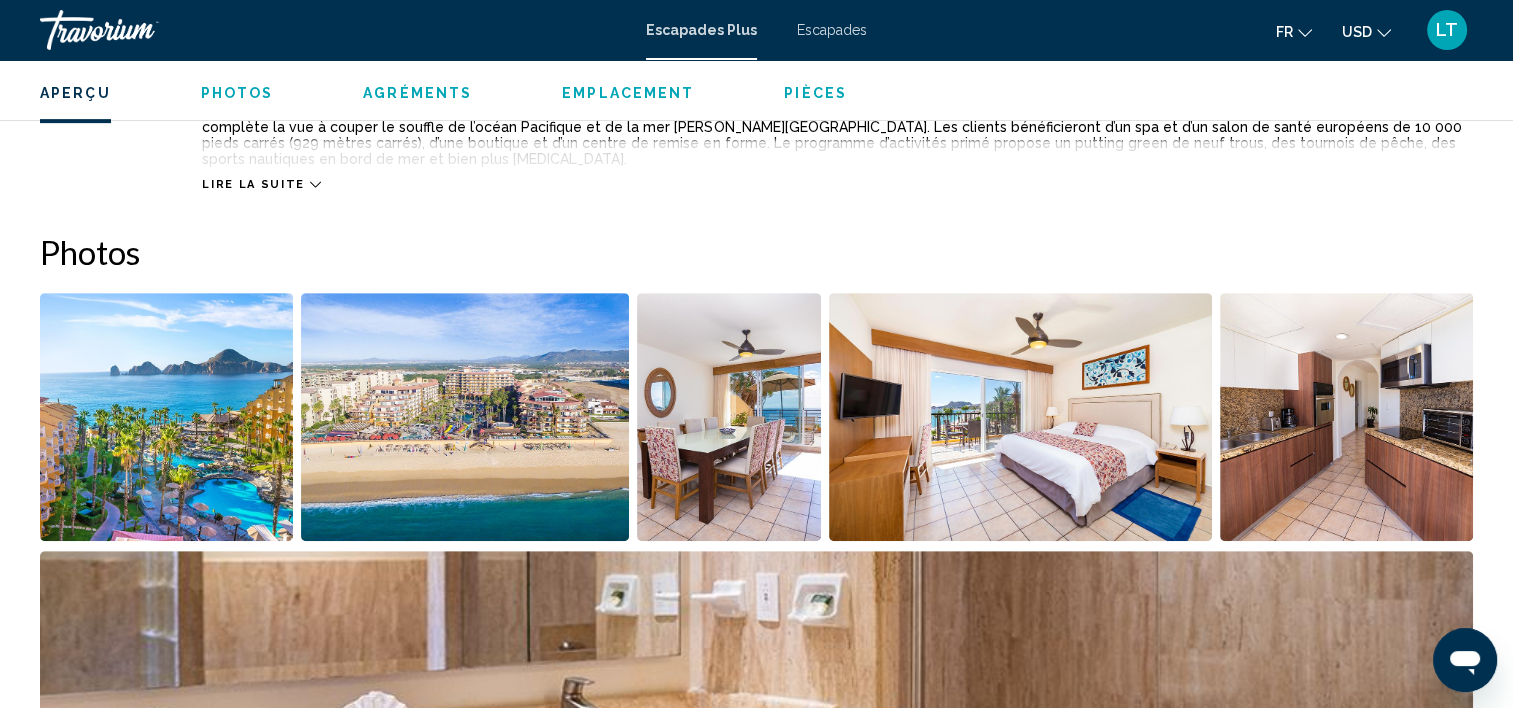 scroll, scrollTop: 806, scrollLeft: 0, axis: vertical 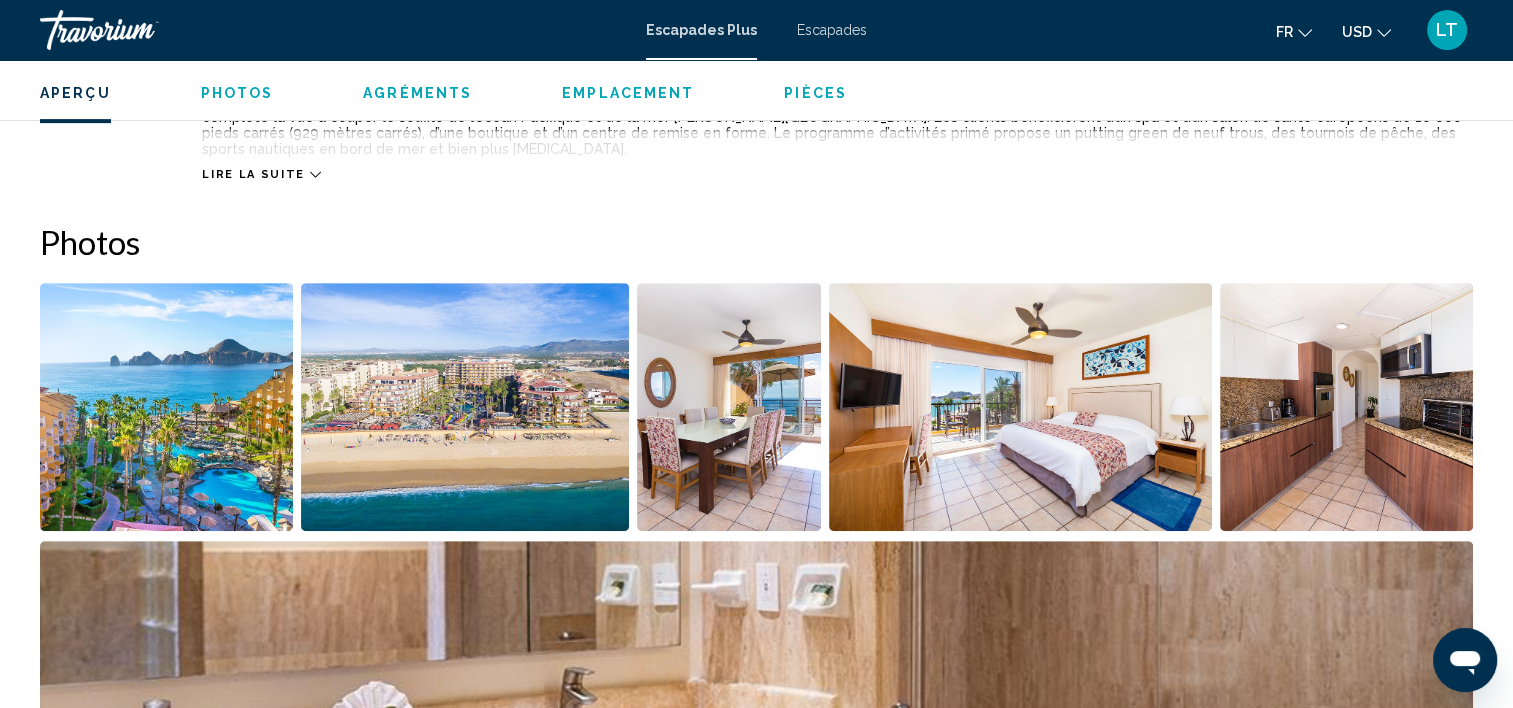 click at bounding box center [166, 407] 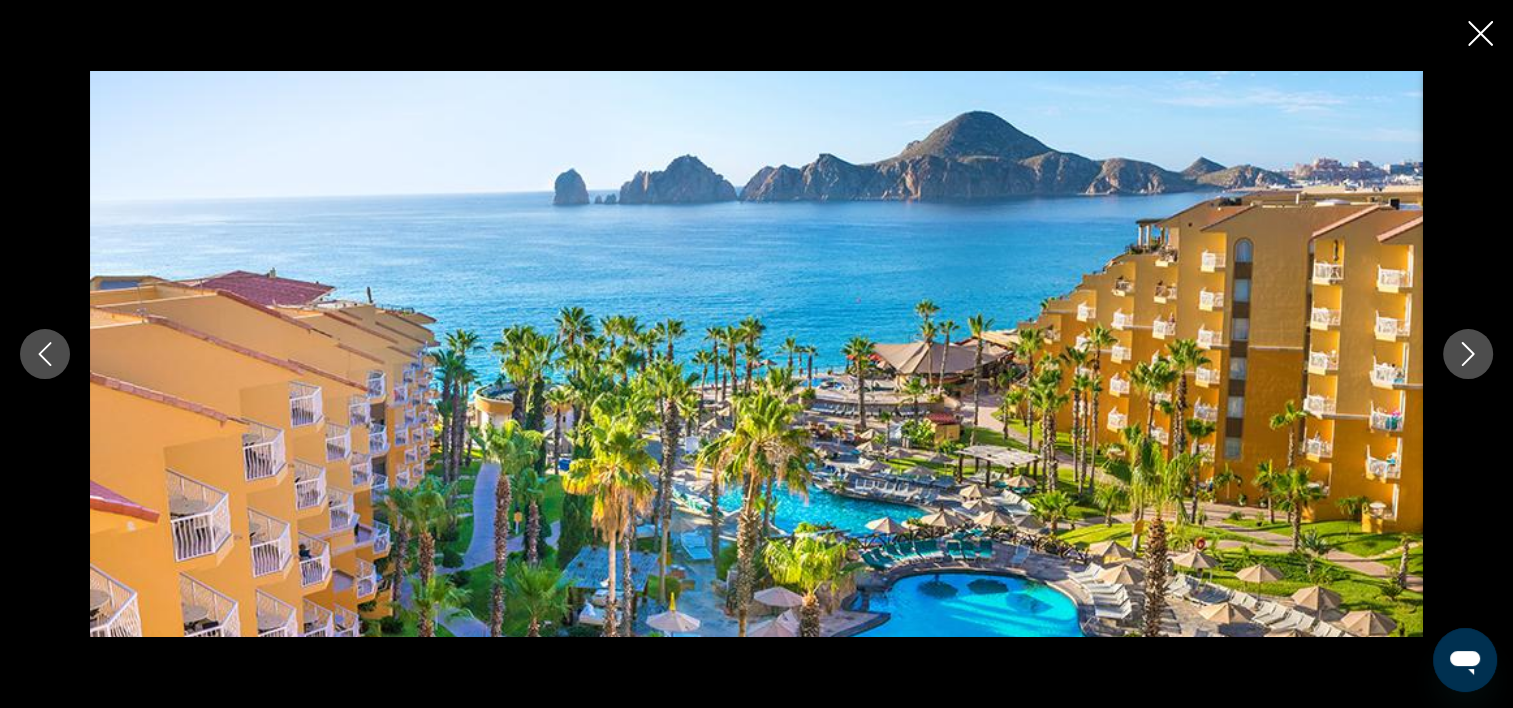 scroll, scrollTop: 1106, scrollLeft: 0, axis: vertical 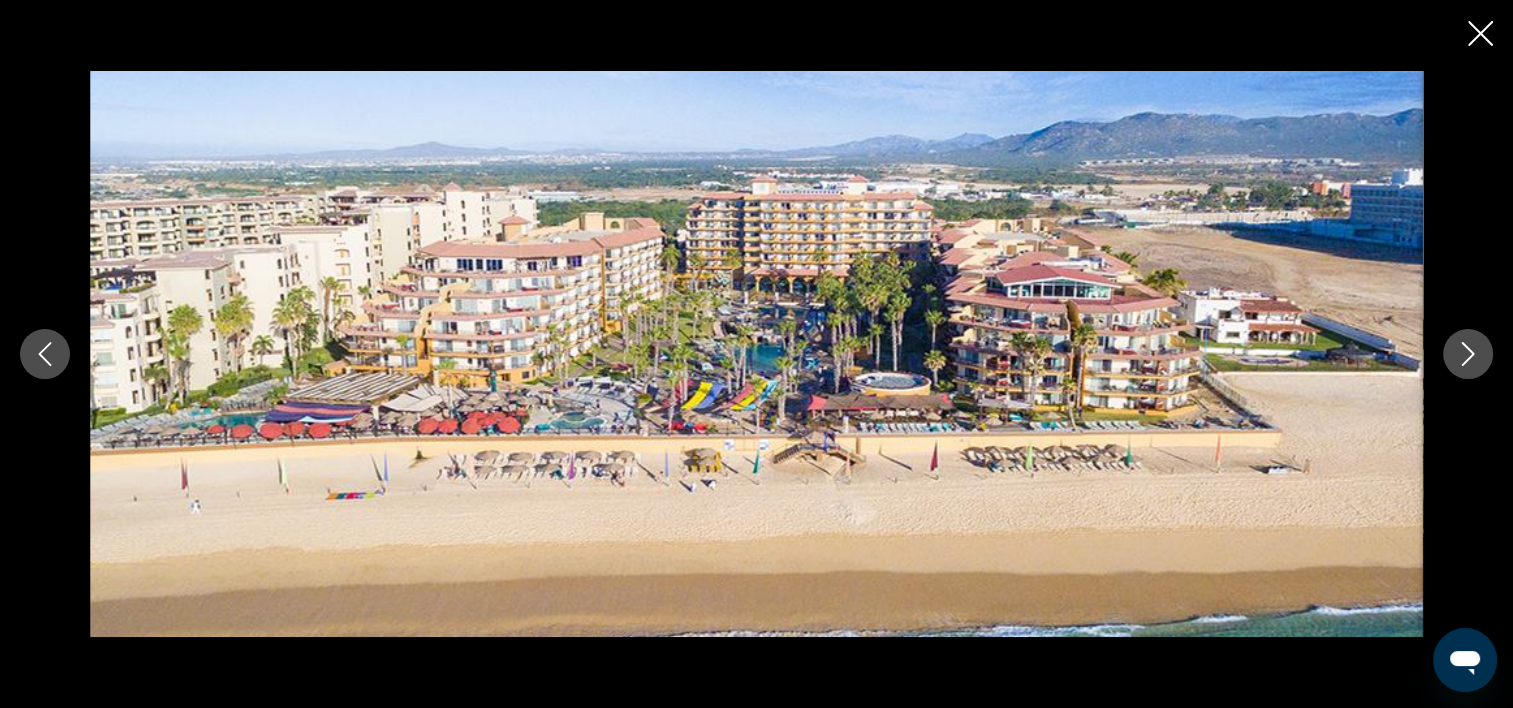 click 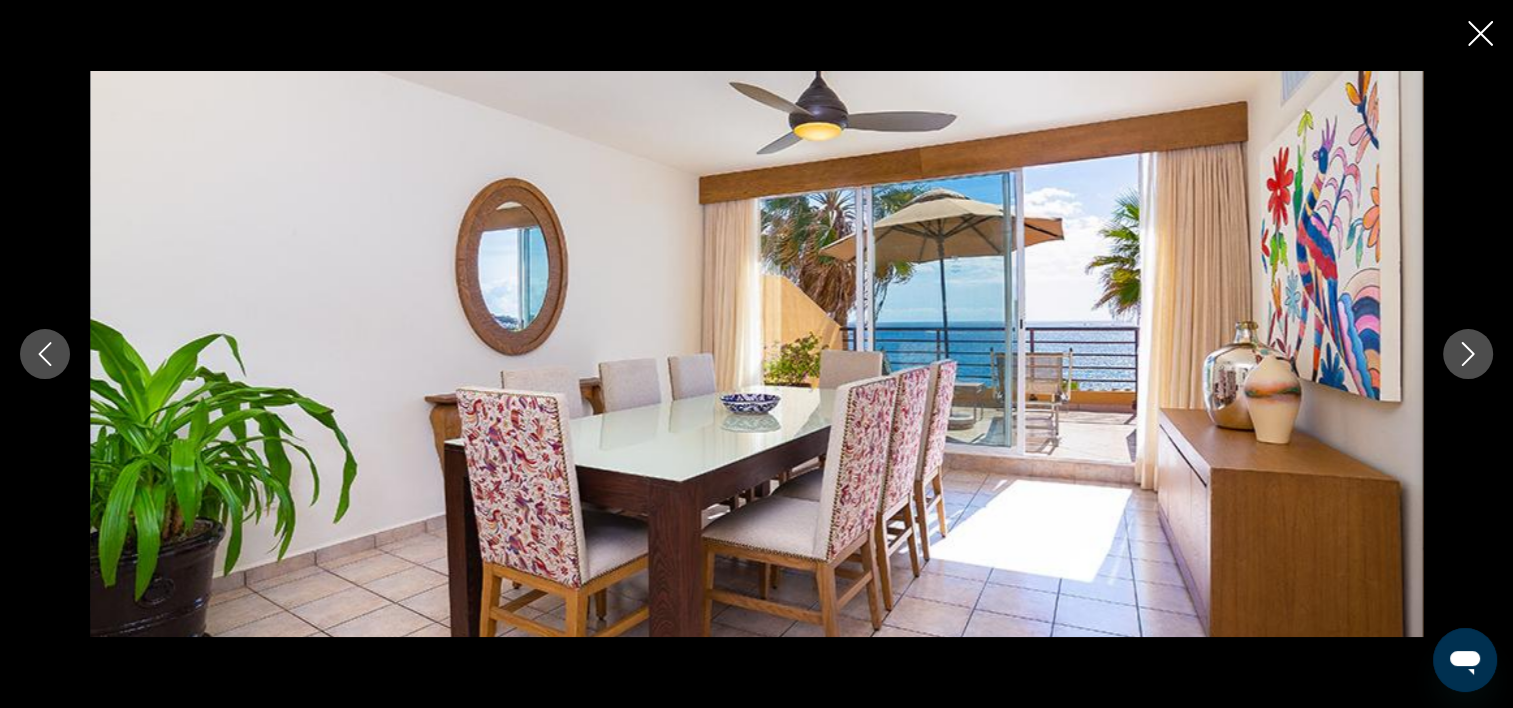 click 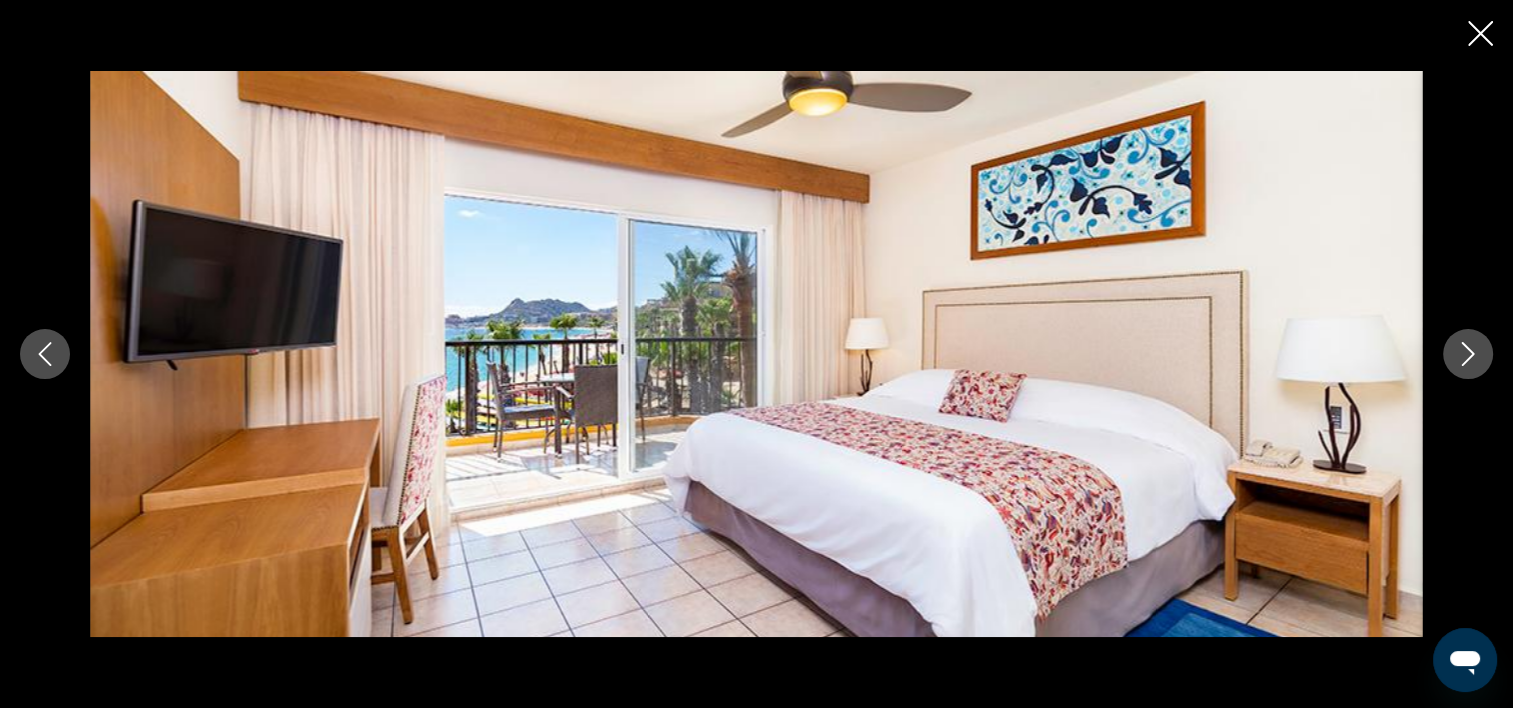 click 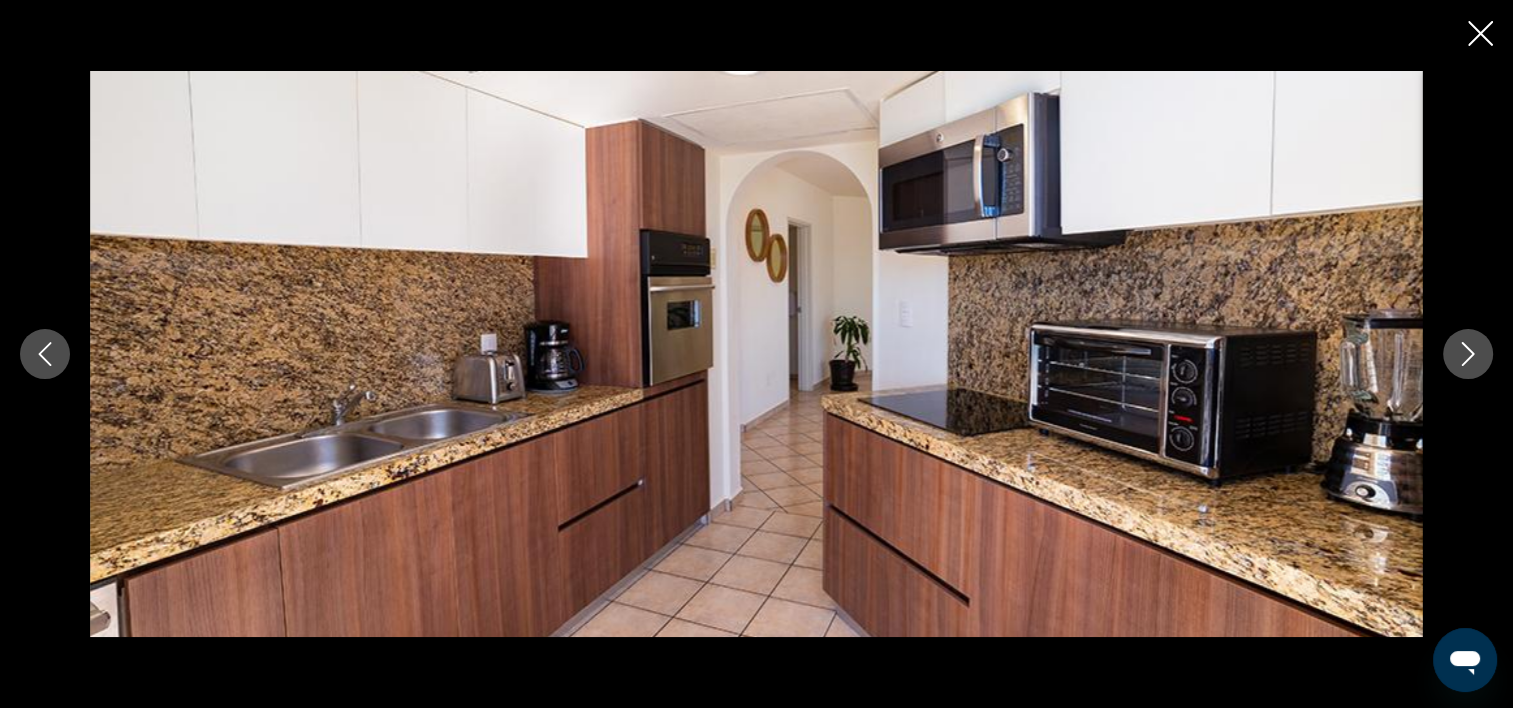 click 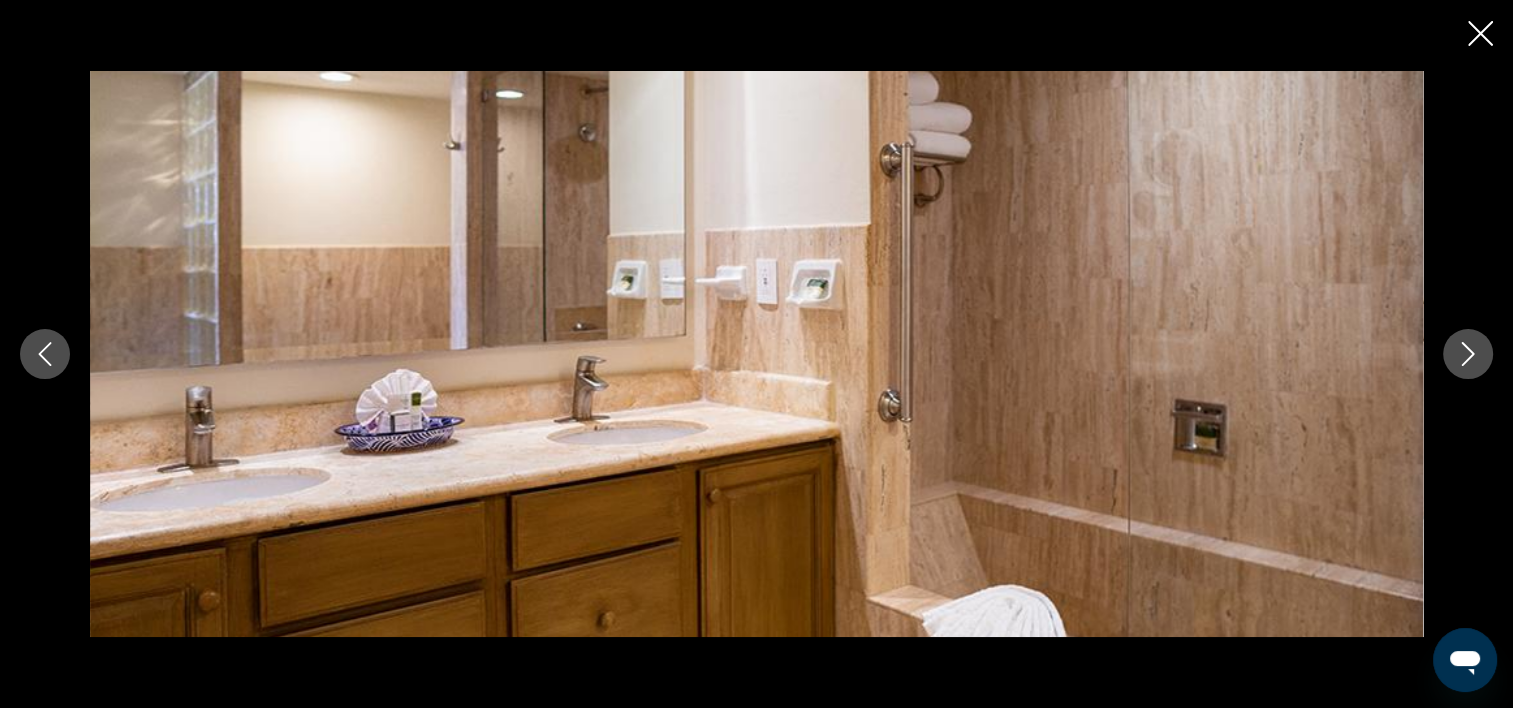click 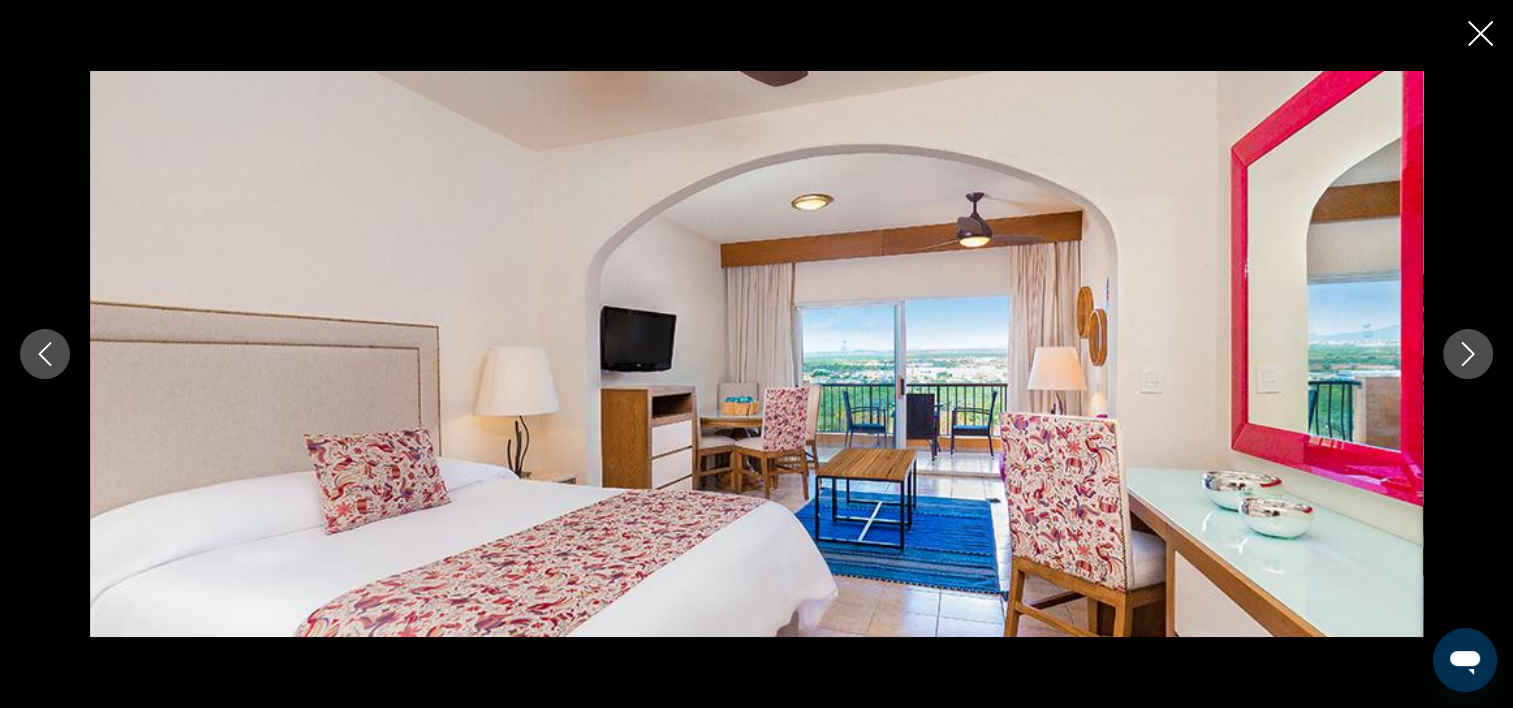 click 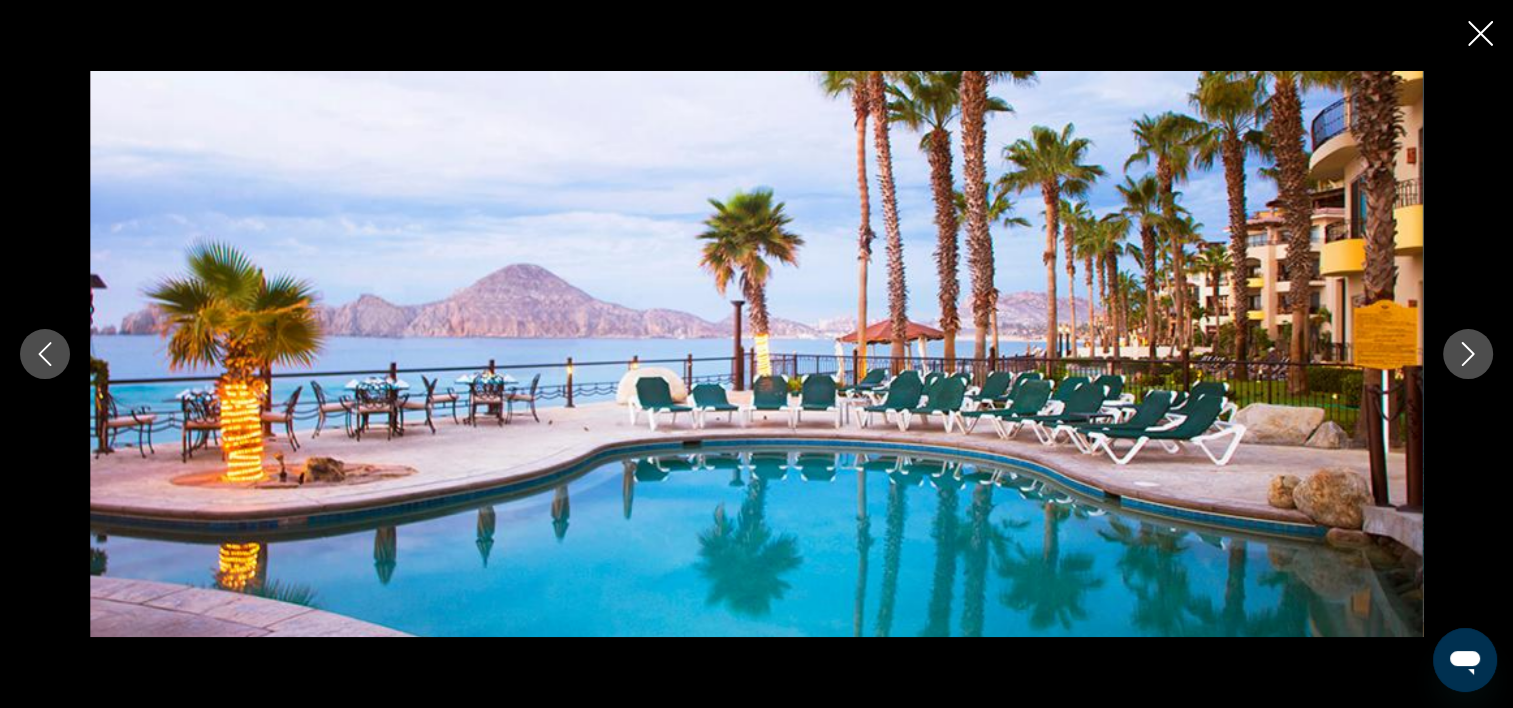 click 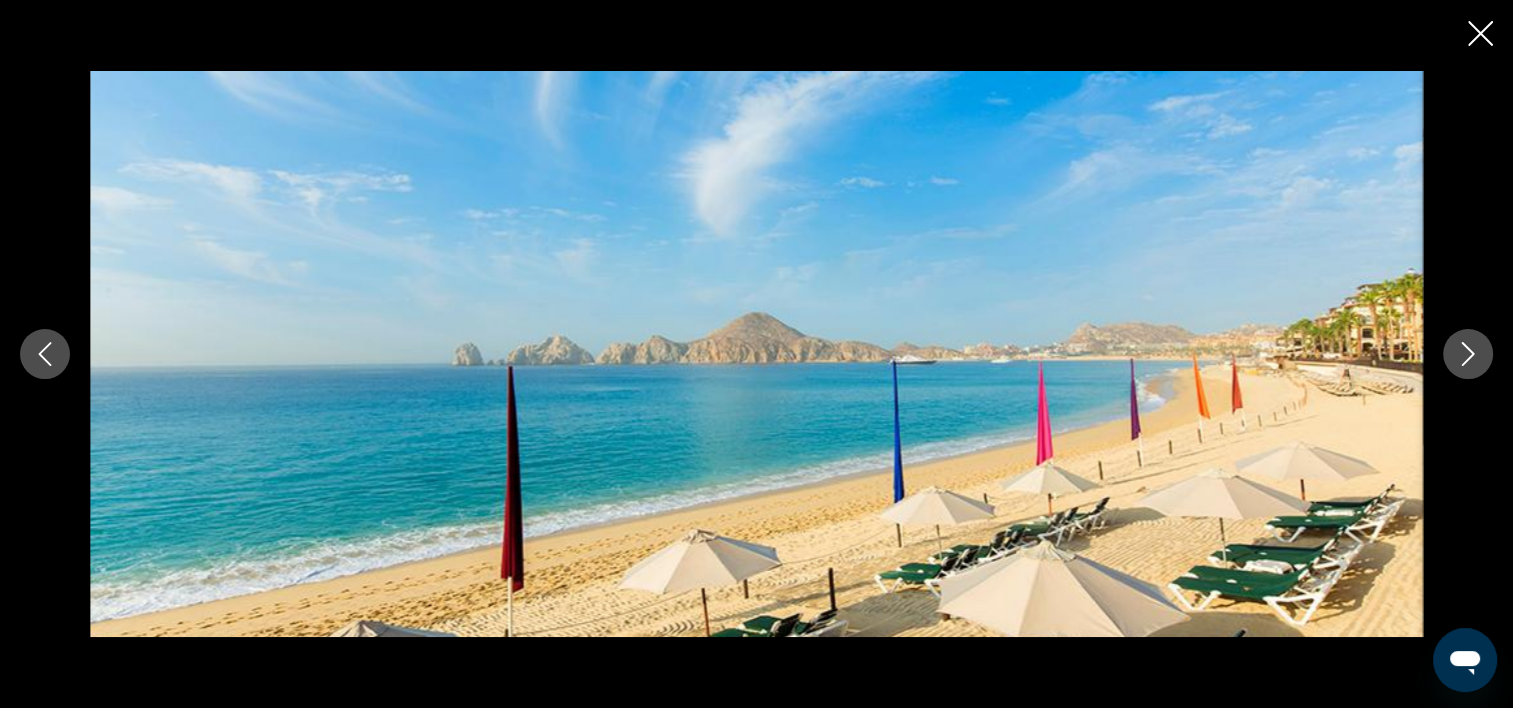 click 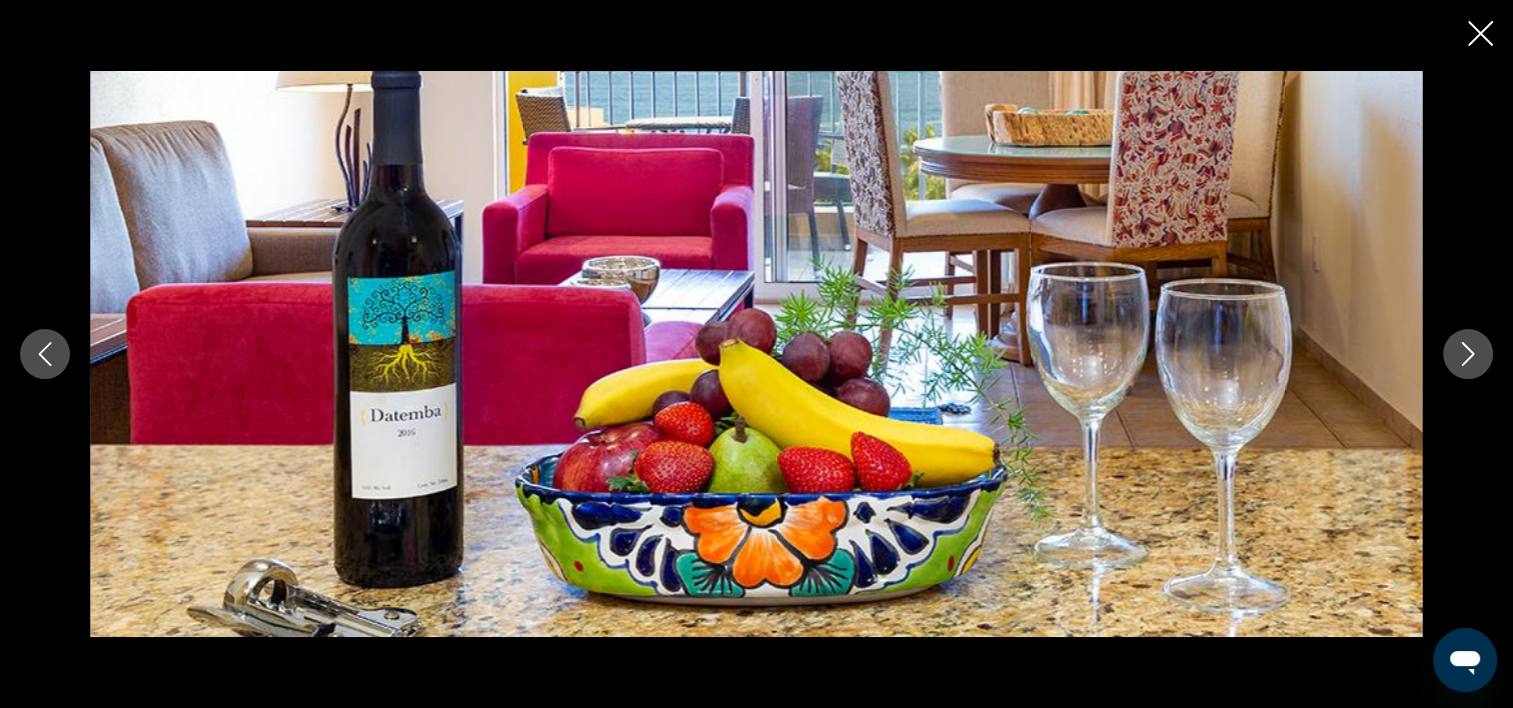 click 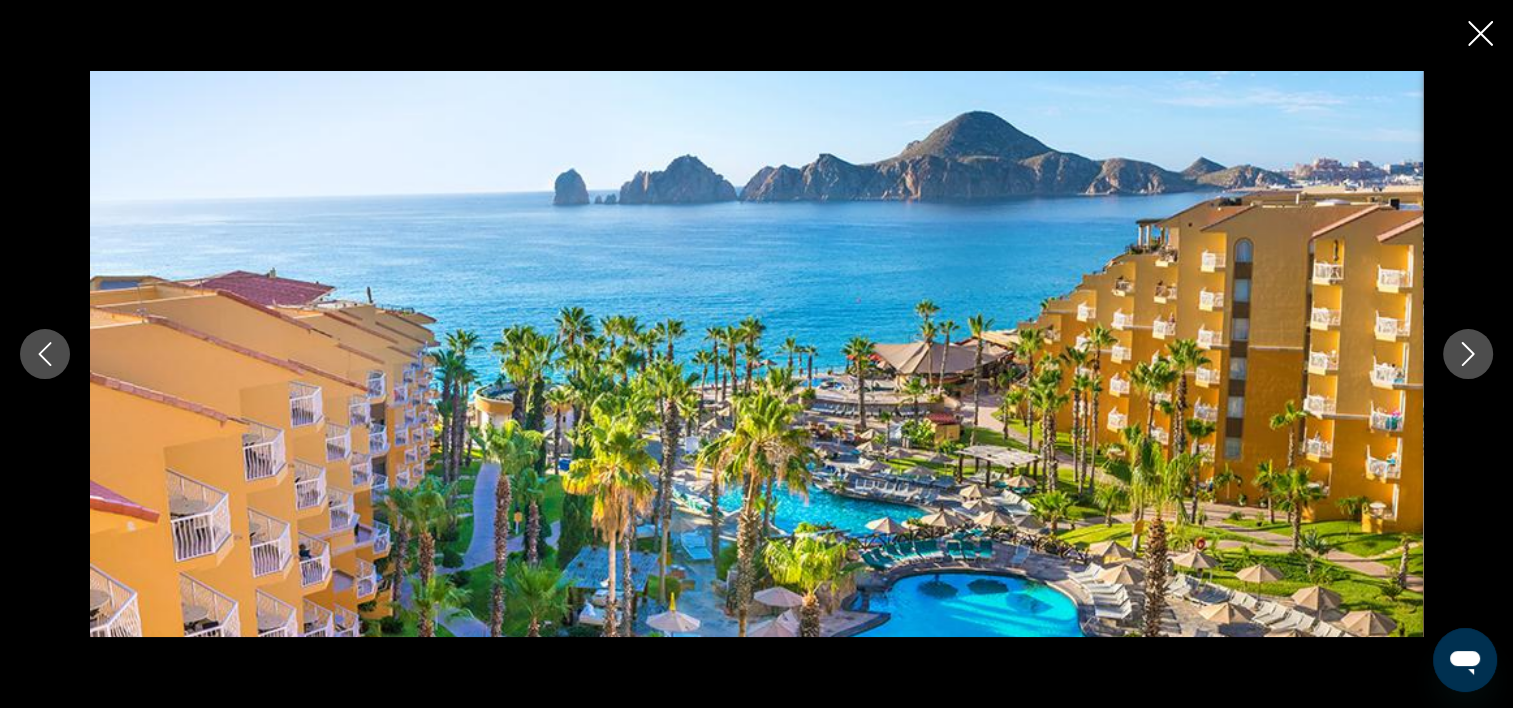 click 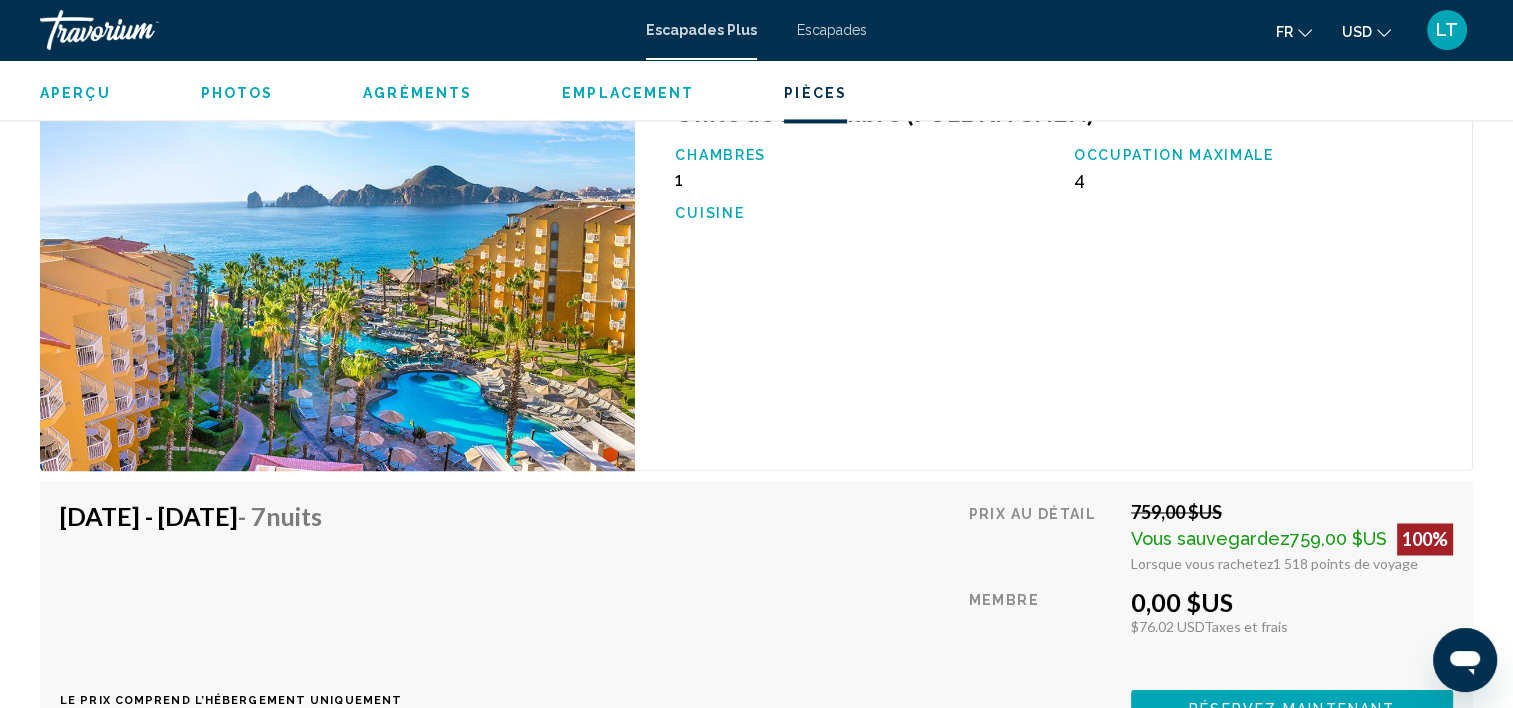 scroll, scrollTop: 3106, scrollLeft: 0, axis: vertical 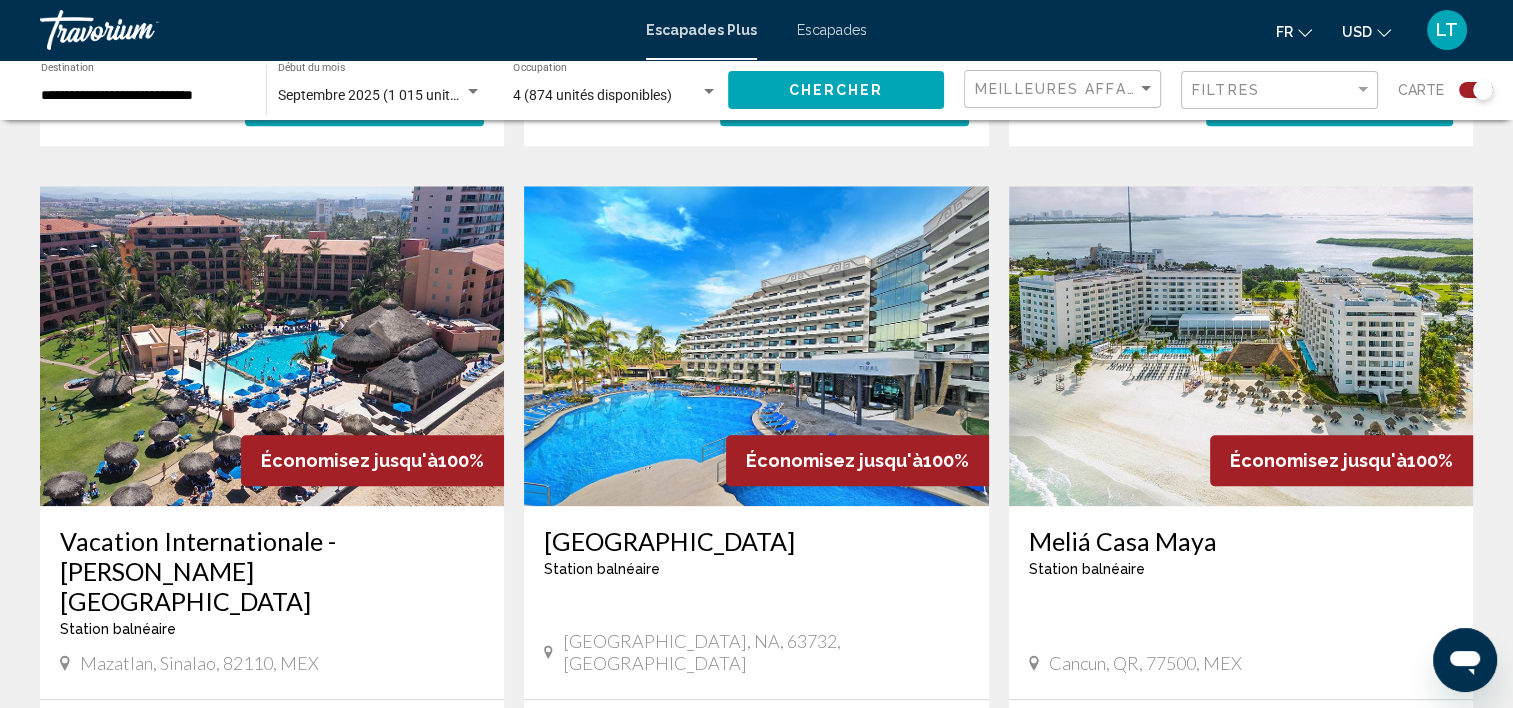 click at bounding box center (1241, 346) 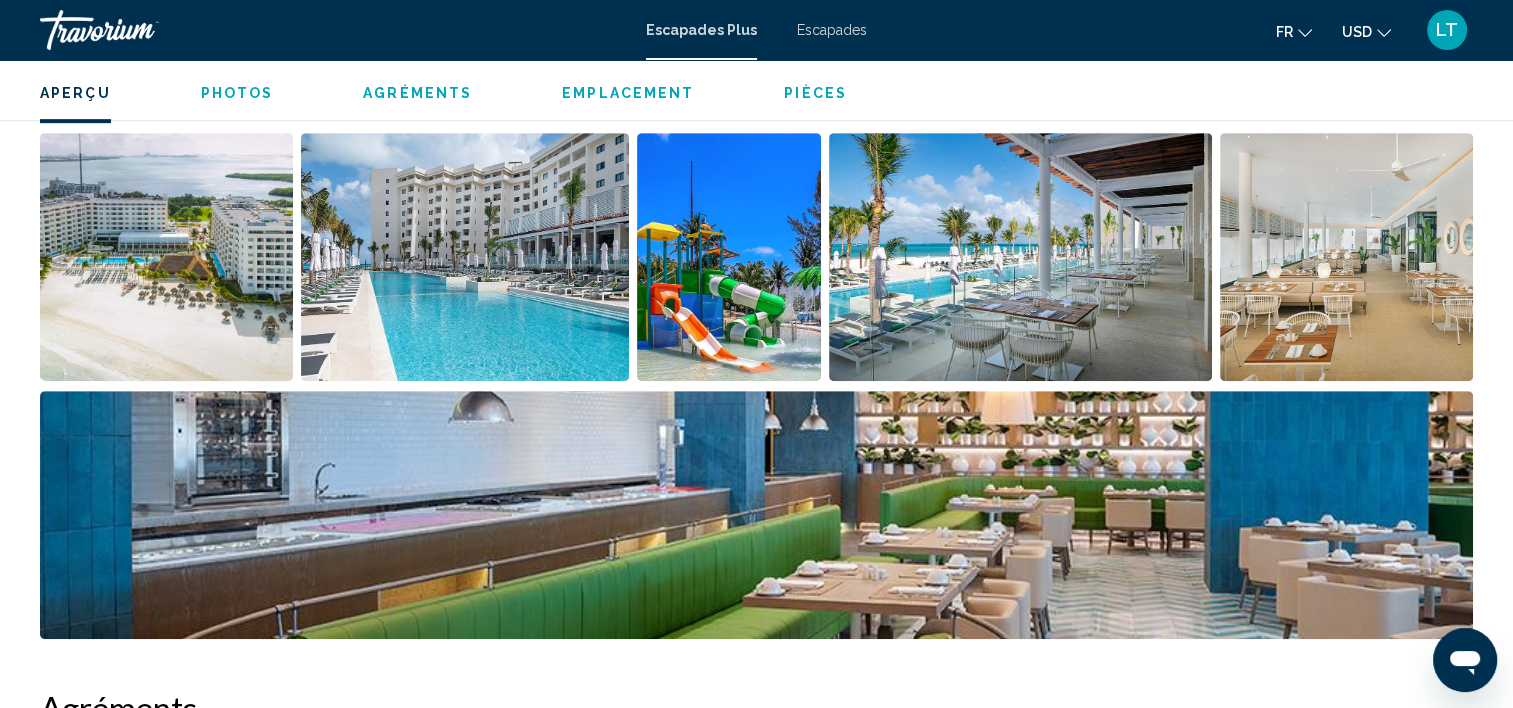 scroll, scrollTop: 1006, scrollLeft: 0, axis: vertical 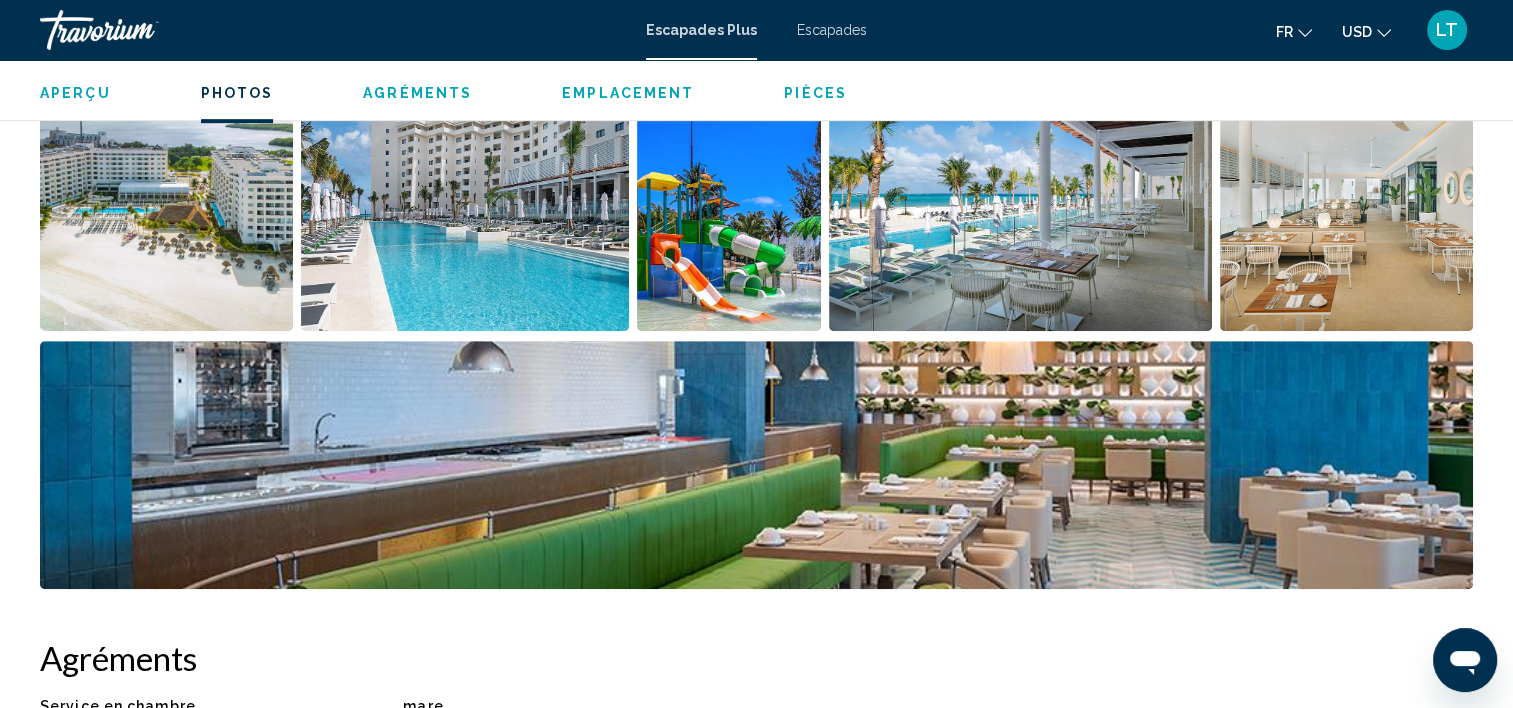 click at bounding box center [166, 207] 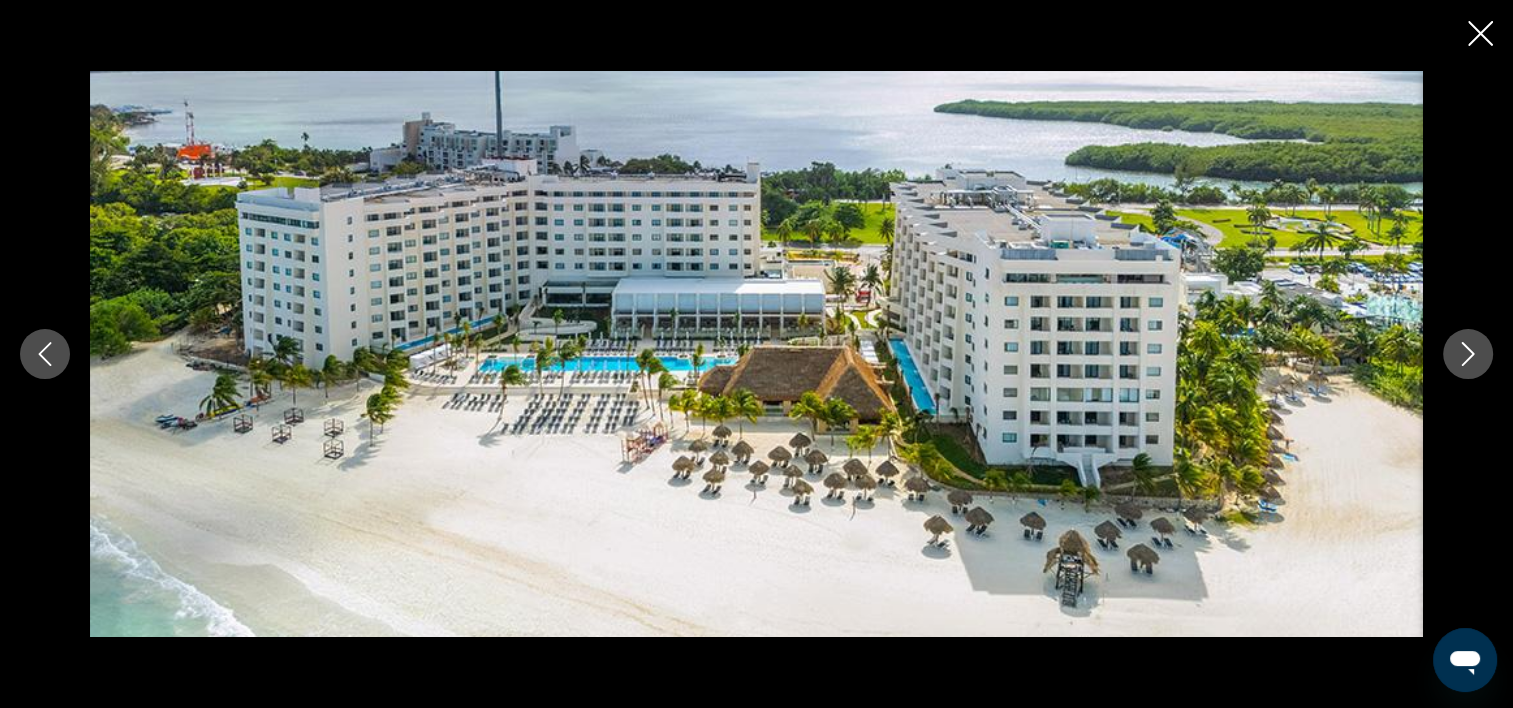 click 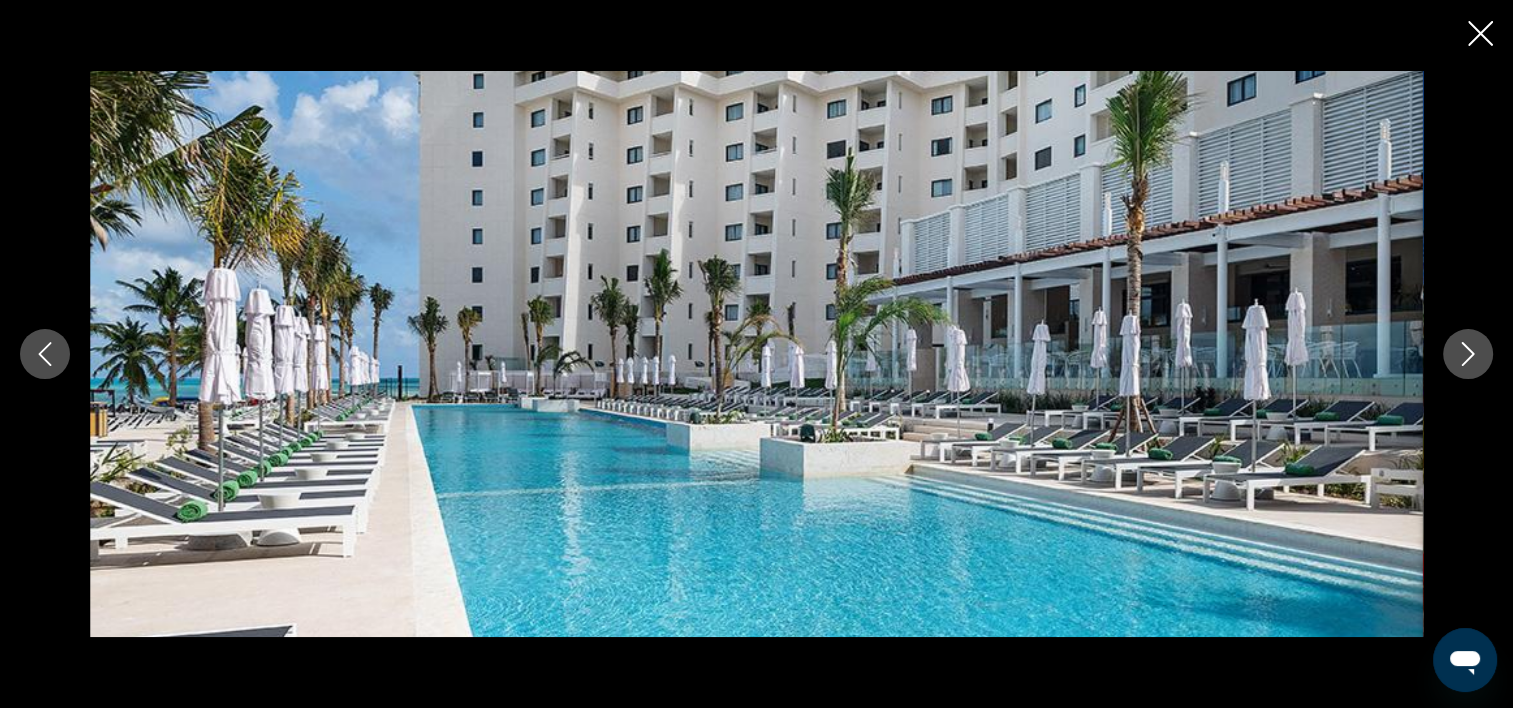 click 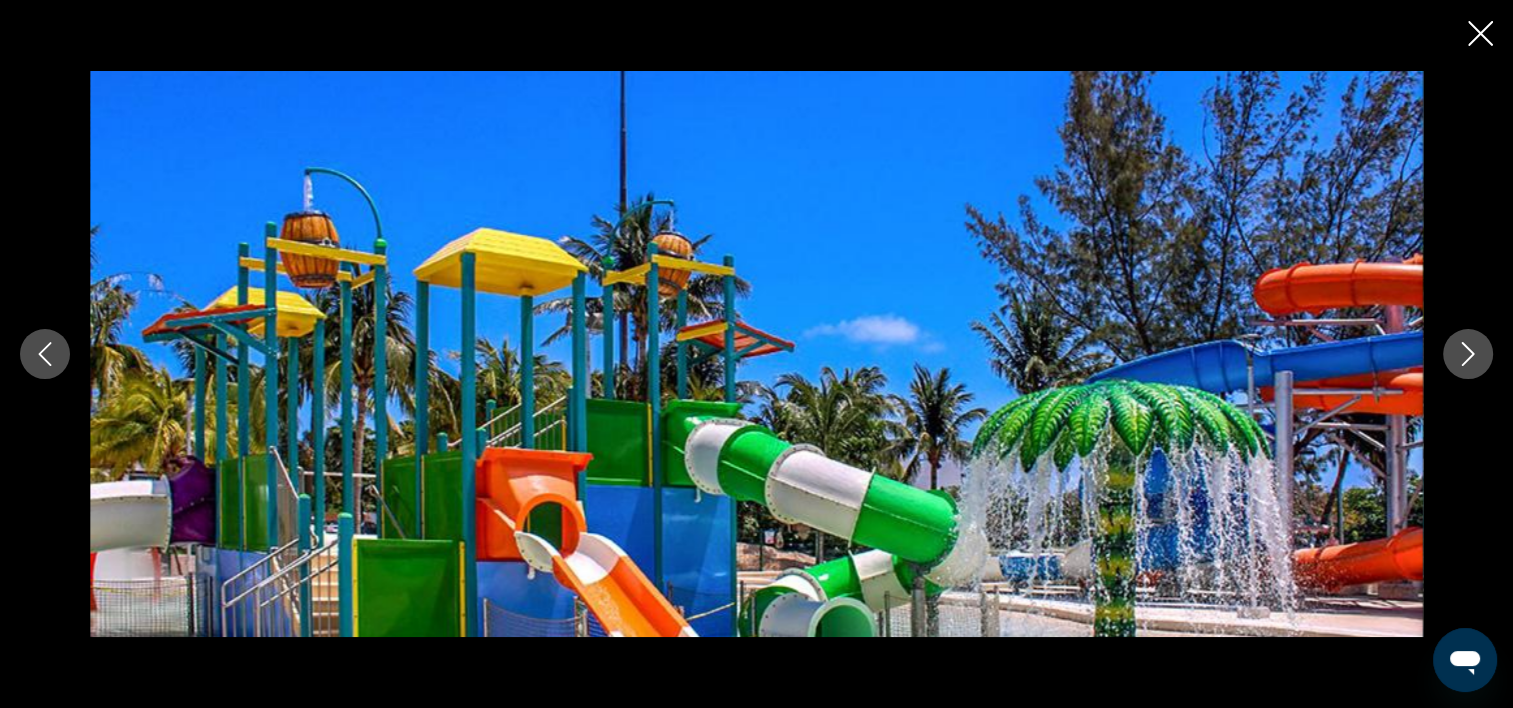 click 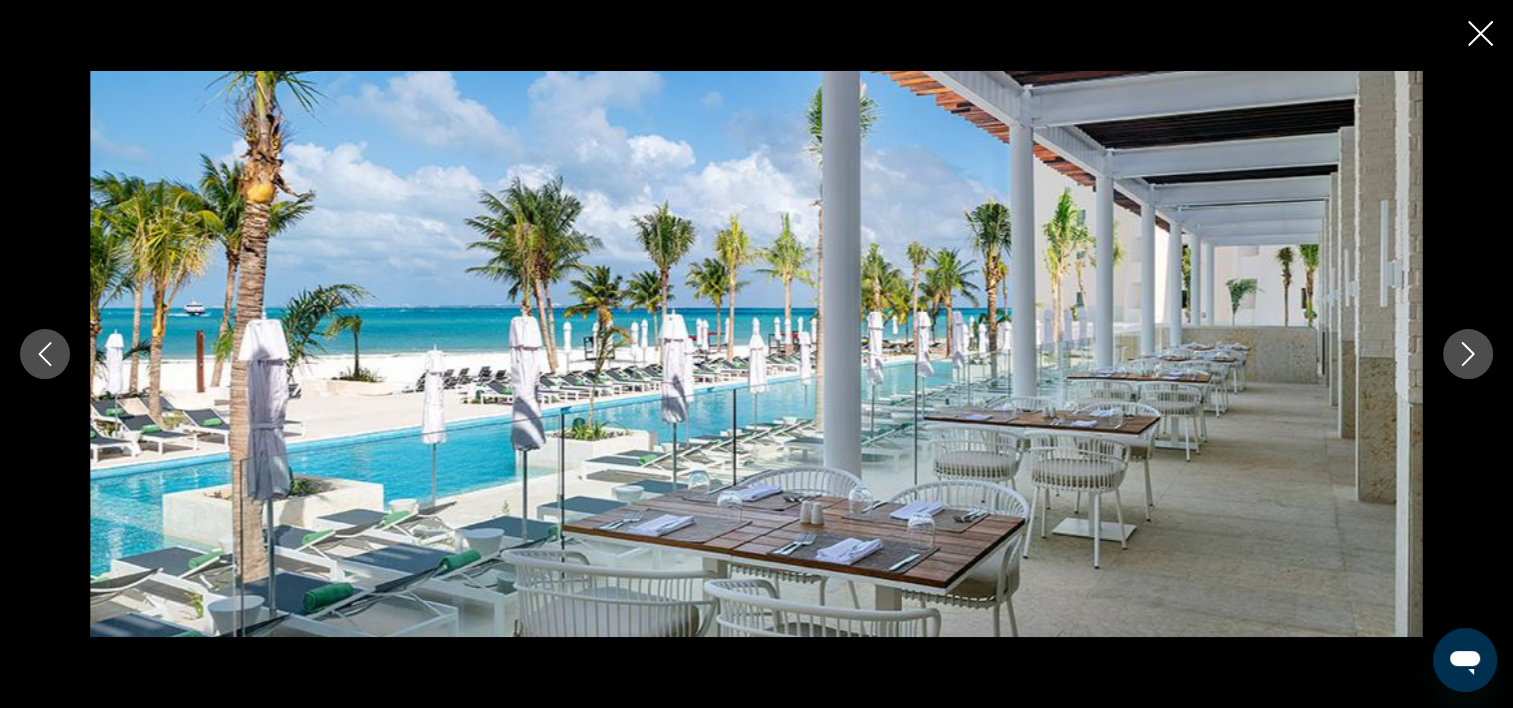 click 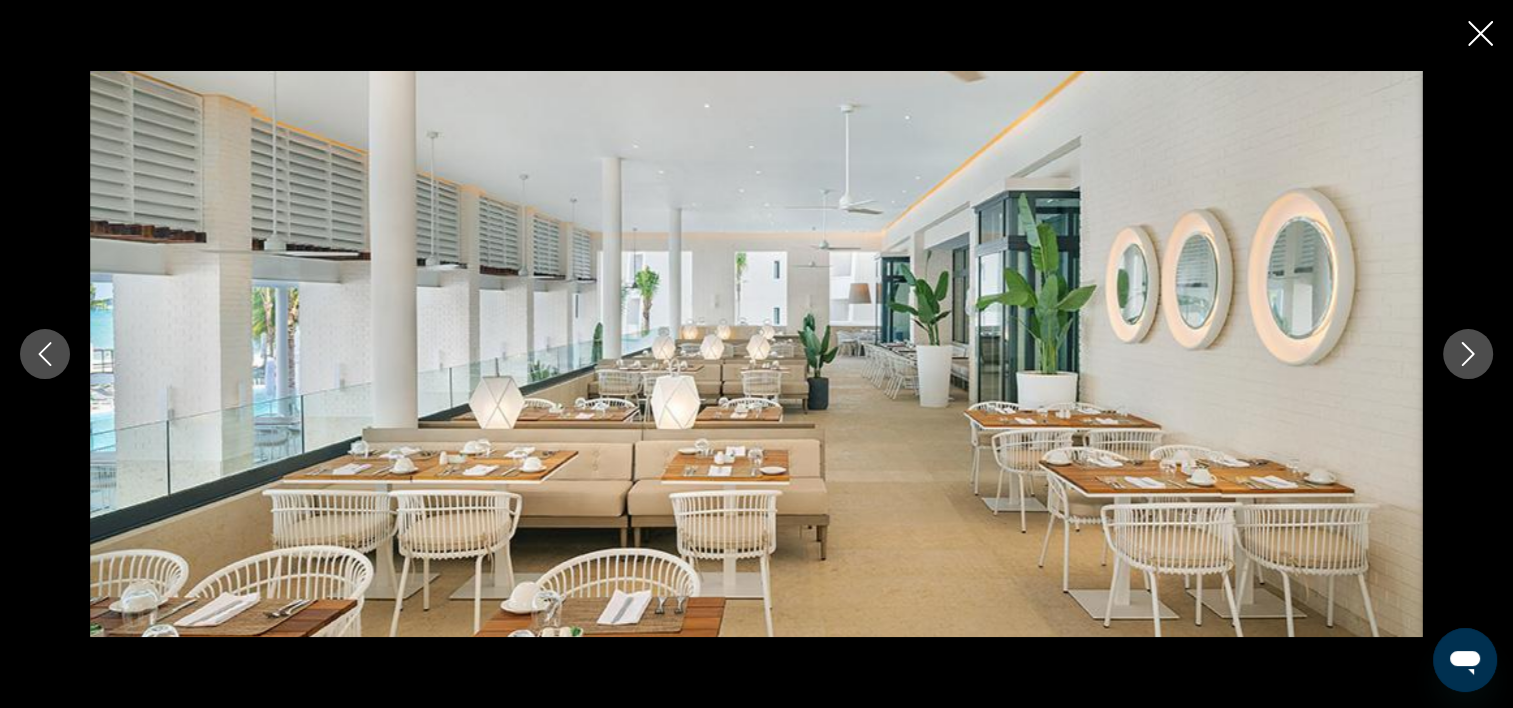 click 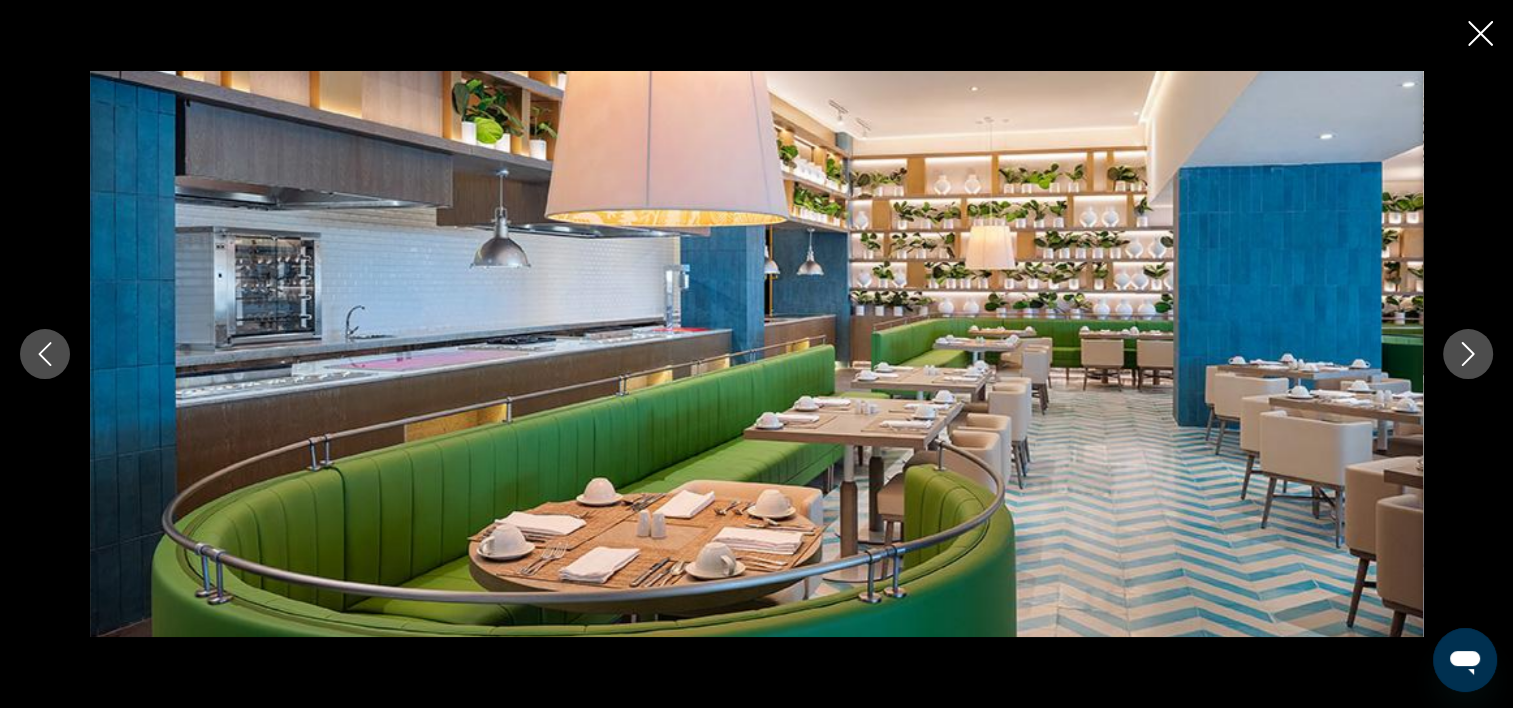 click 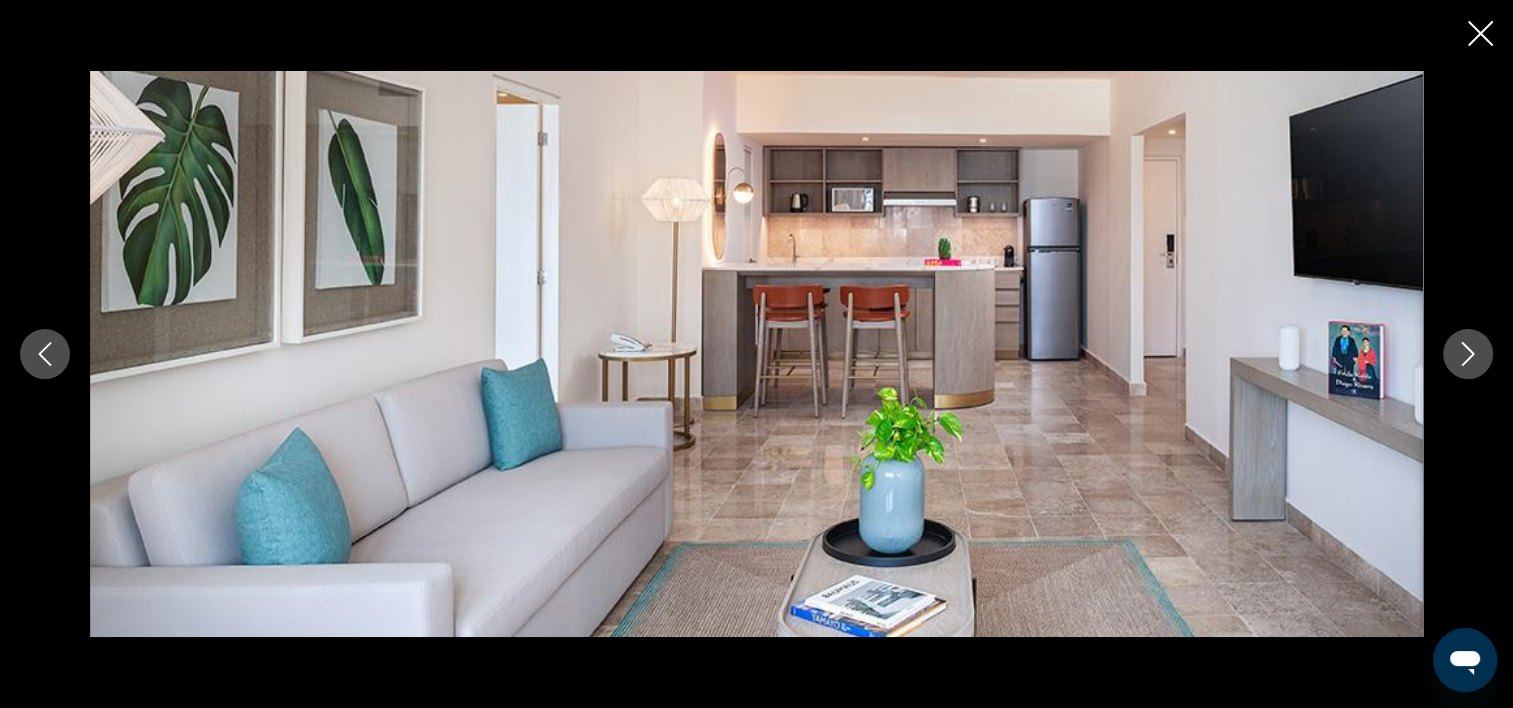 click 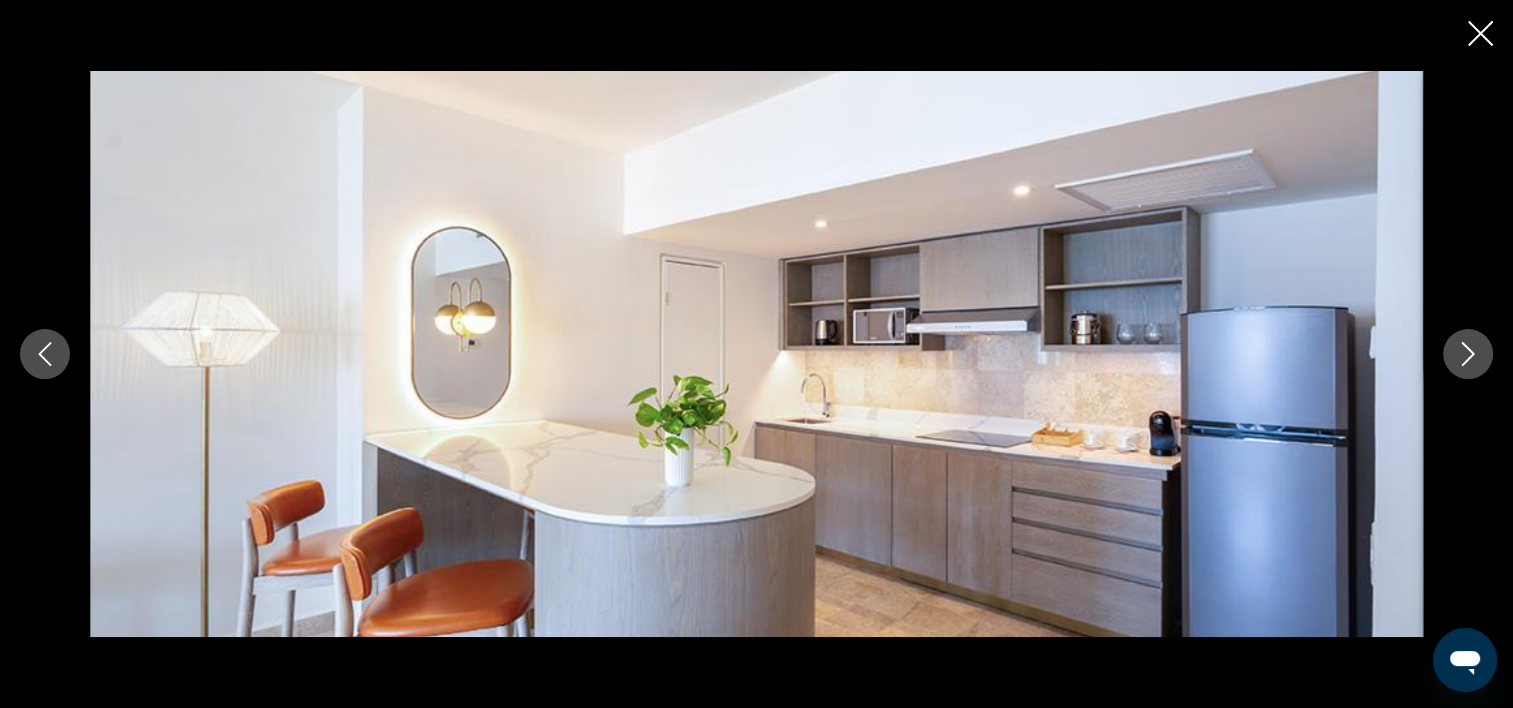 click 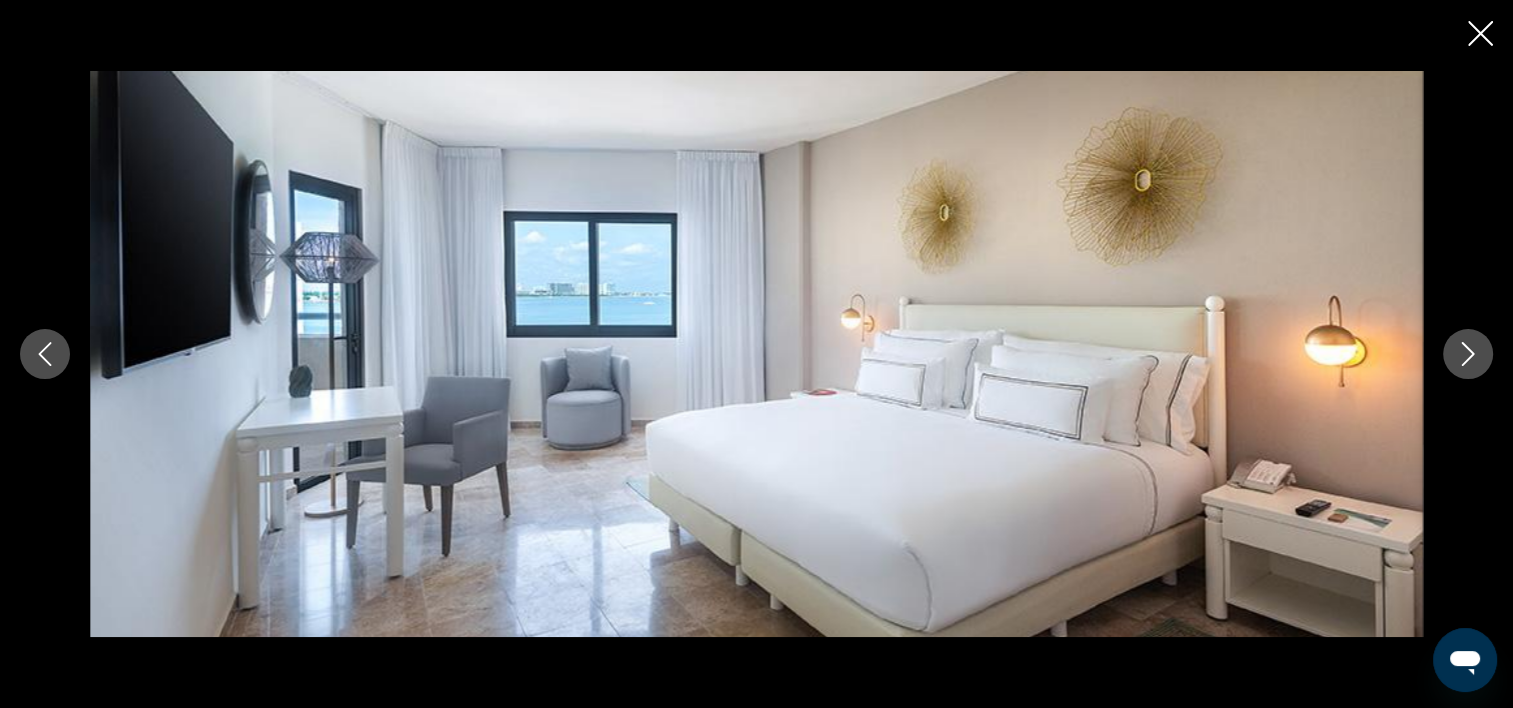 click 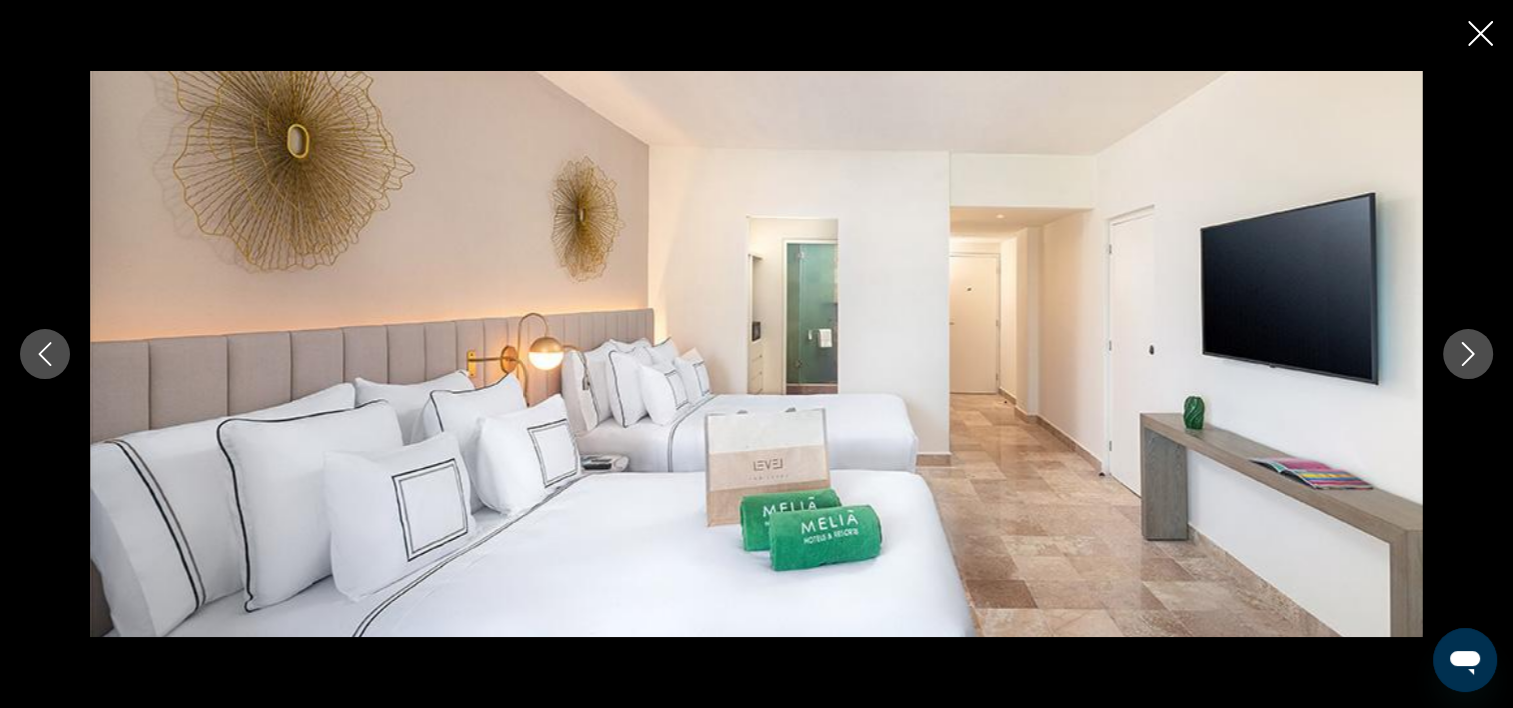 click 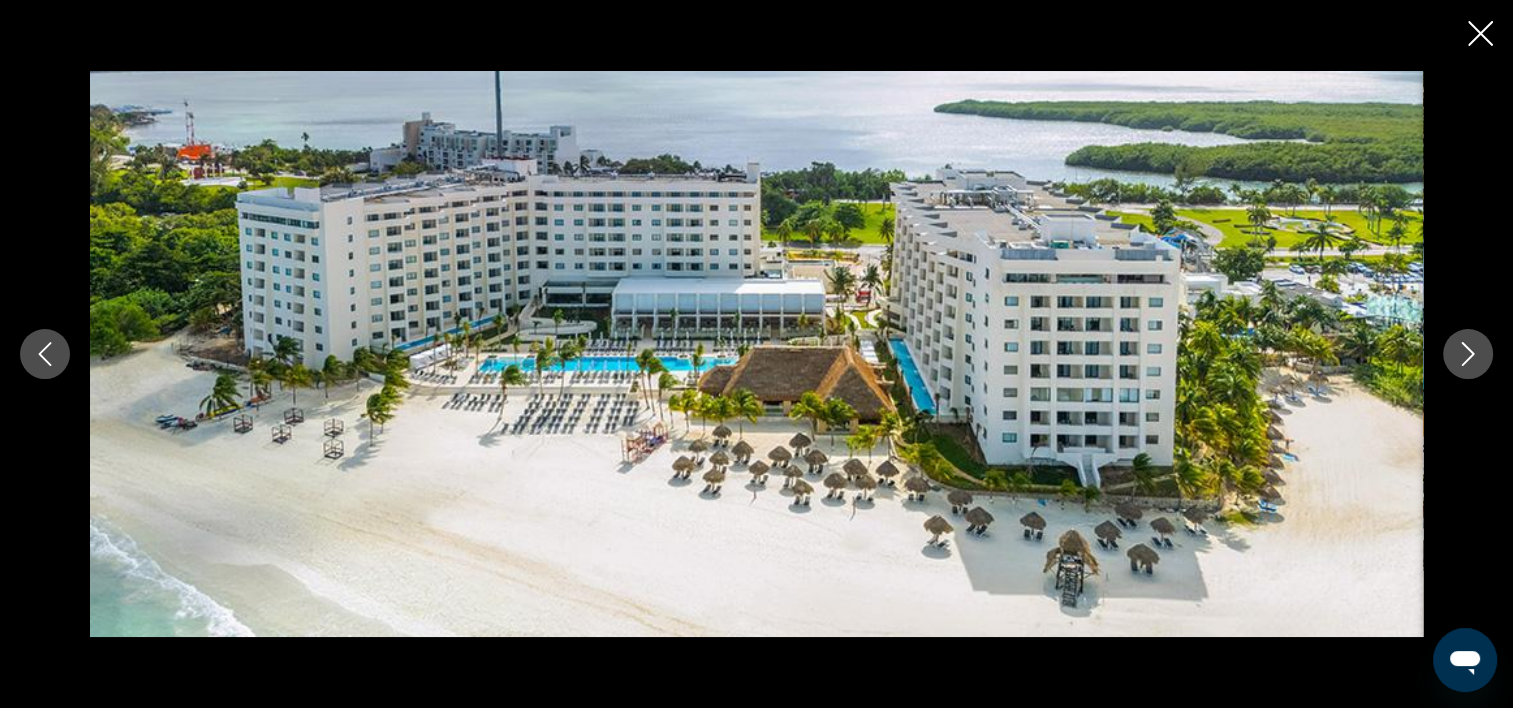click 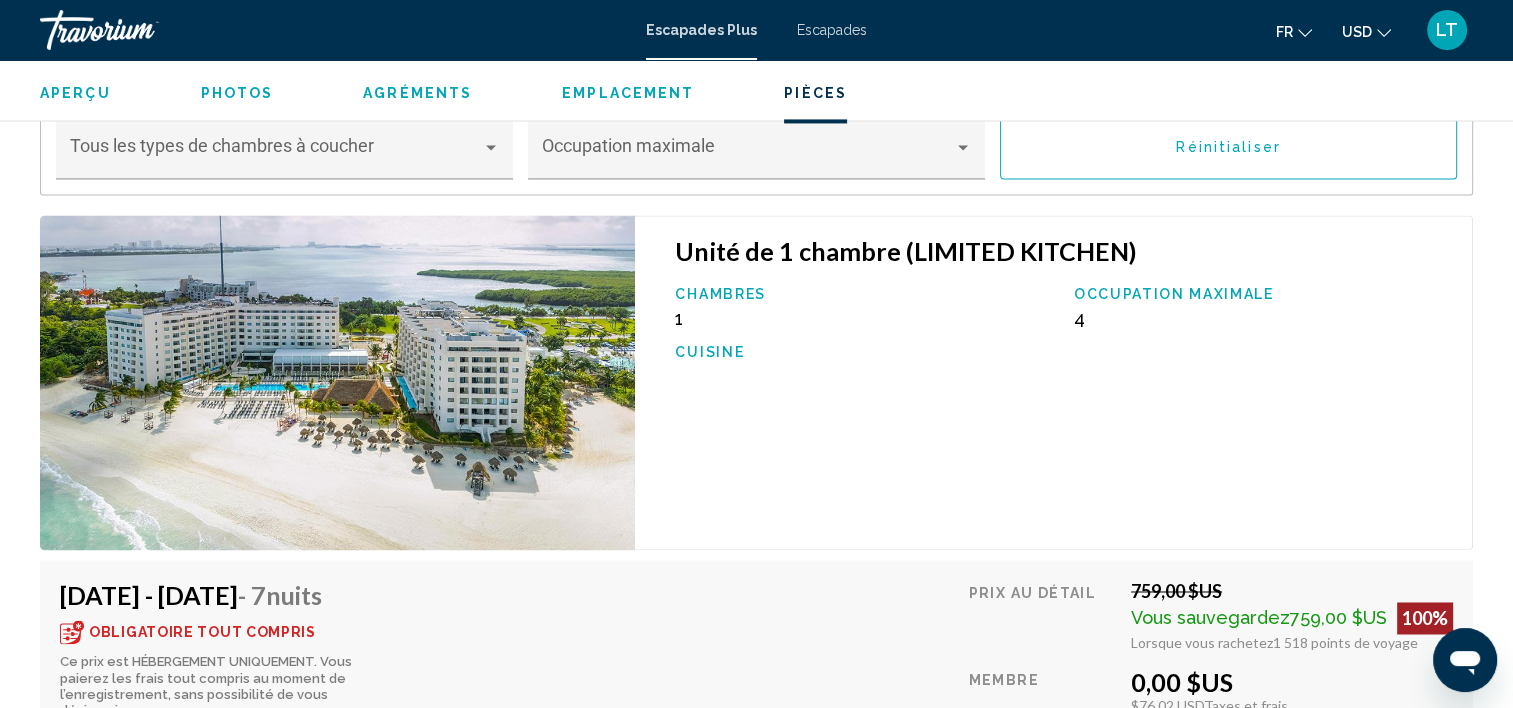 scroll, scrollTop: 3006, scrollLeft: 0, axis: vertical 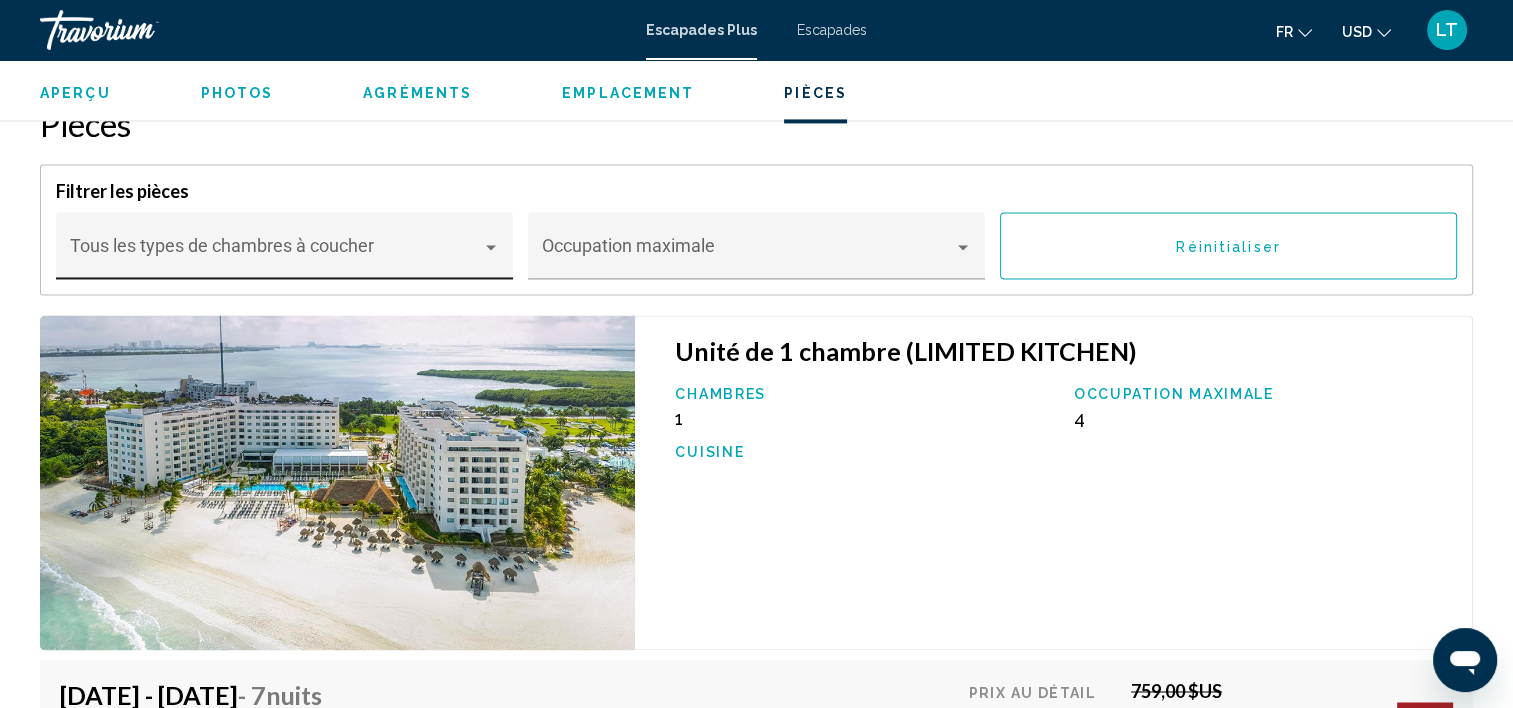click at bounding box center [491, 247] 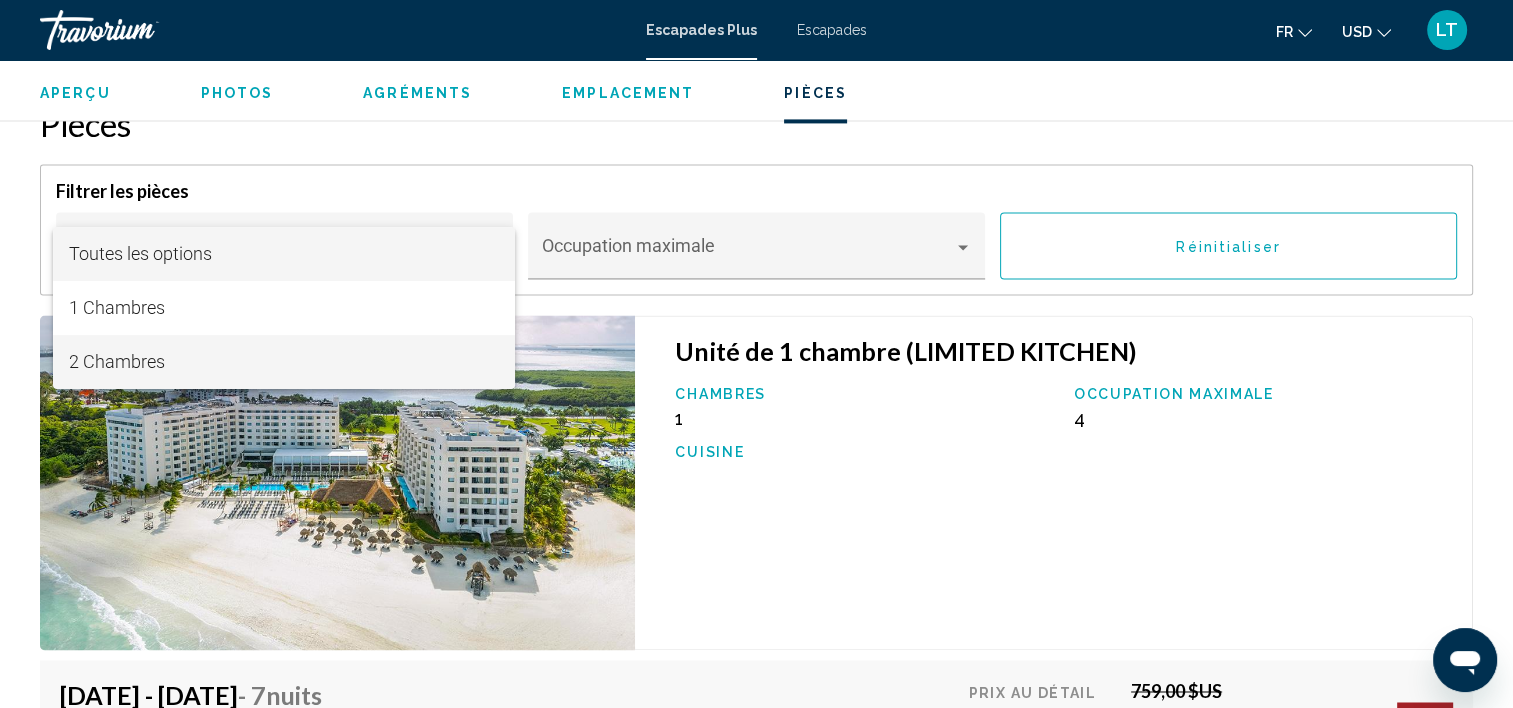 click on "2 Chambres" at bounding box center (284, 362) 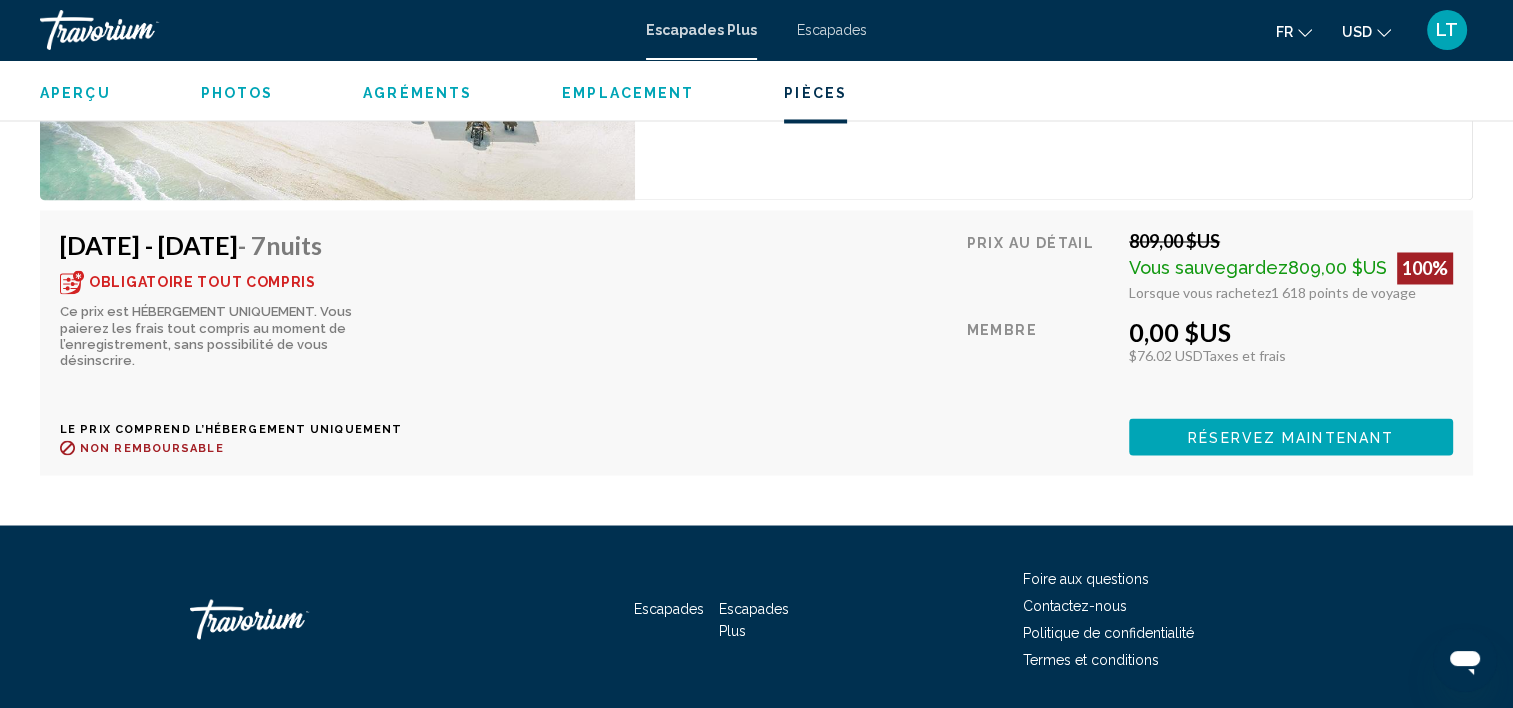 scroll, scrollTop: 3506, scrollLeft: 0, axis: vertical 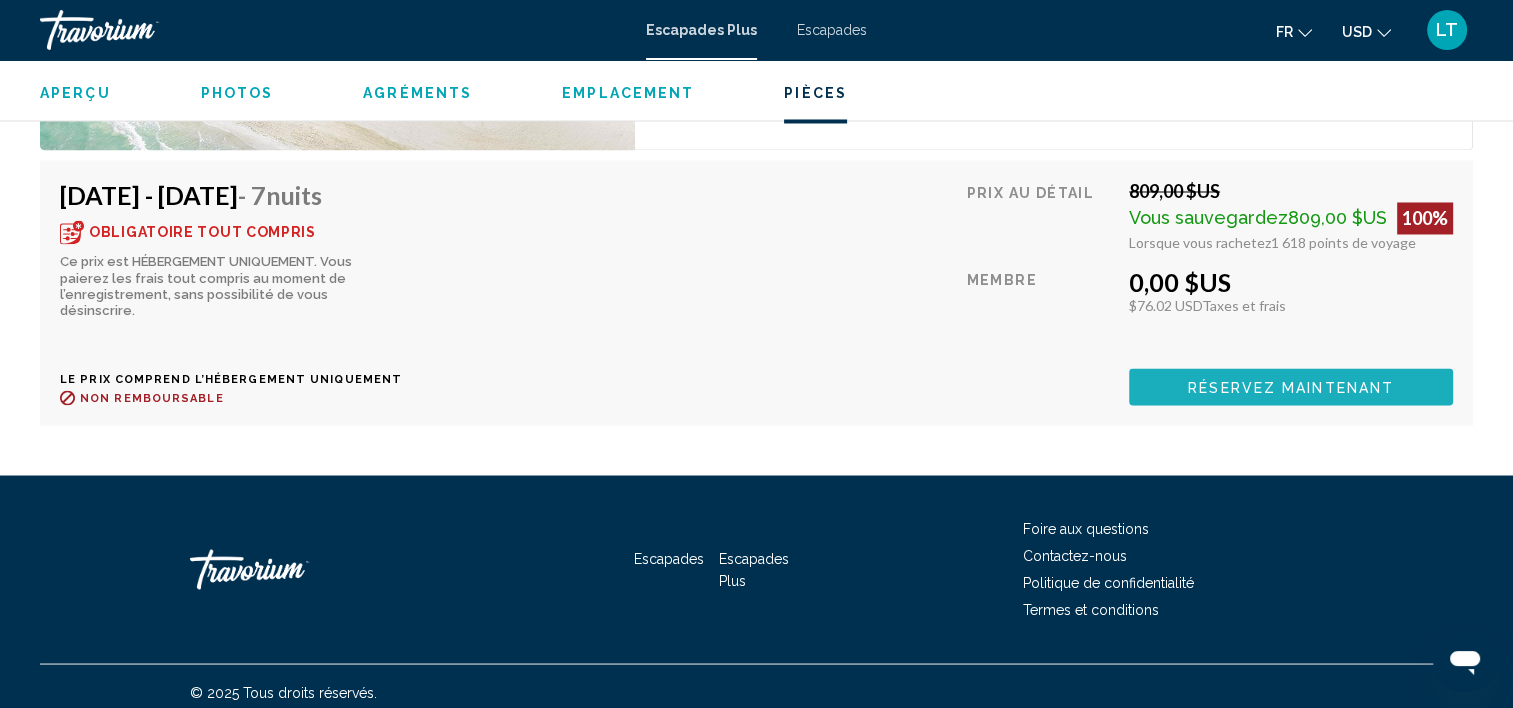 click on "Réservez maintenant" at bounding box center (1291, 387) 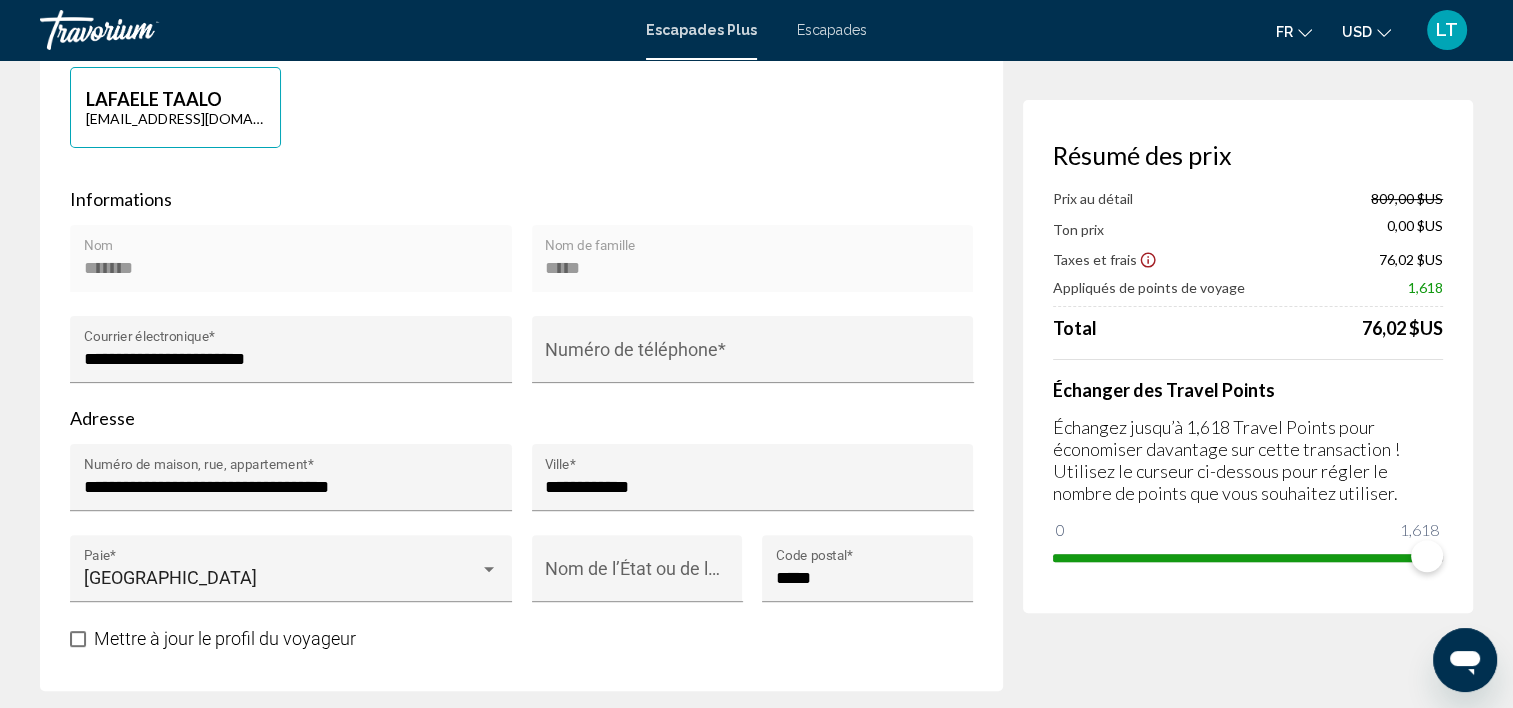 scroll, scrollTop: 500, scrollLeft: 0, axis: vertical 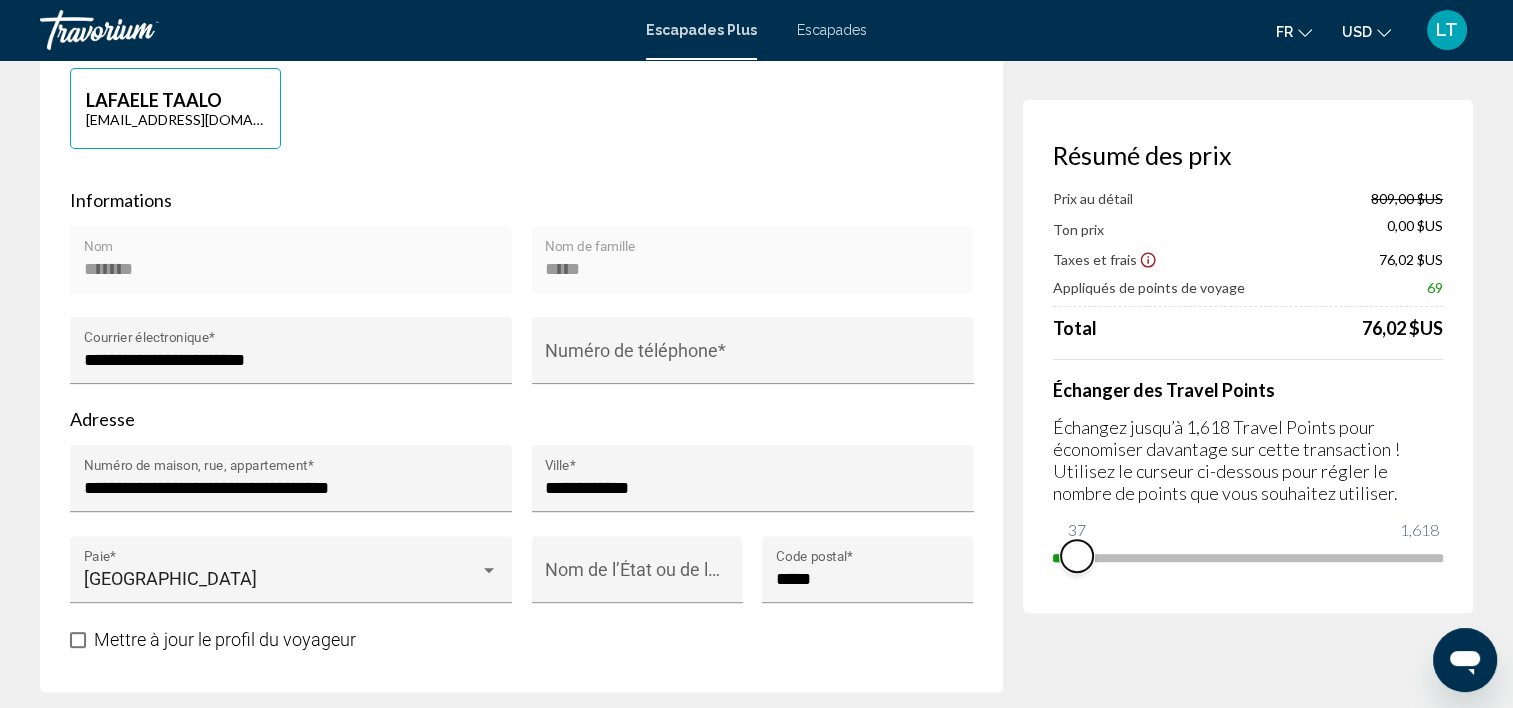 drag, startPoint x: 1427, startPoint y: 548, endPoint x: 1040, endPoint y: 560, distance: 387.186 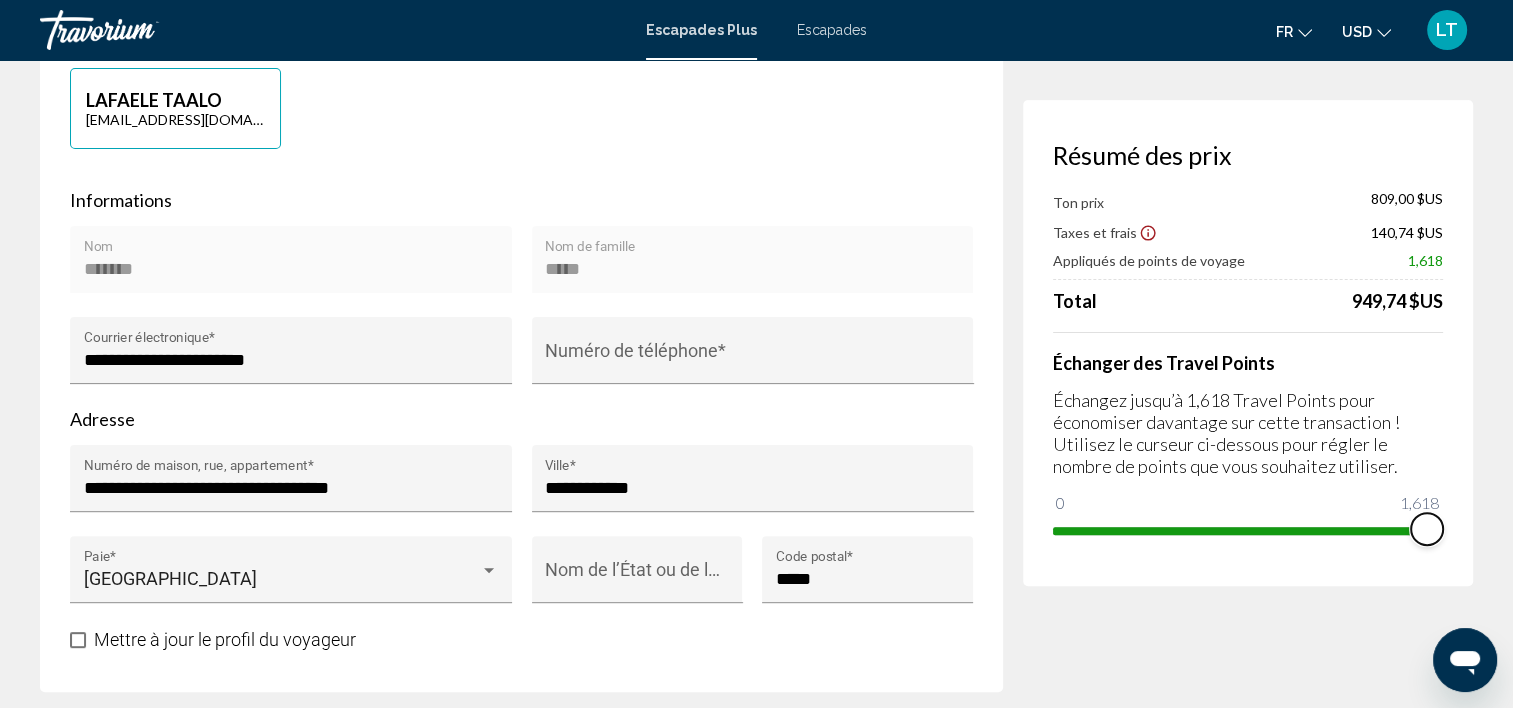 drag, startPoint x: 1074, startPoint y: 496, endPoint x: 1440, endPoint y: 526, distance: 367.22745 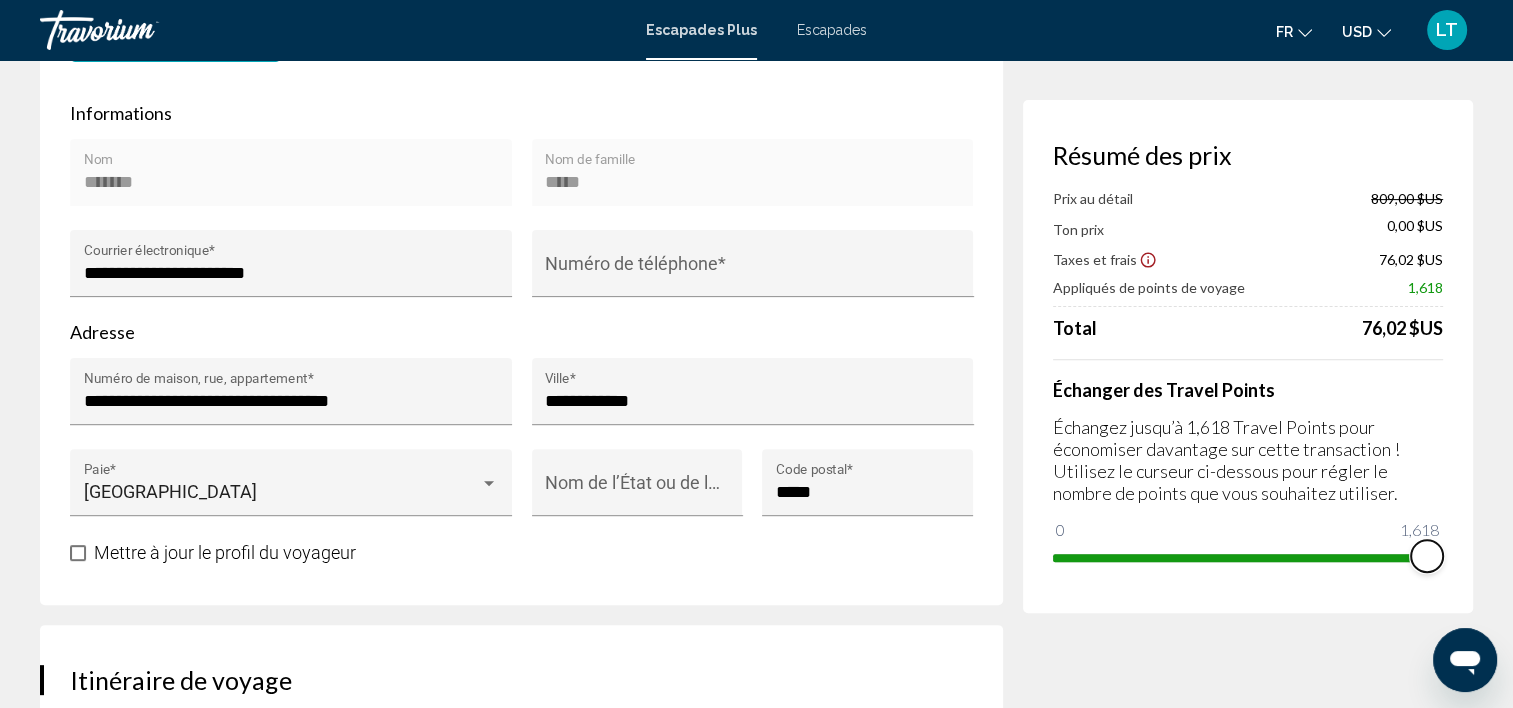 scroll, scrollTop: 600, scrollLeft: 0, axis: vertical 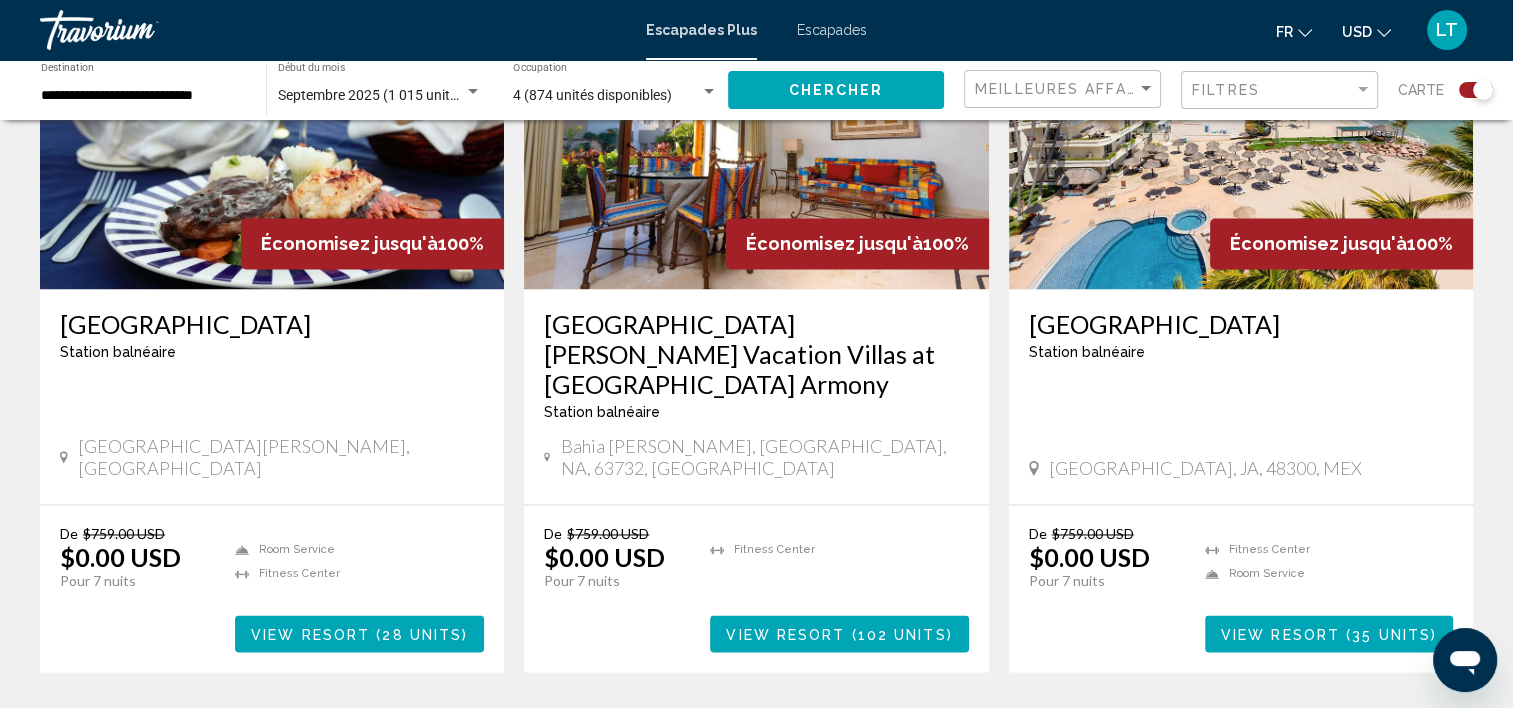 click on "2" at bounding box center (687, 732) 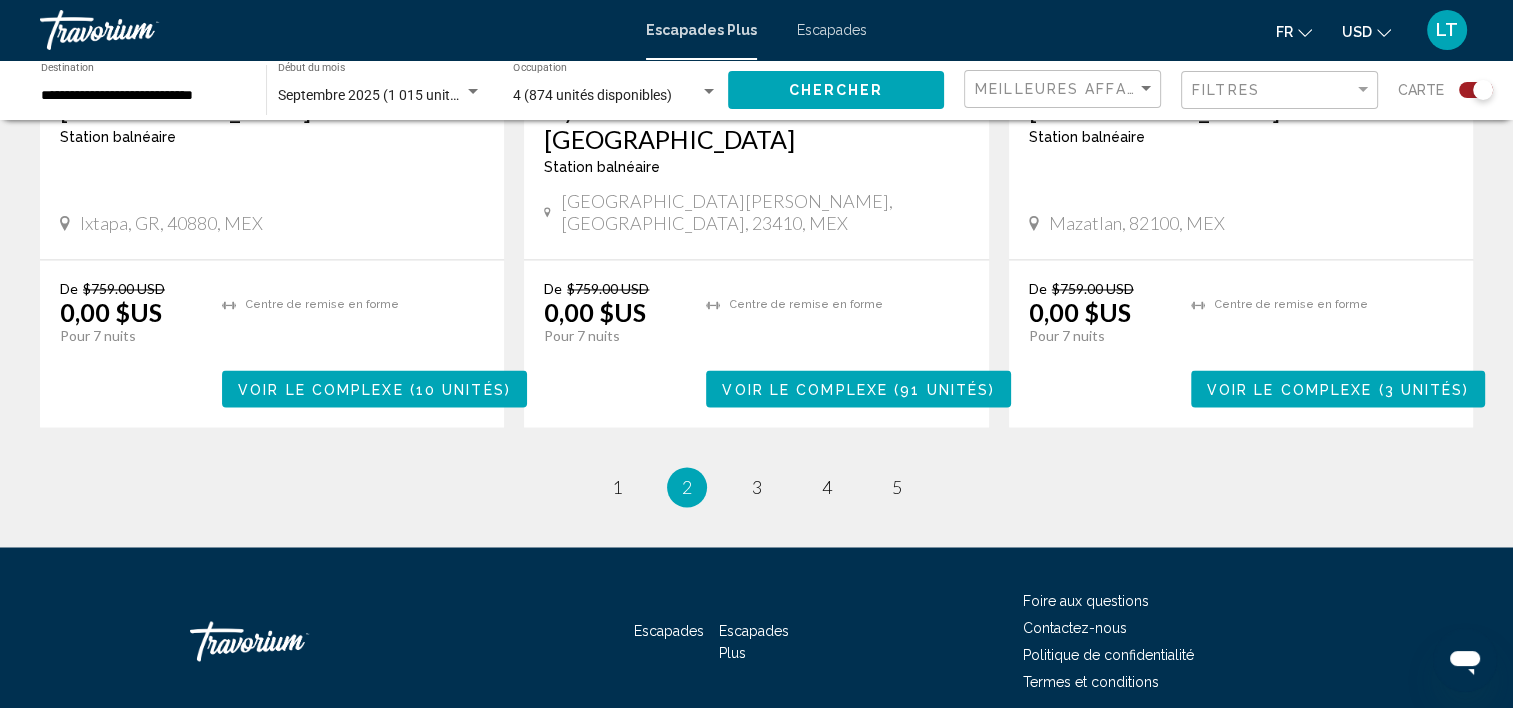 scroll, scrollTop: 3278, scrollLeft: 0, axis: vertical 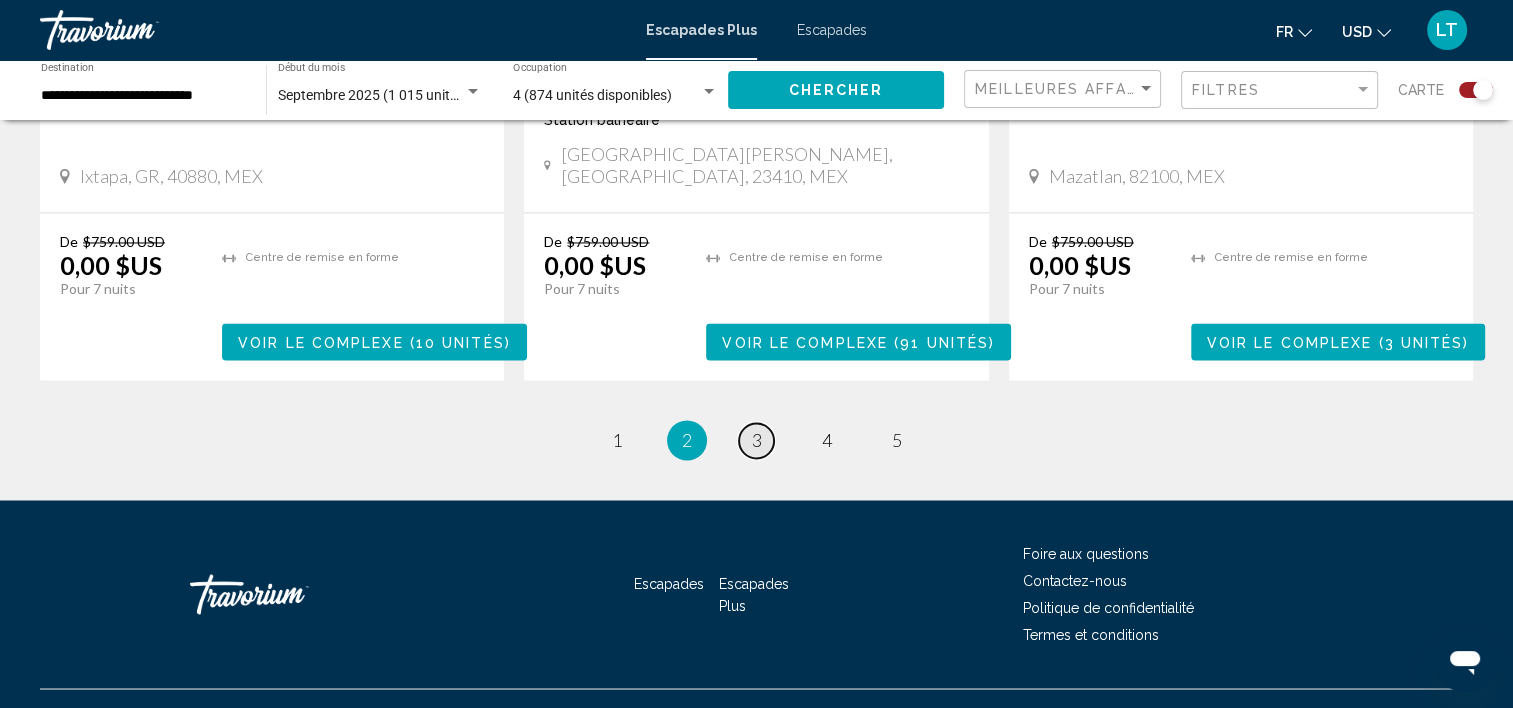 click on "3" at bounding box center (757, 440) 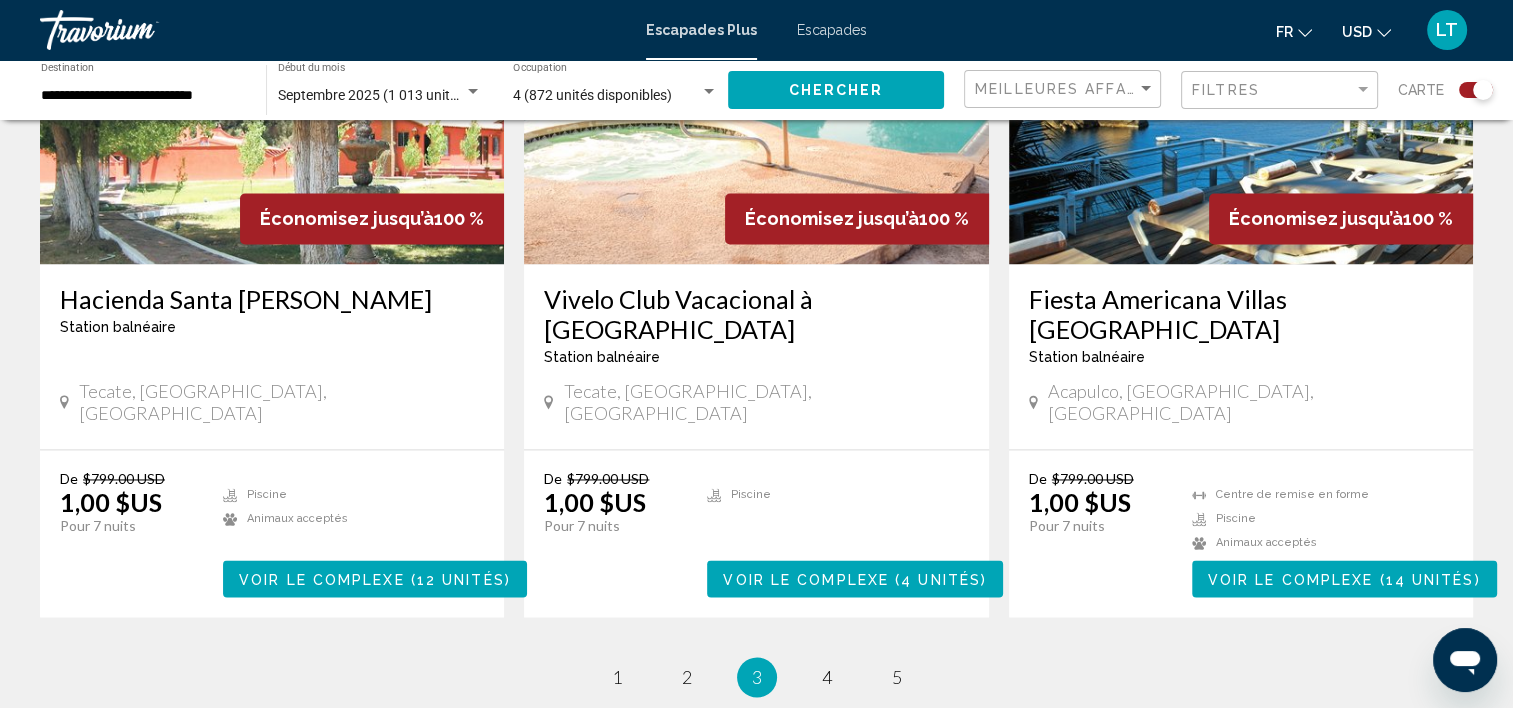 scroll, scrollTop: 3100, scrollLeft: 0, axis: vertical 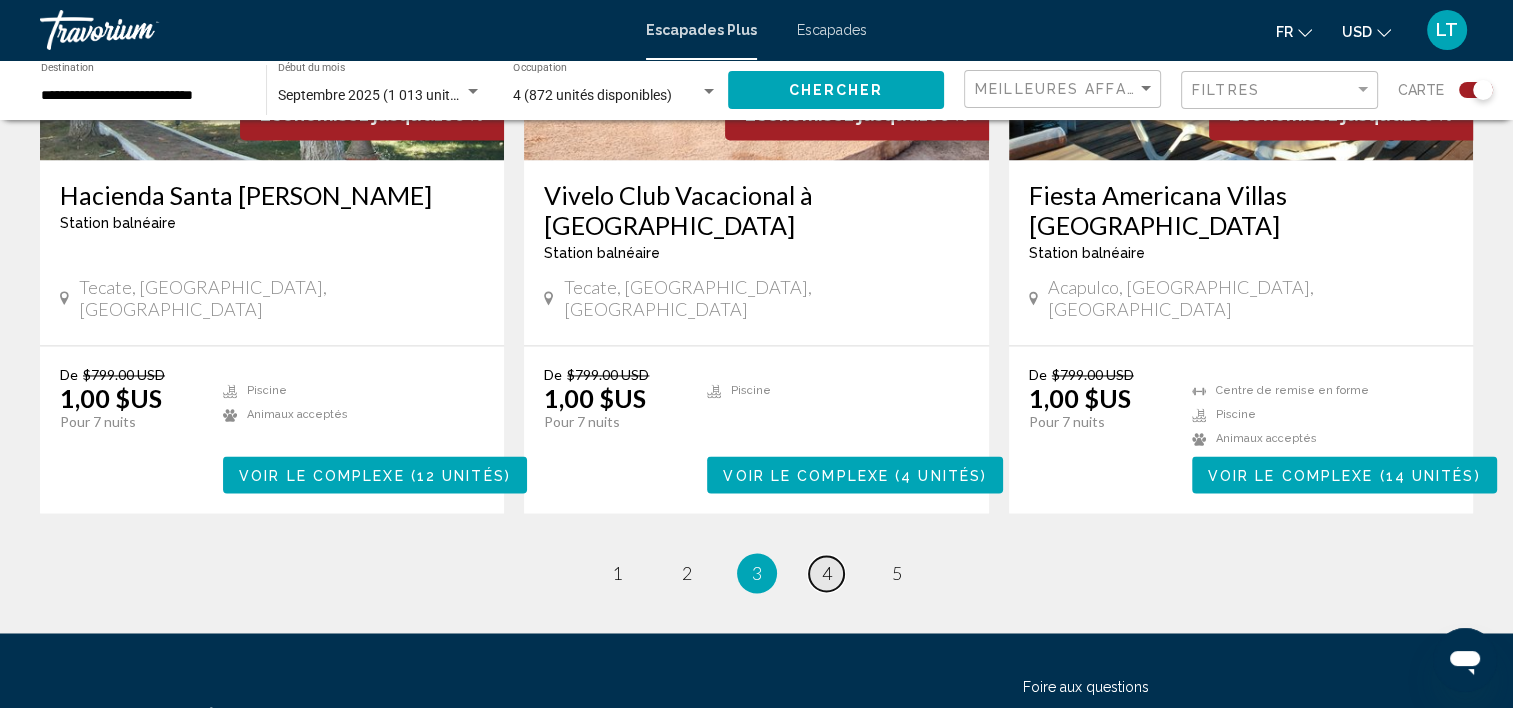 click on "4" at bounding box center [827, 573] 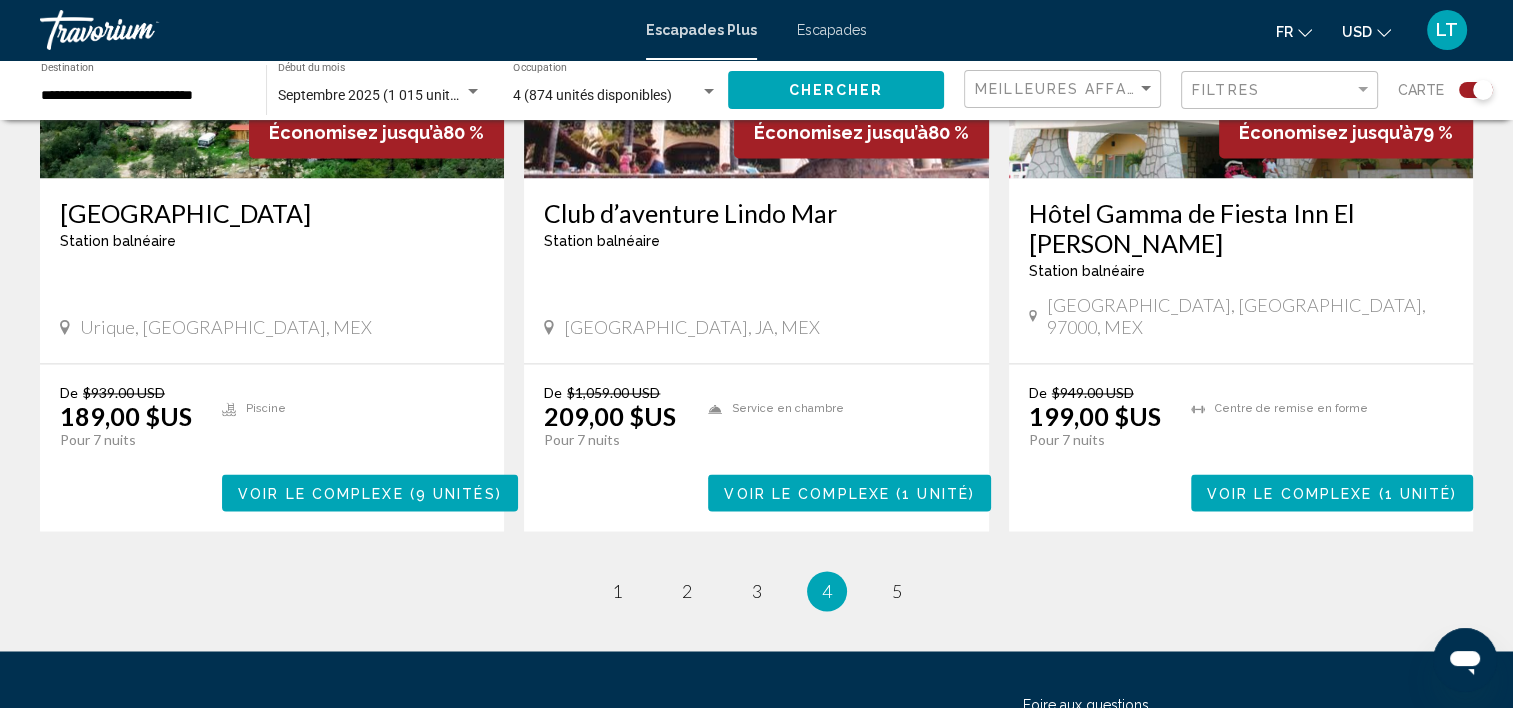 scroll, scrollTop: 3200, scrollLeft: 0, axis: vertical 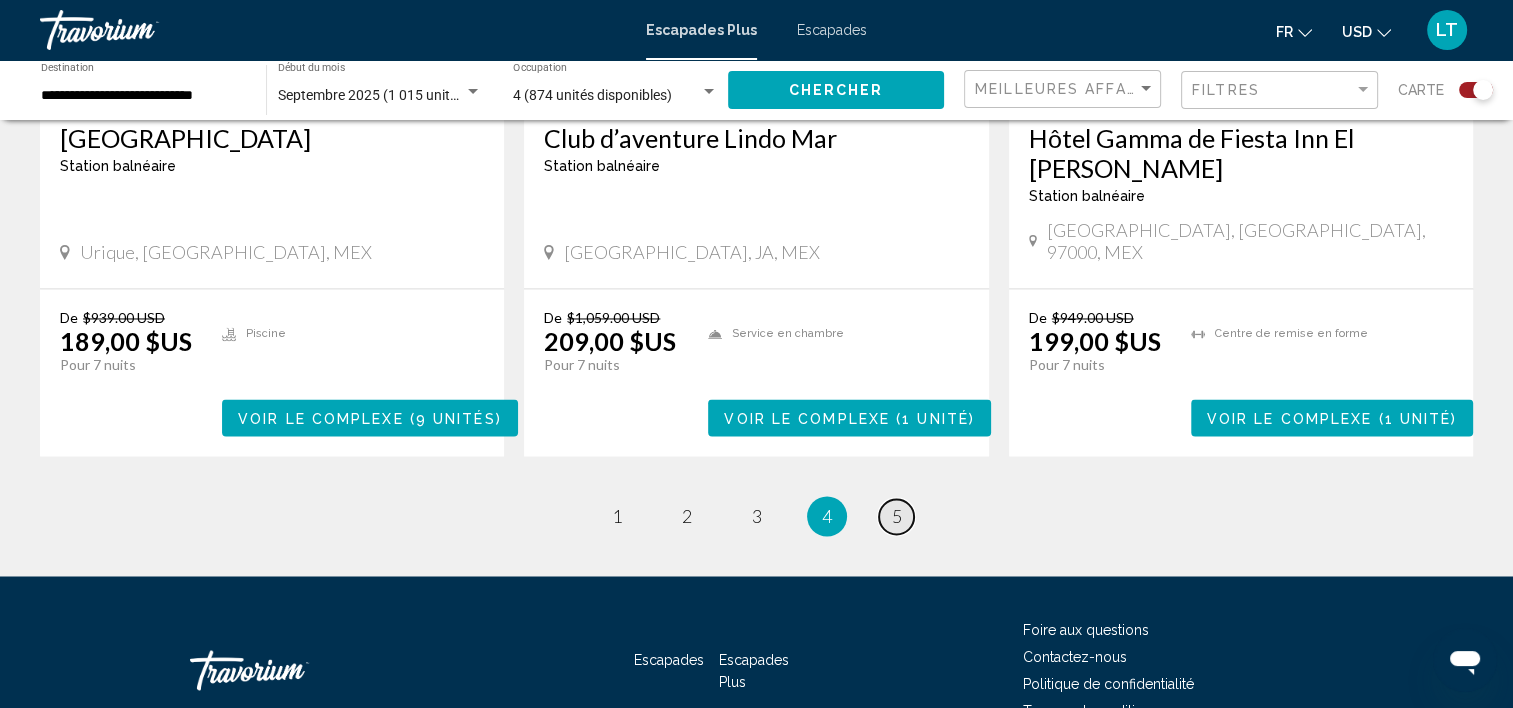 click on "5" at bounding box center [897, 516] 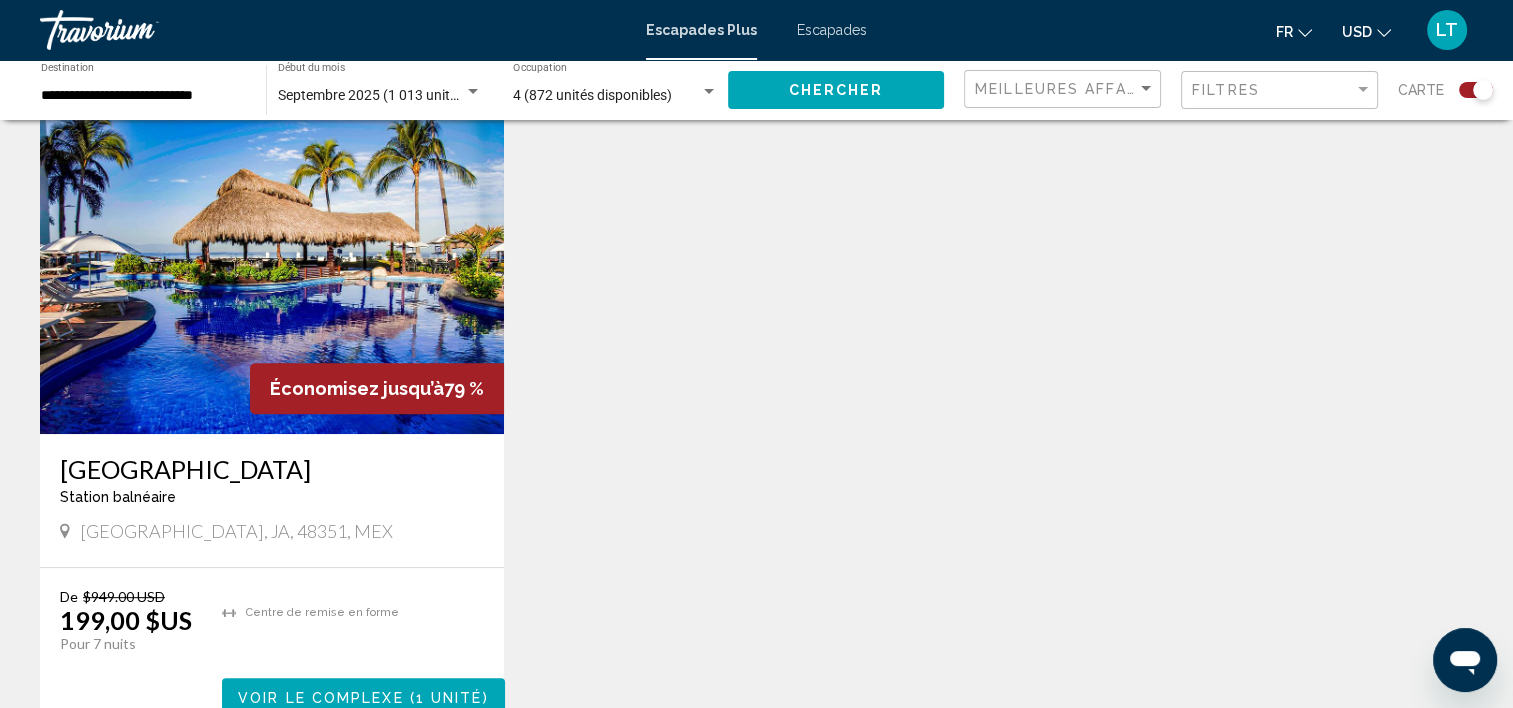 scroll, scrollTop: 800, scrollLeft: 0, axis: vertical 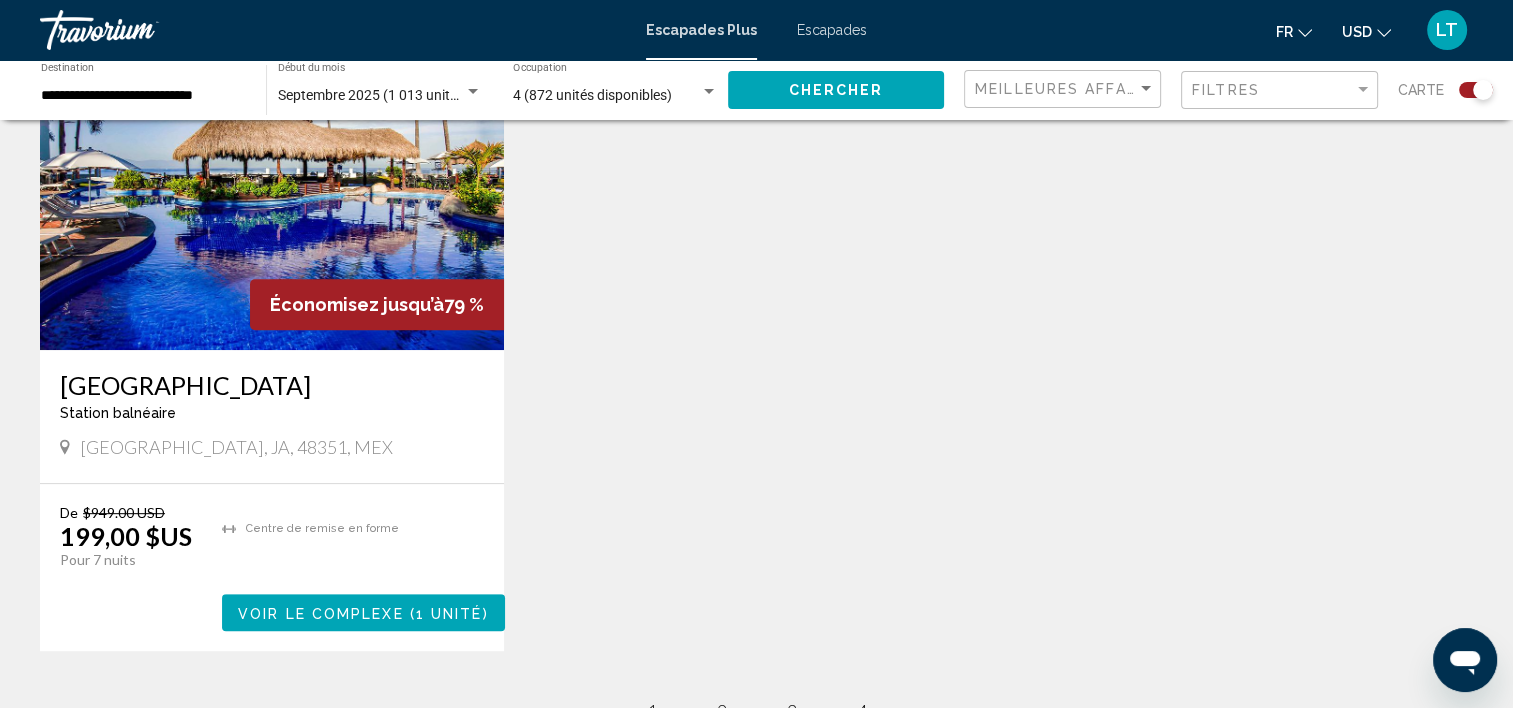 click at bounding box center (272, 190) 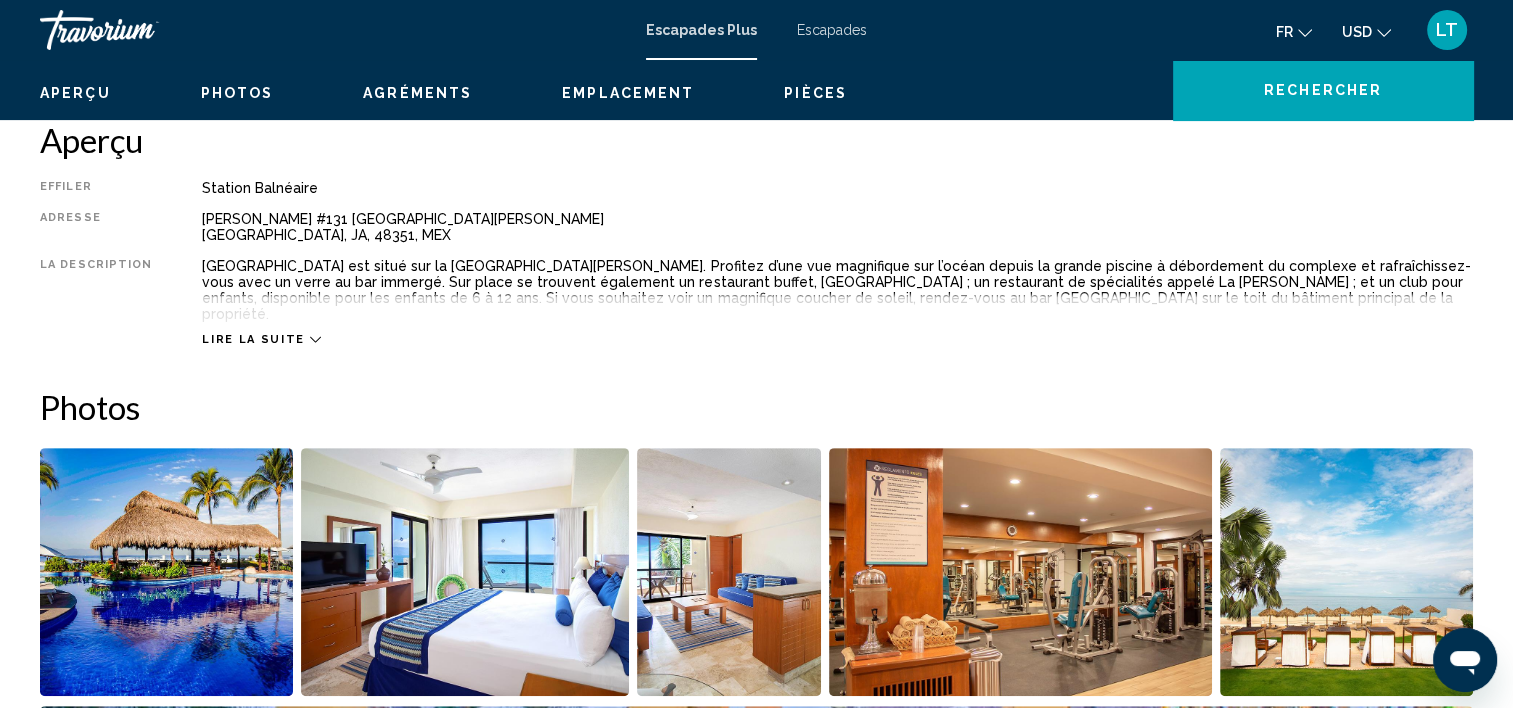 scroll, scrollTop: 905, scrollLeft: 0, axis: vertical 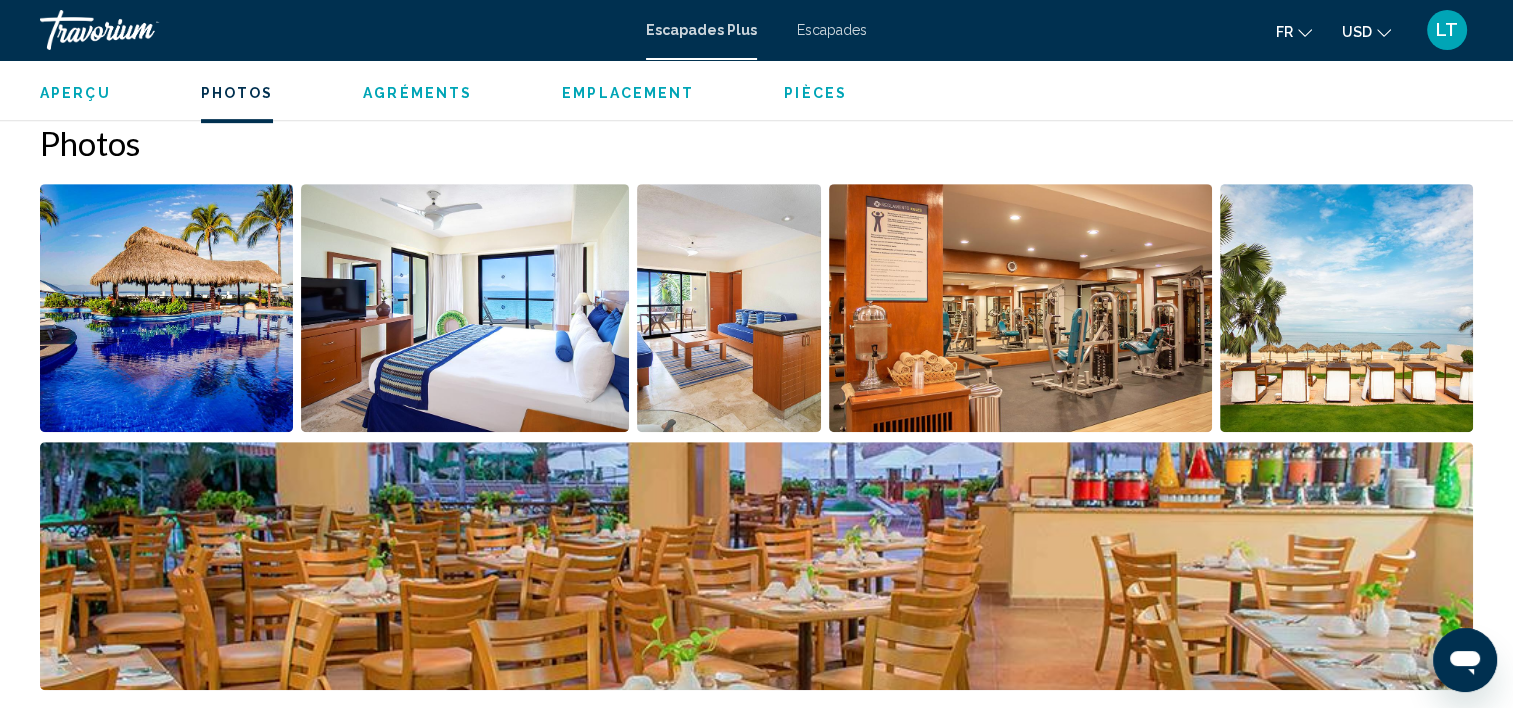 click at bounding box center (166, 308) 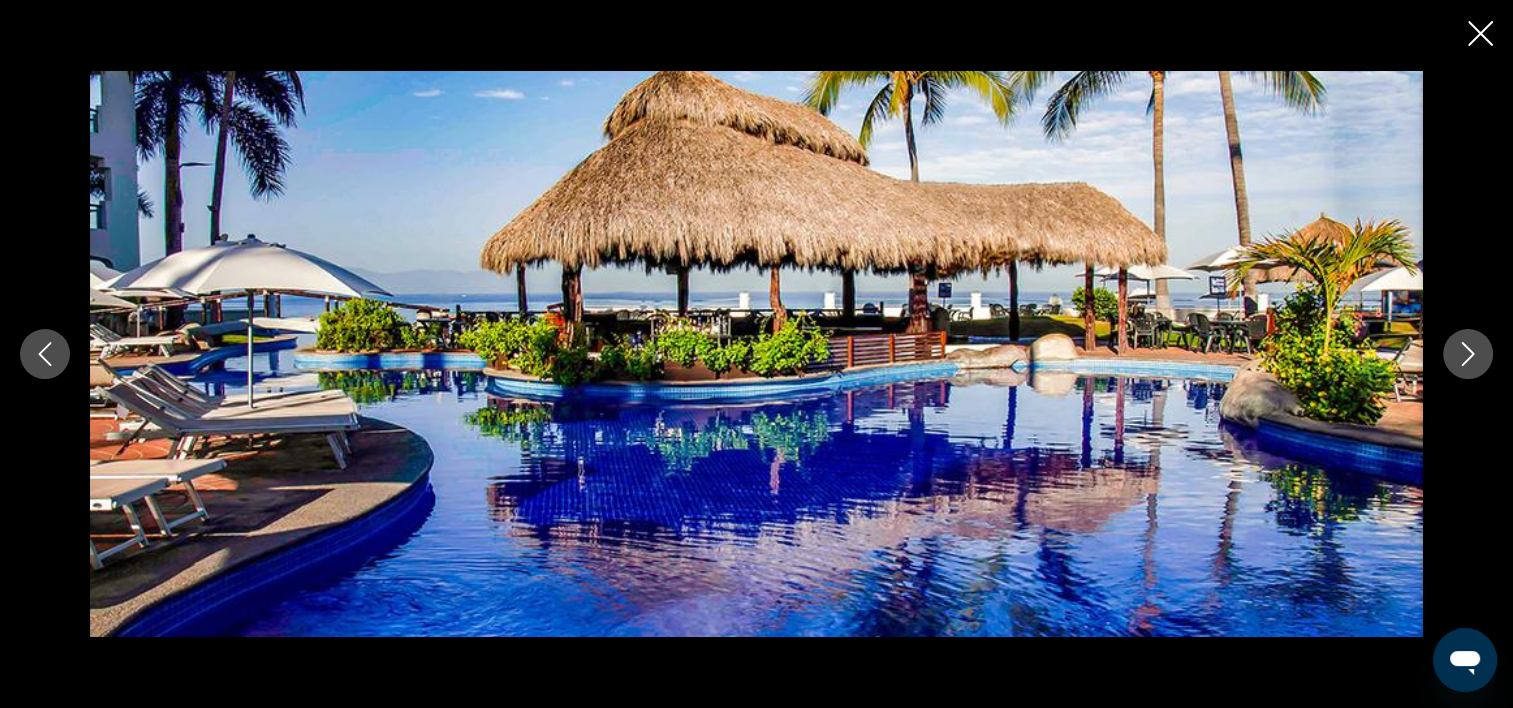 click 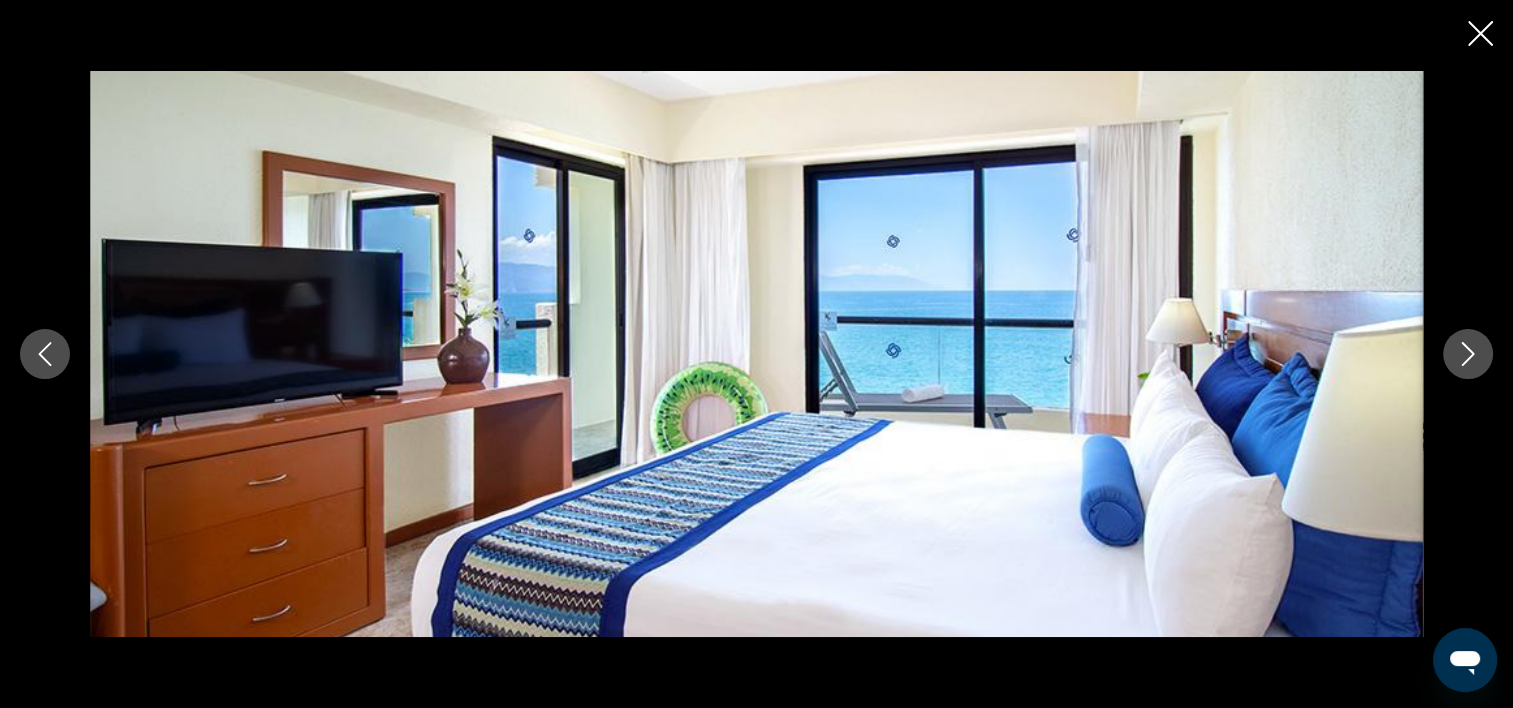 click 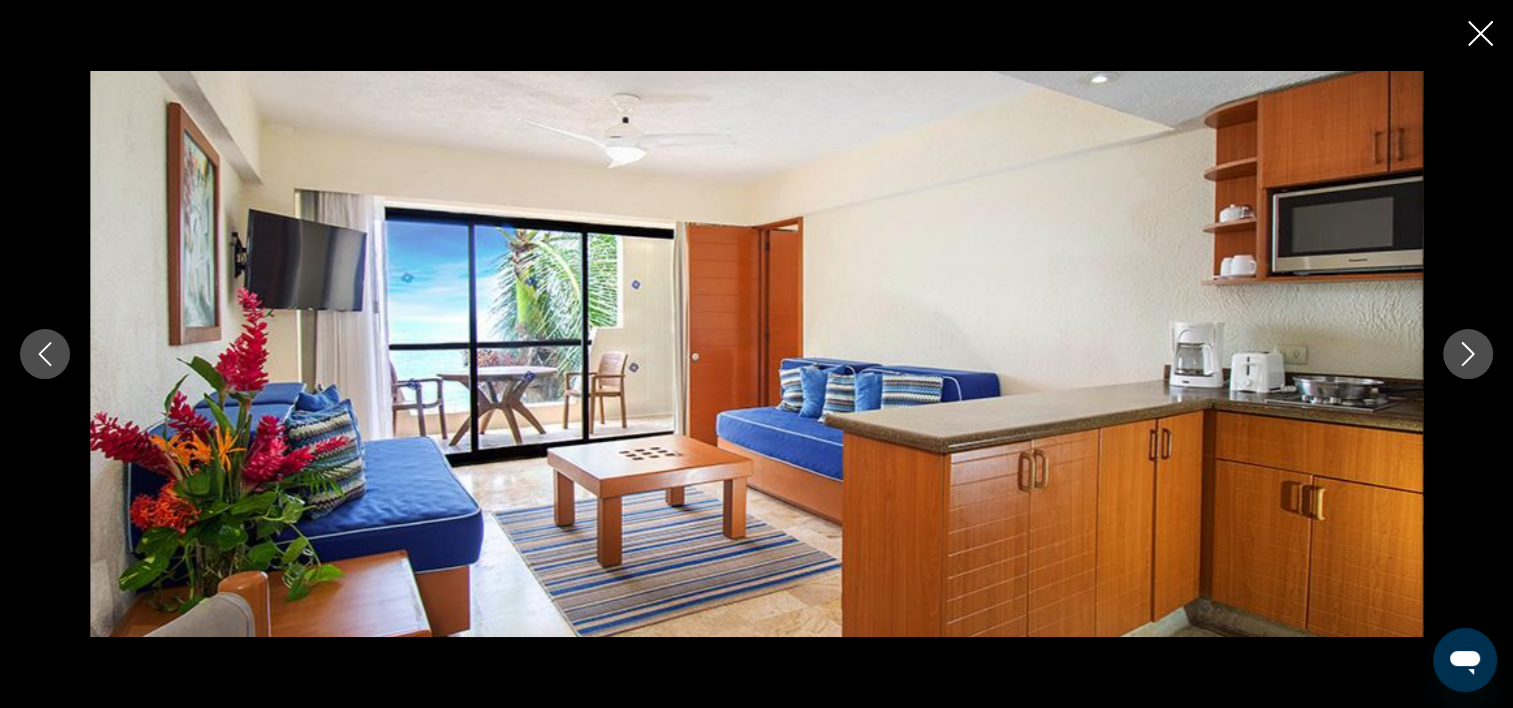 click 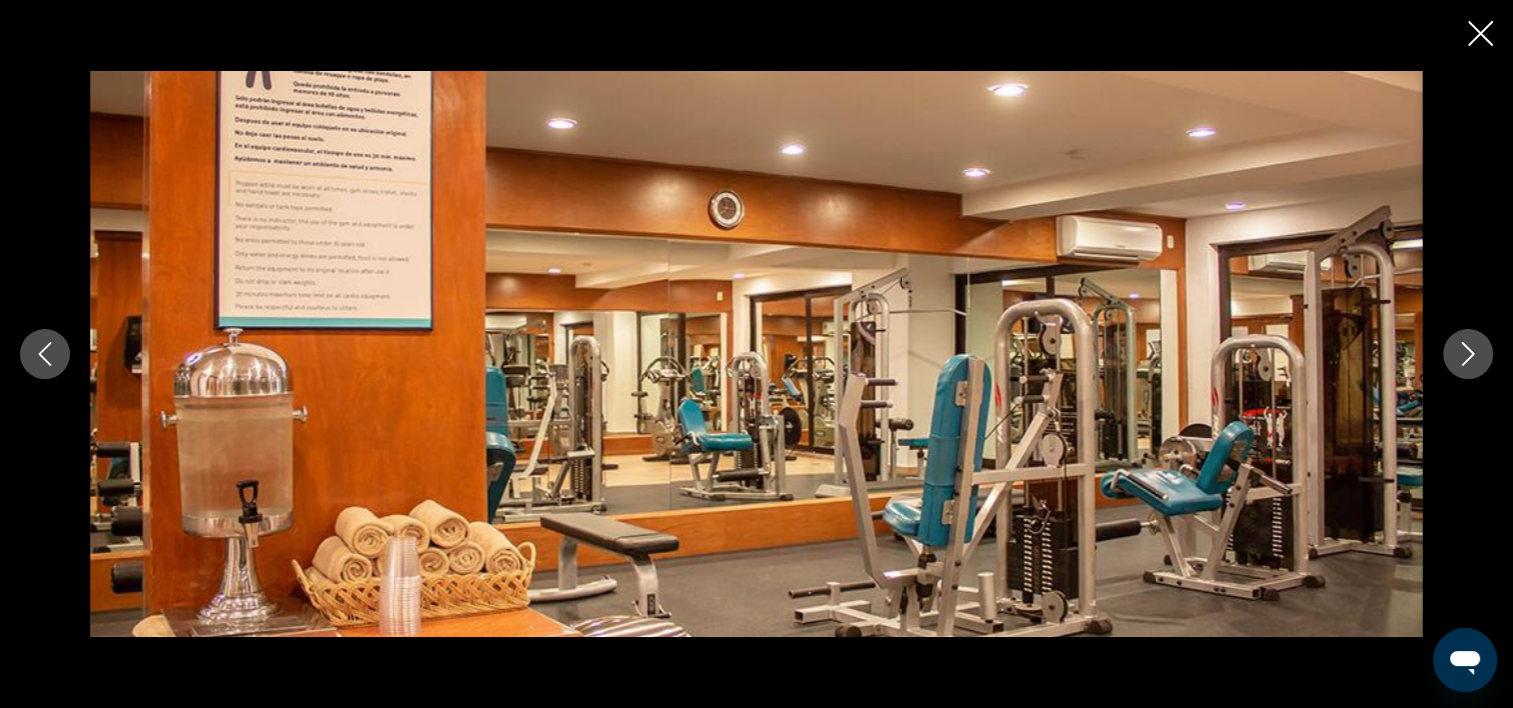 click 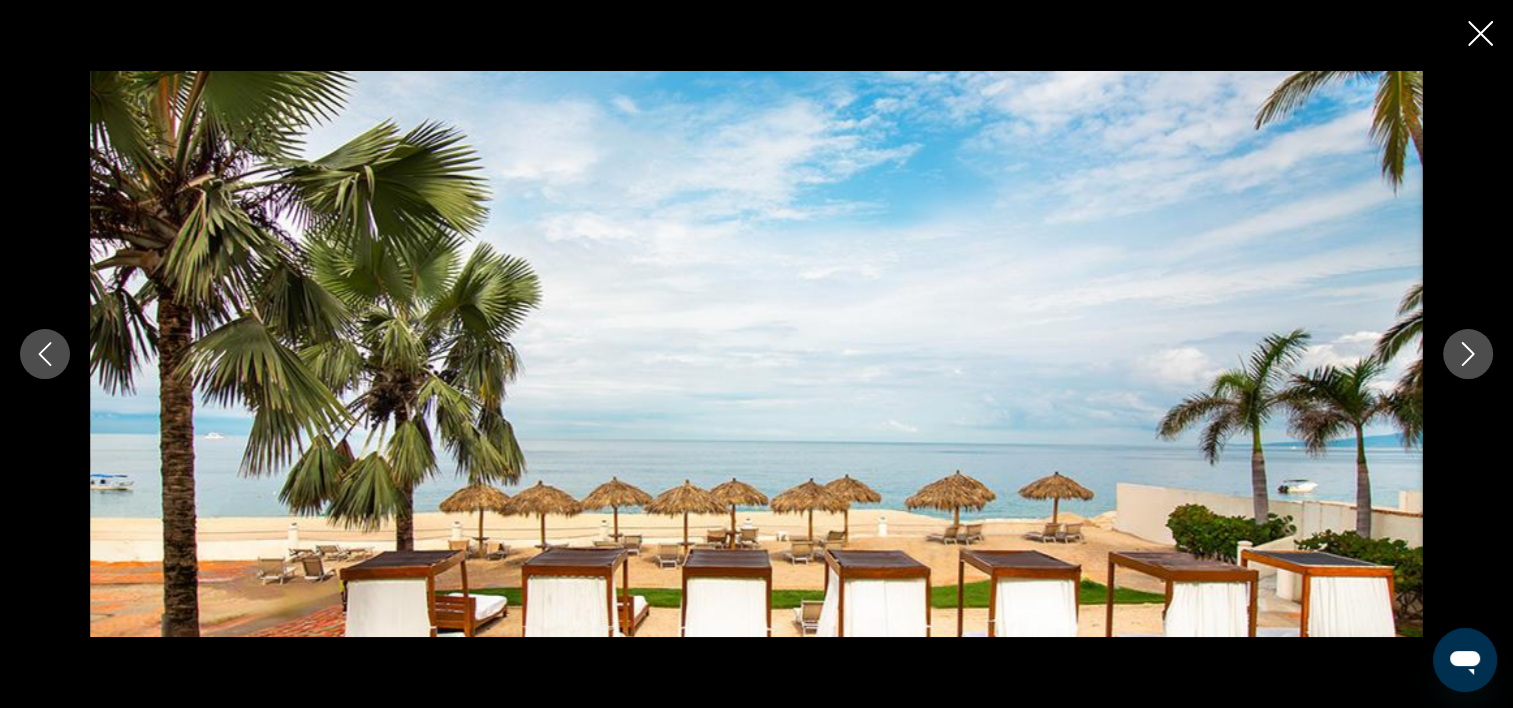 click 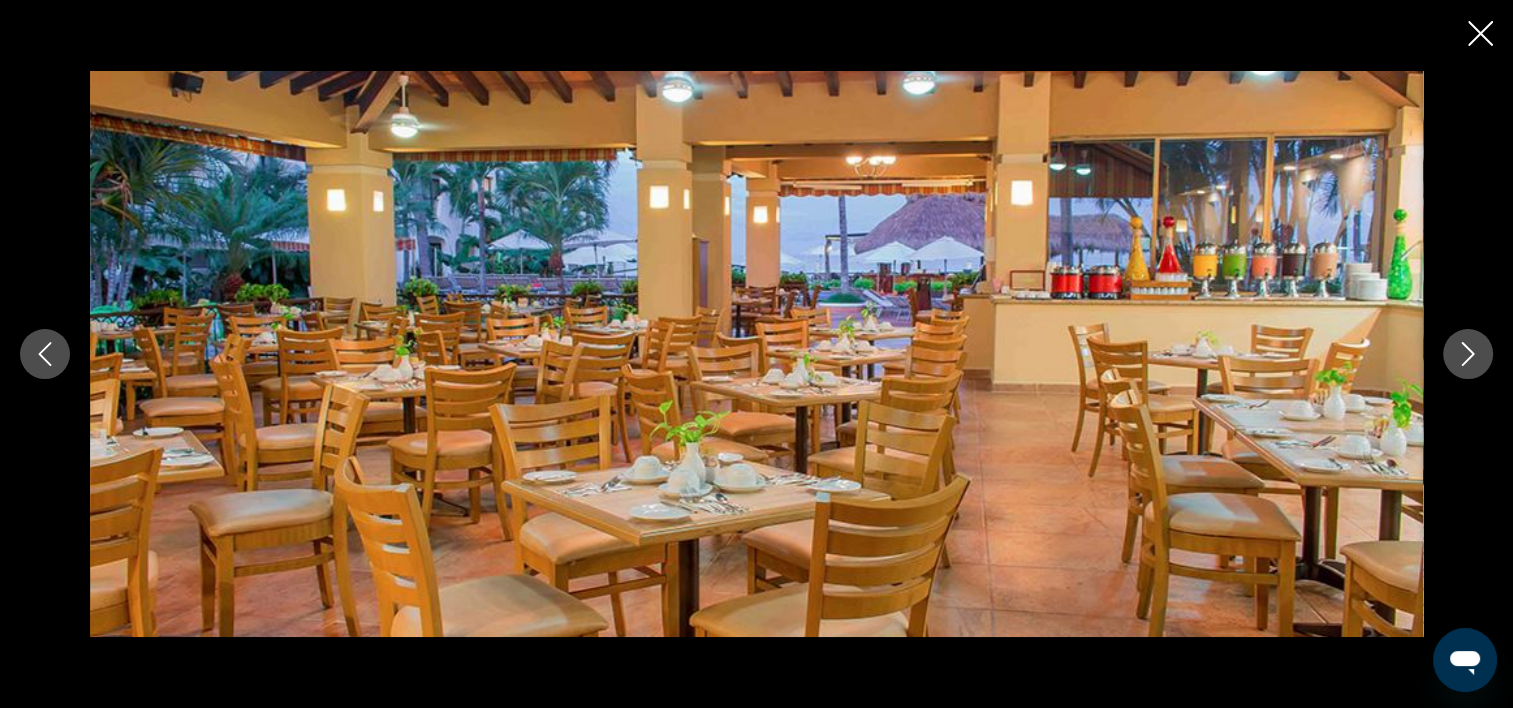 click 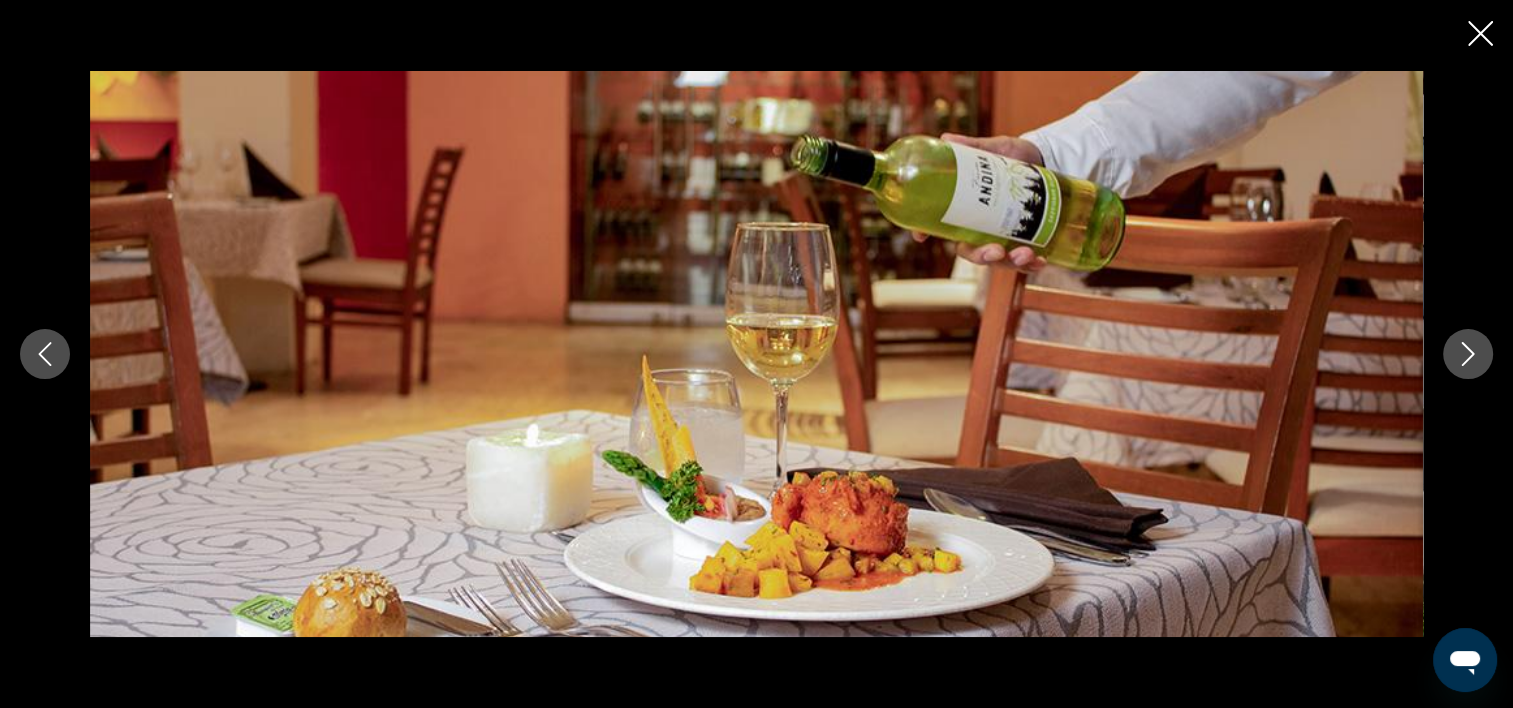 click 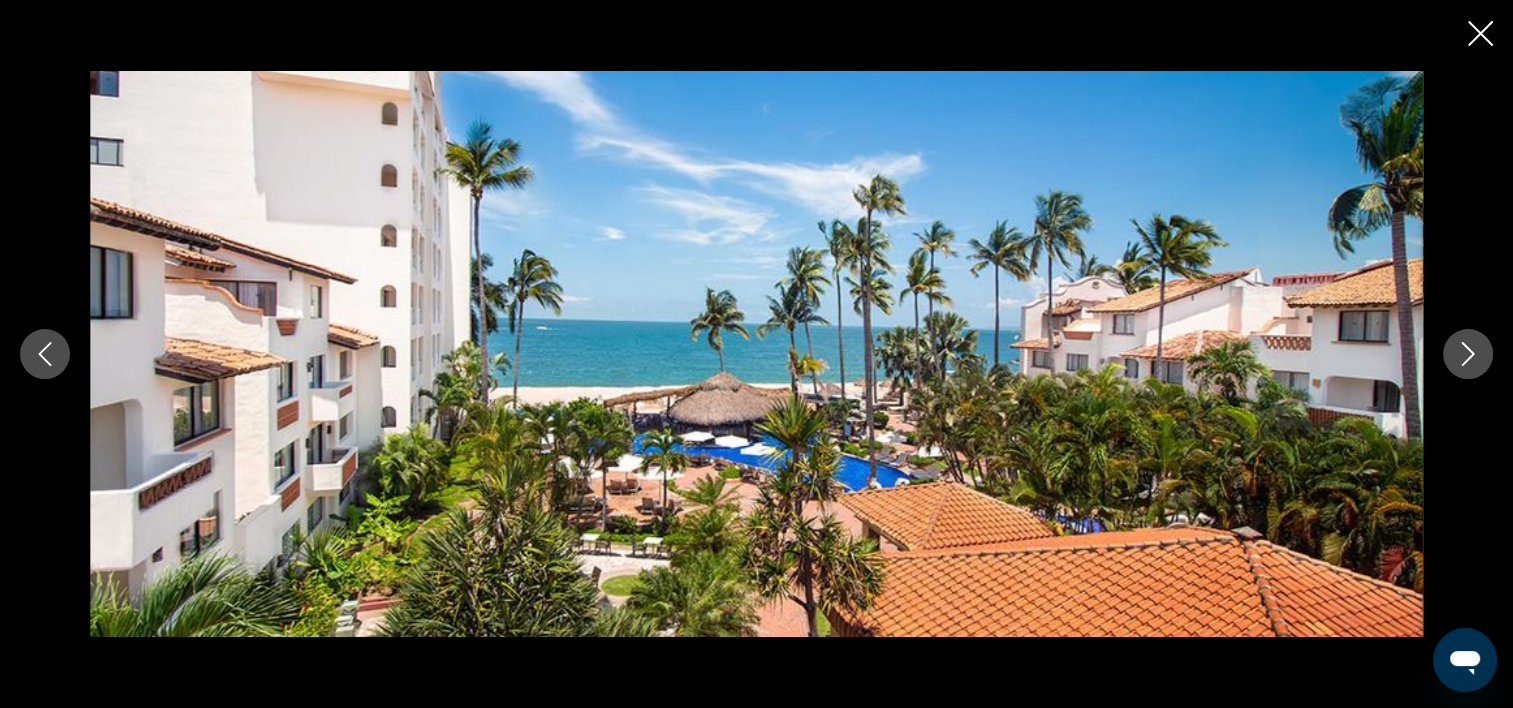 click 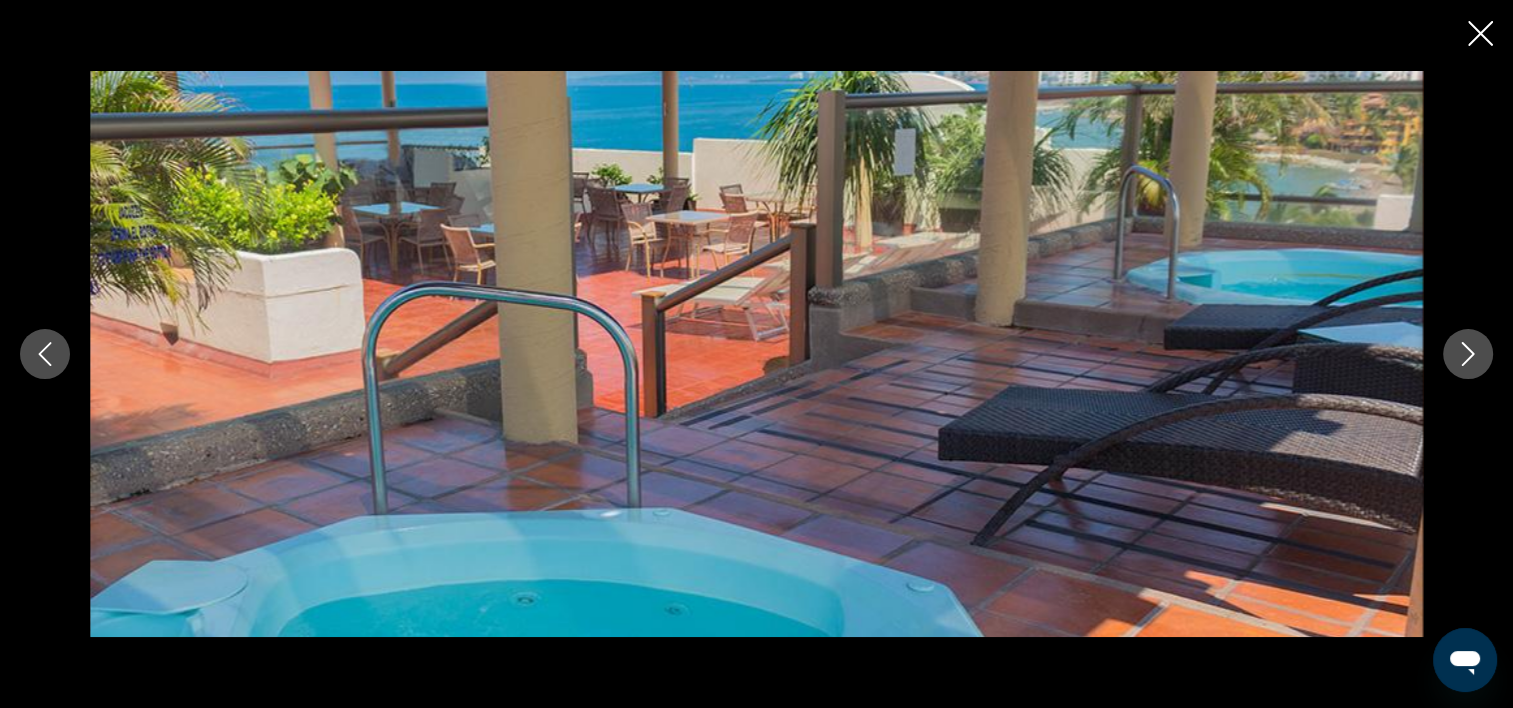 click 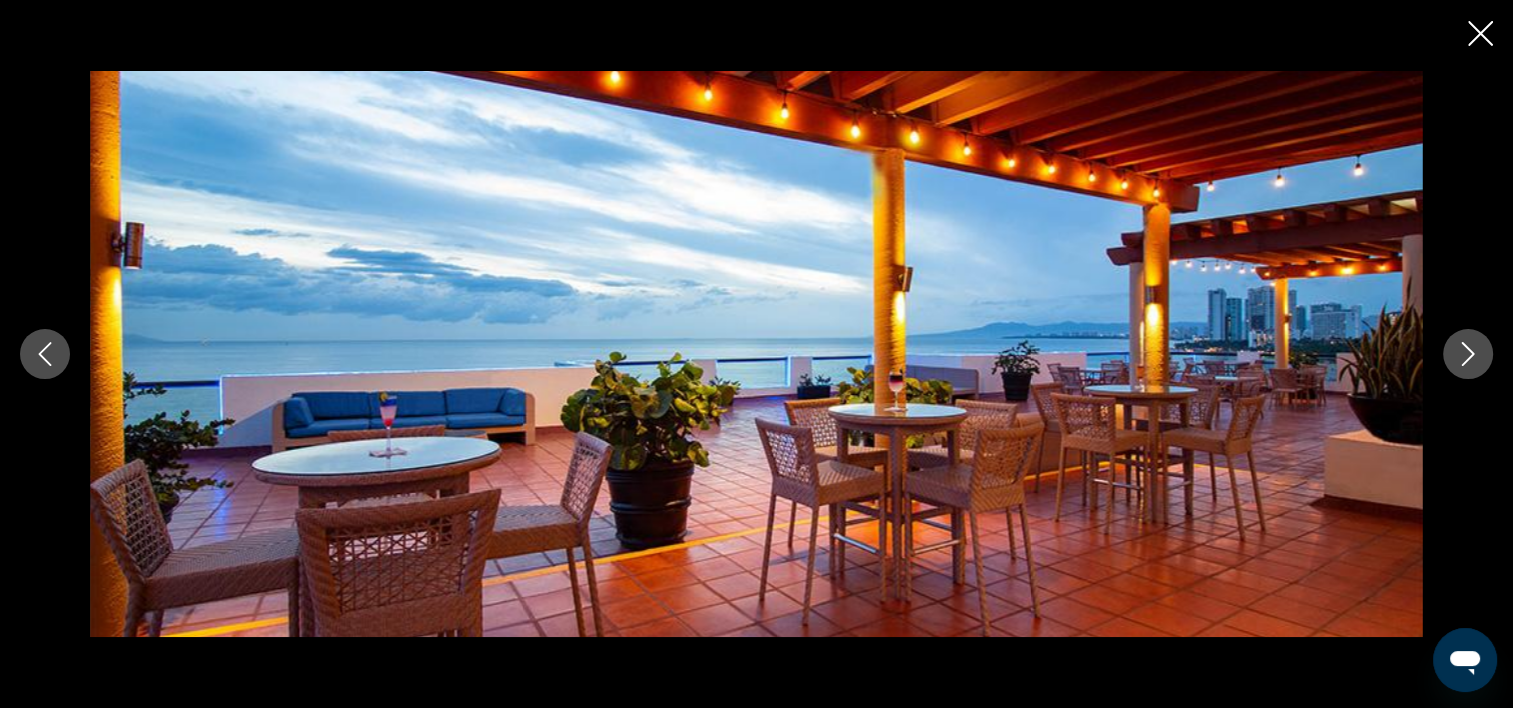 click 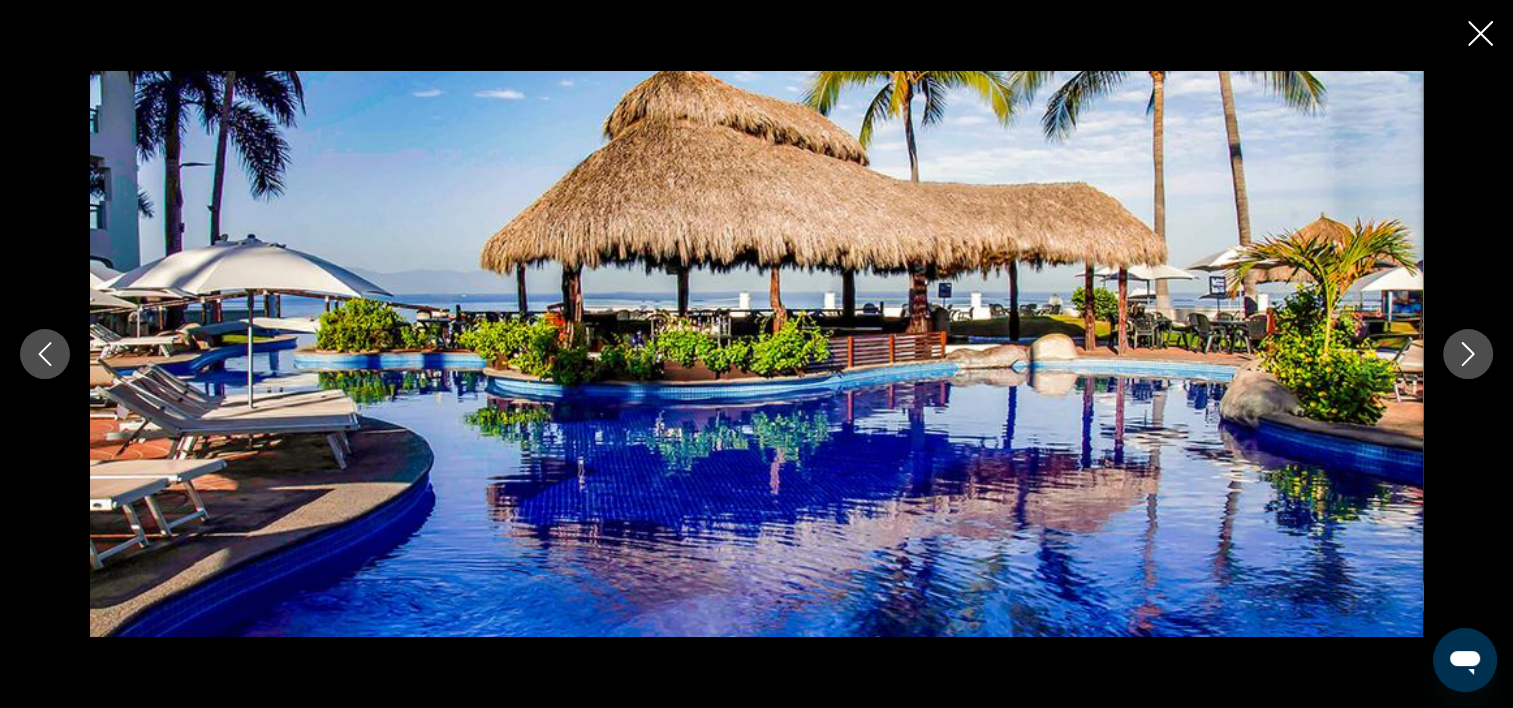 click 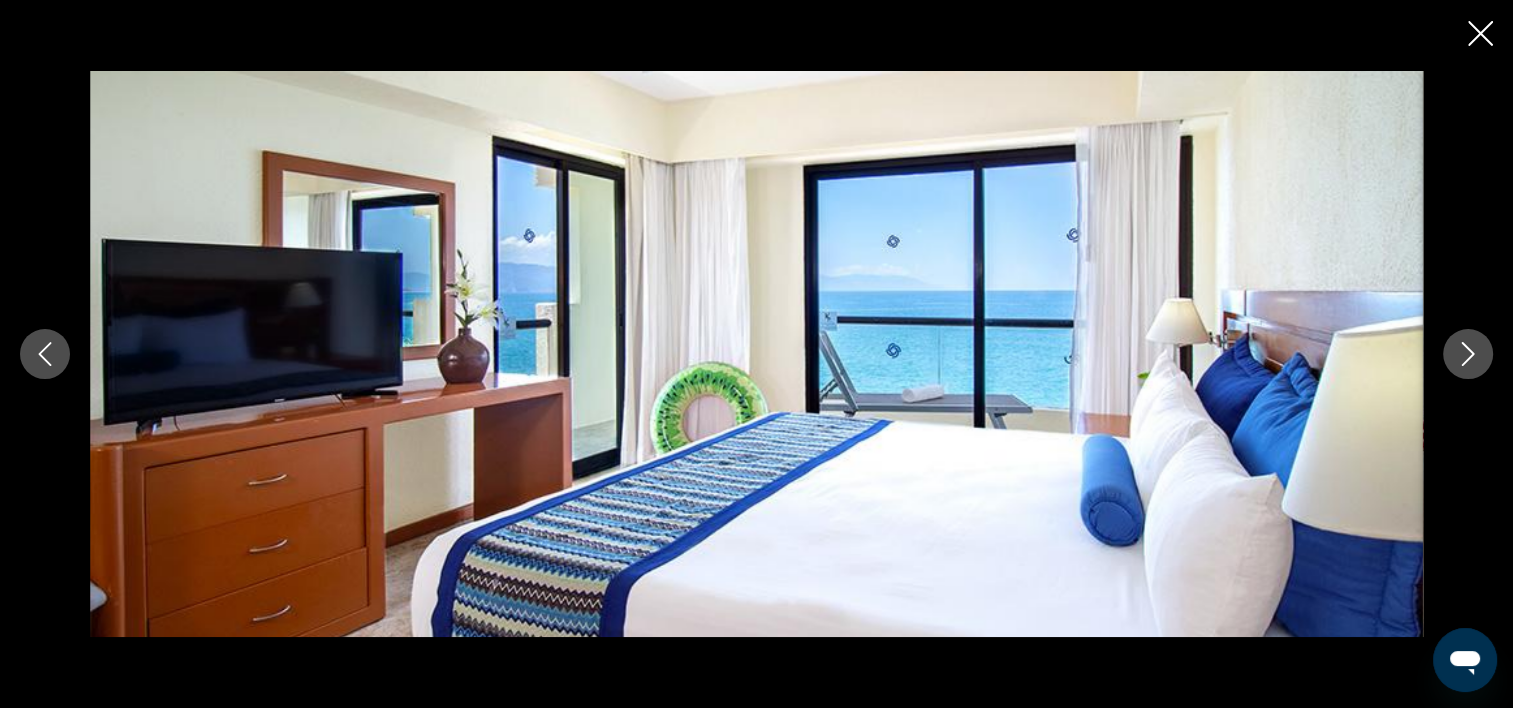 click 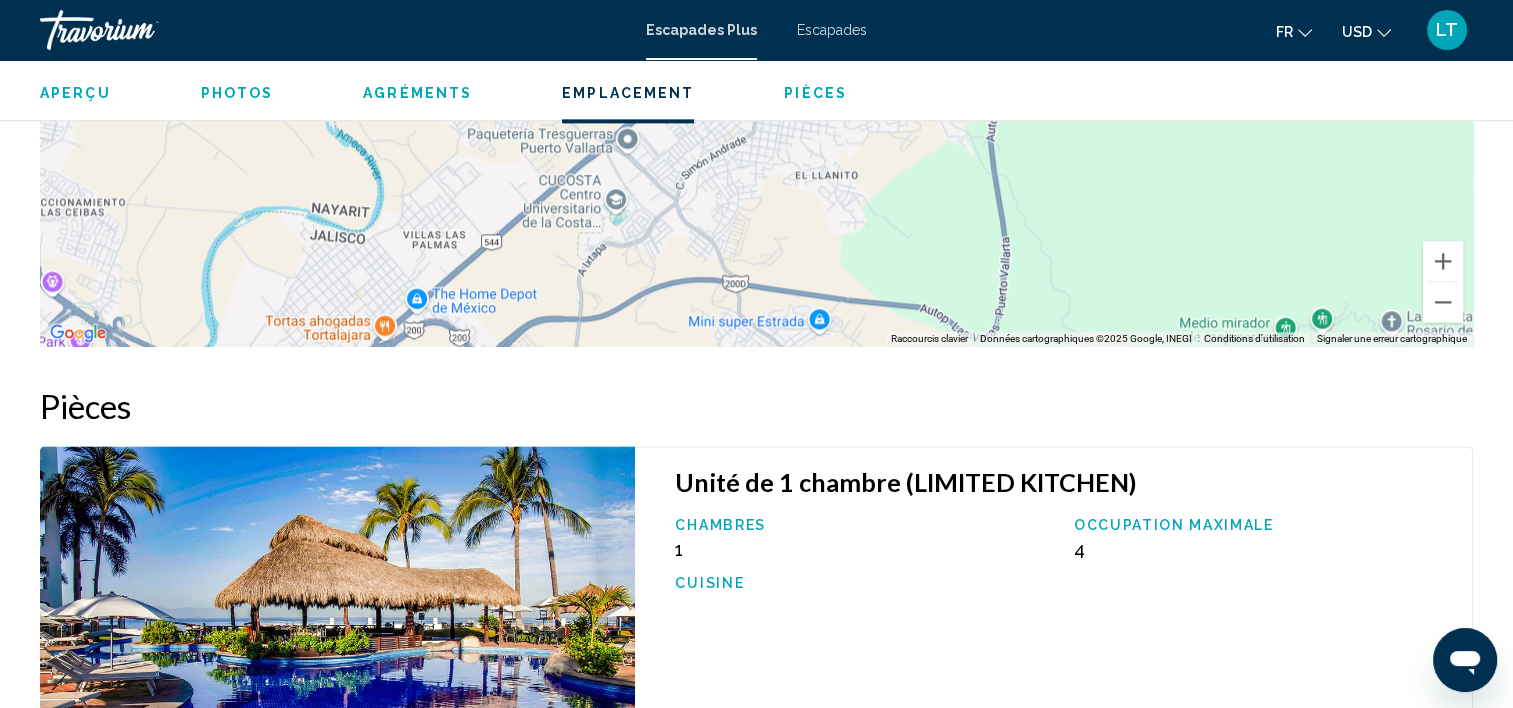 scroll, scrollTop: 2624, scrollLeft: 0, axis: vertical 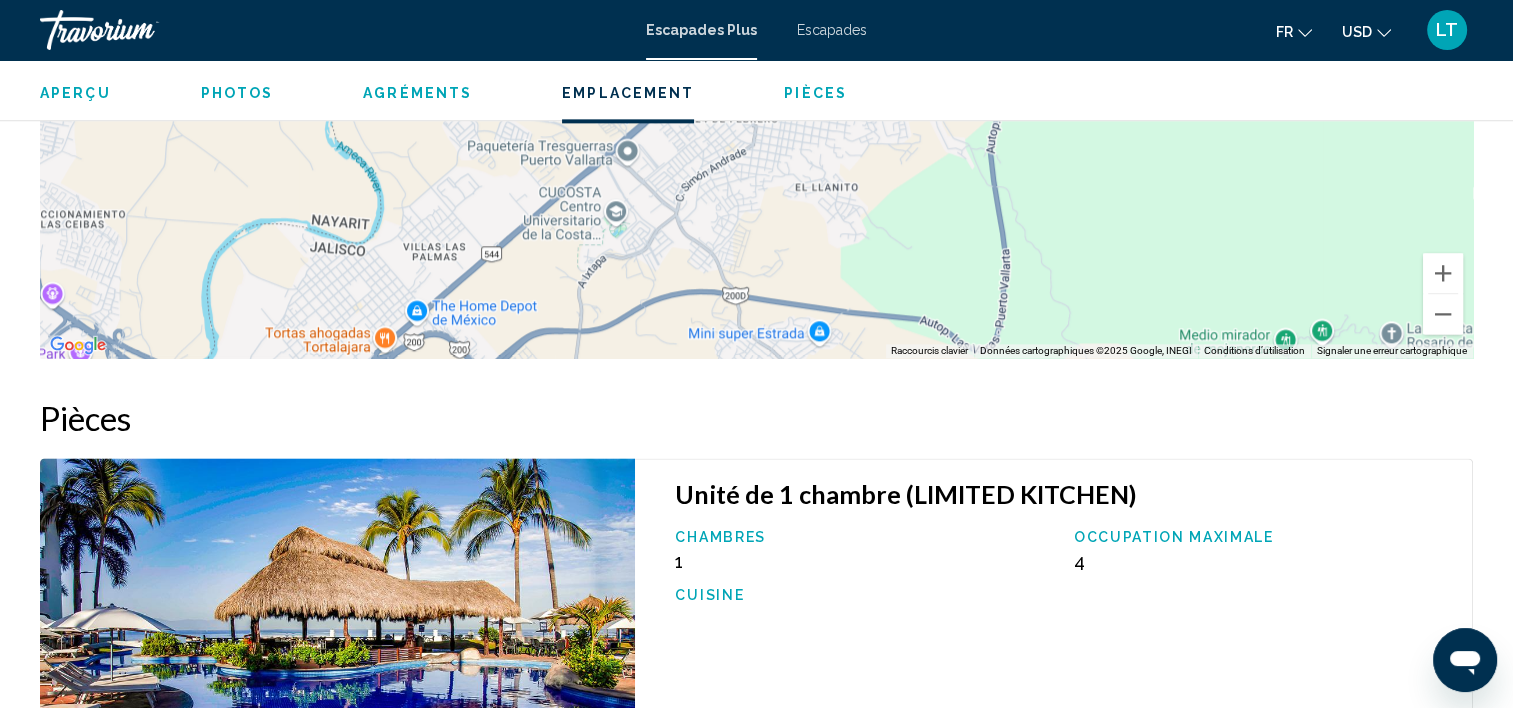 click on "Aperçu" at bounding box center [75, 93] 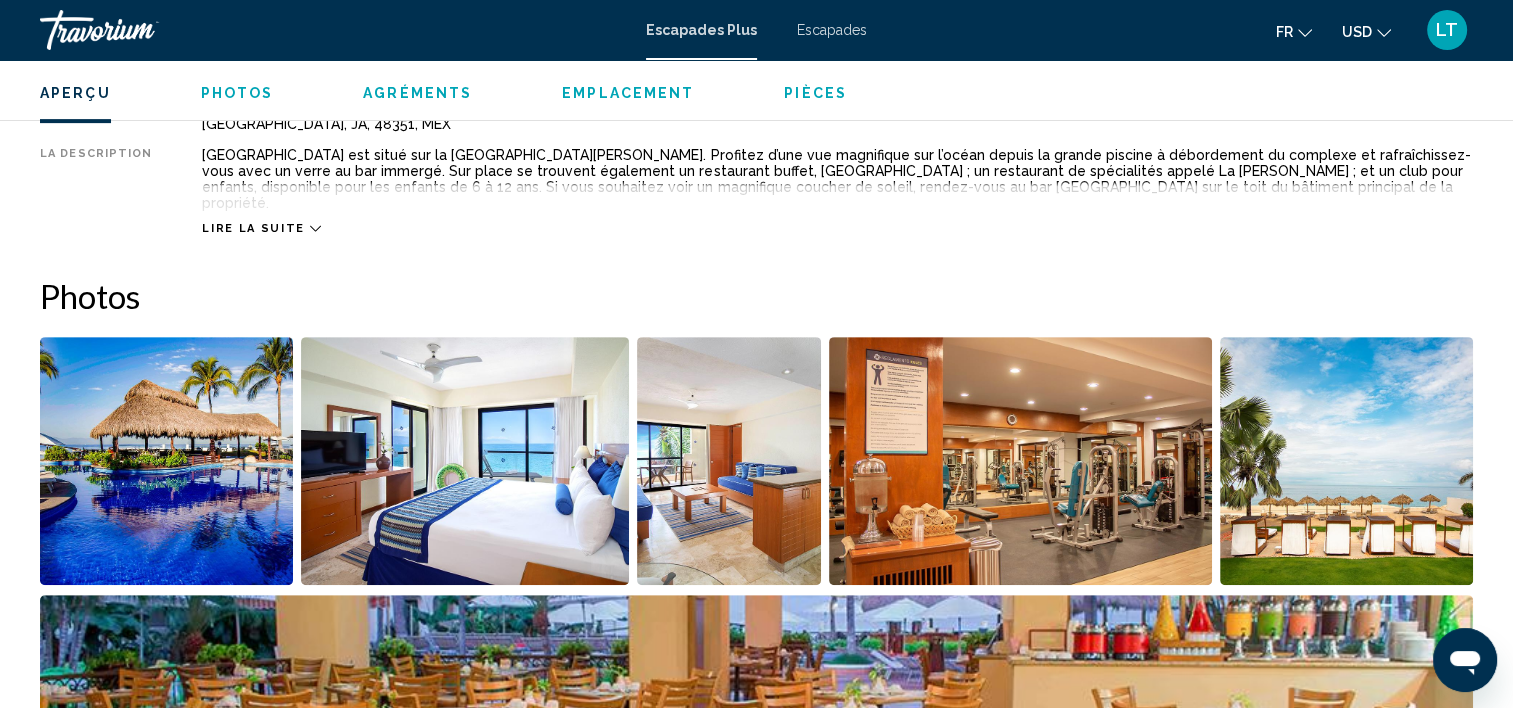 scroll, scrollTop: 640, scrollLeft: 0, axis: vertical 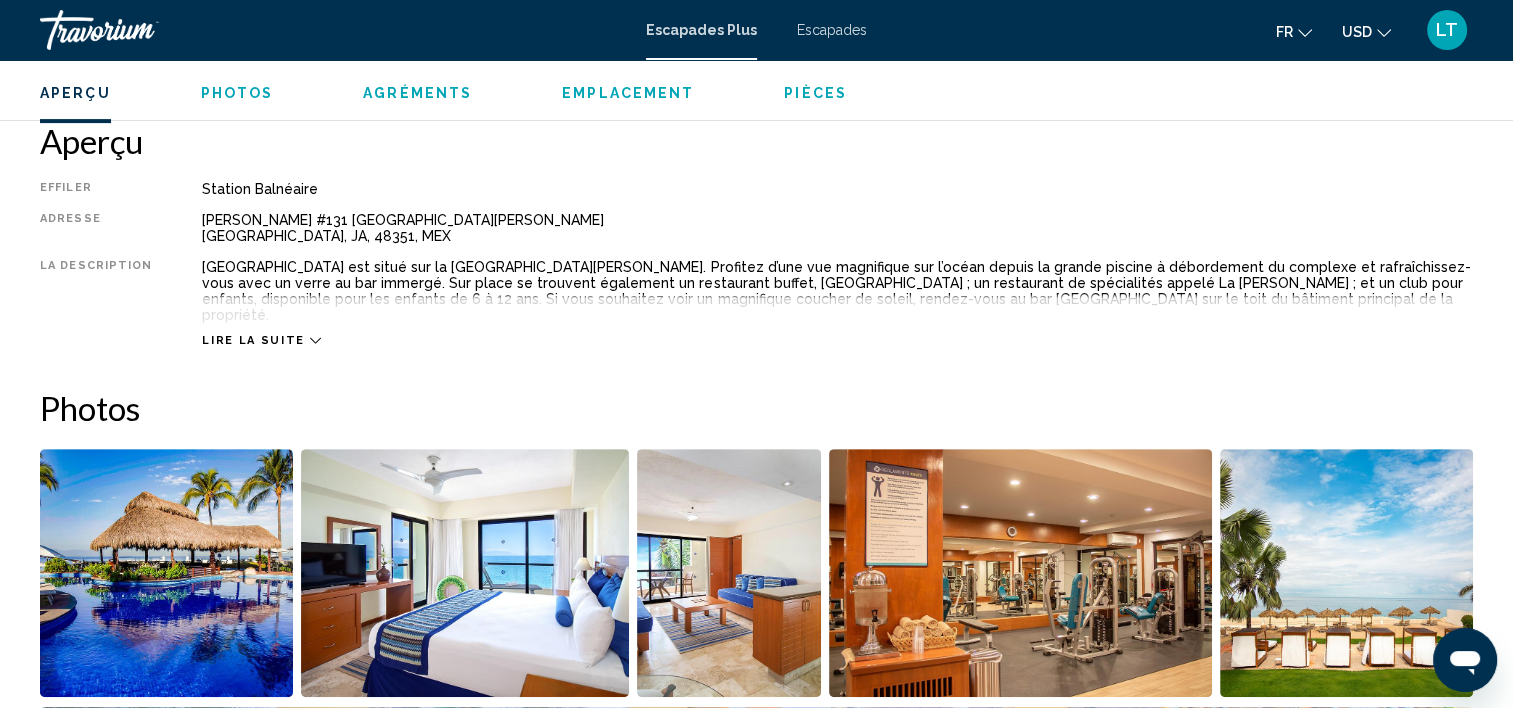 click on "Lire la suite" at bounding box center [253, 340] 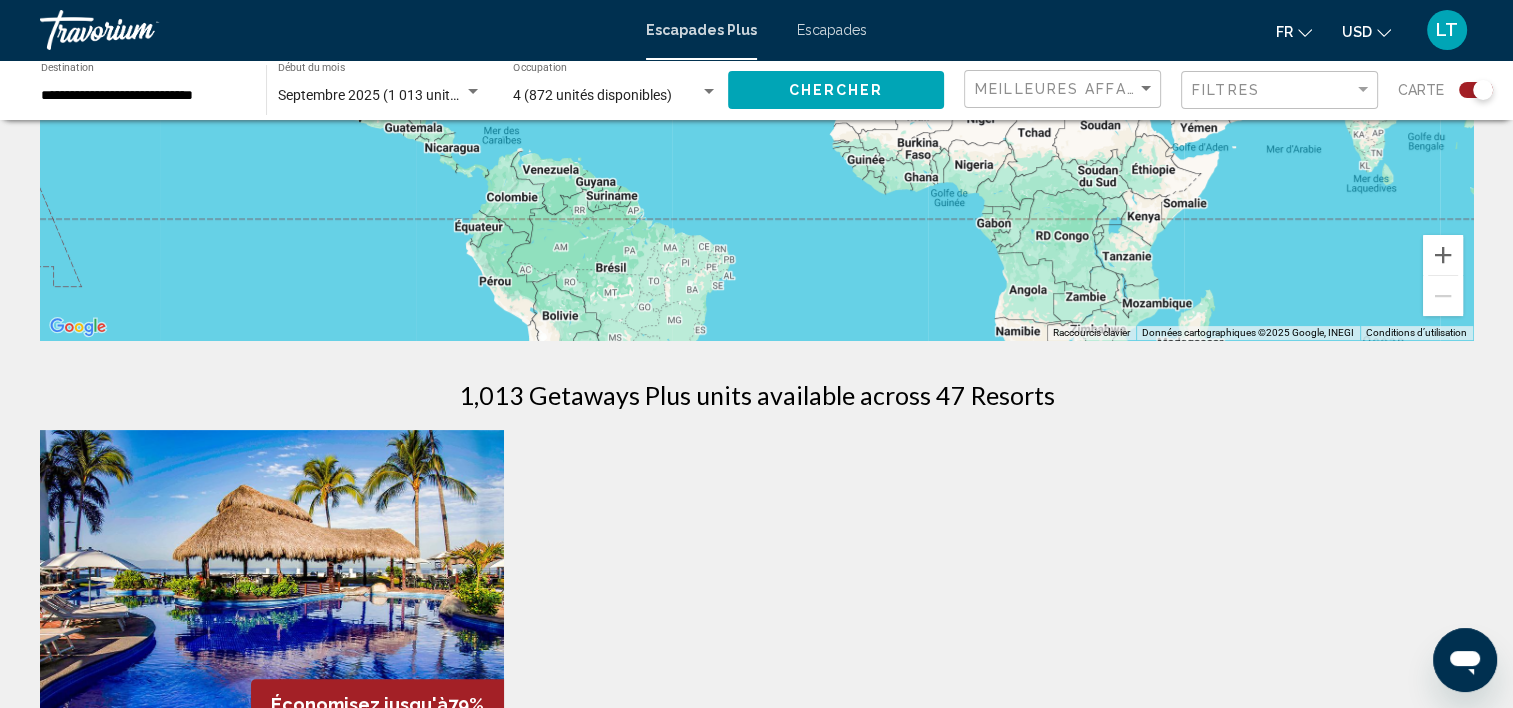 scroll, scrollTop: 0, scrollLeft: 0, axis: both 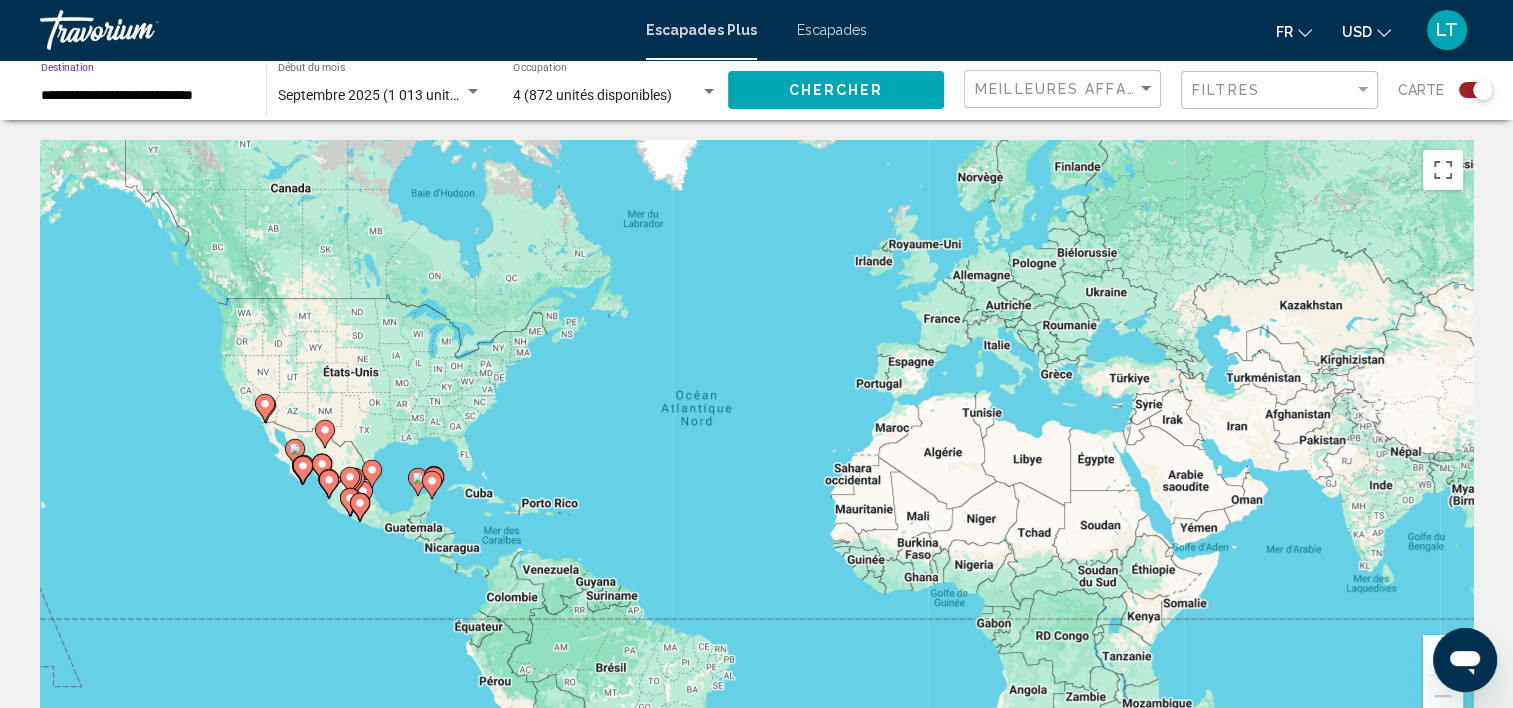 click on "**********" at bounding box center [143, 96] 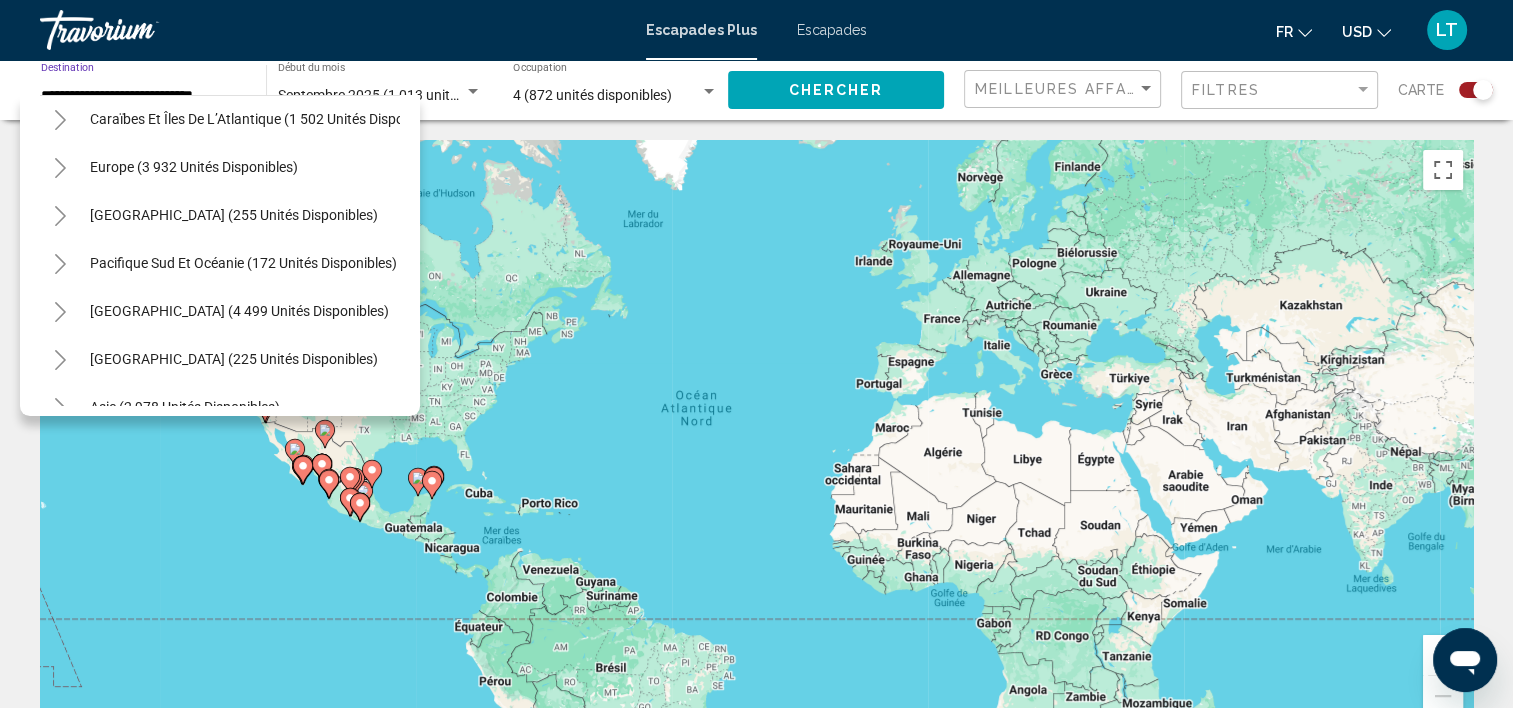 scroll, scrollTop: 700, scrollLeft: 0, axis: vertical 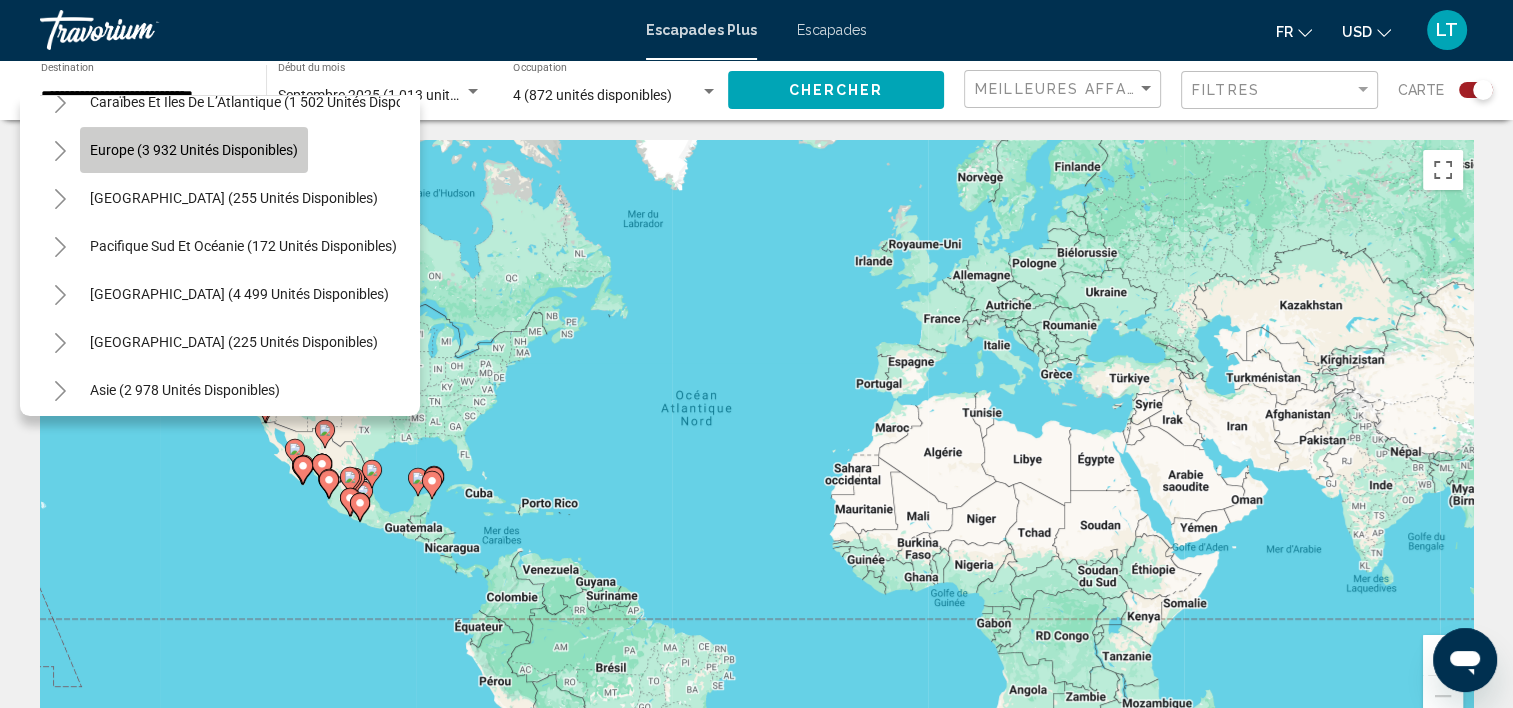 click on "Europe (3 932 unités disponibles)" 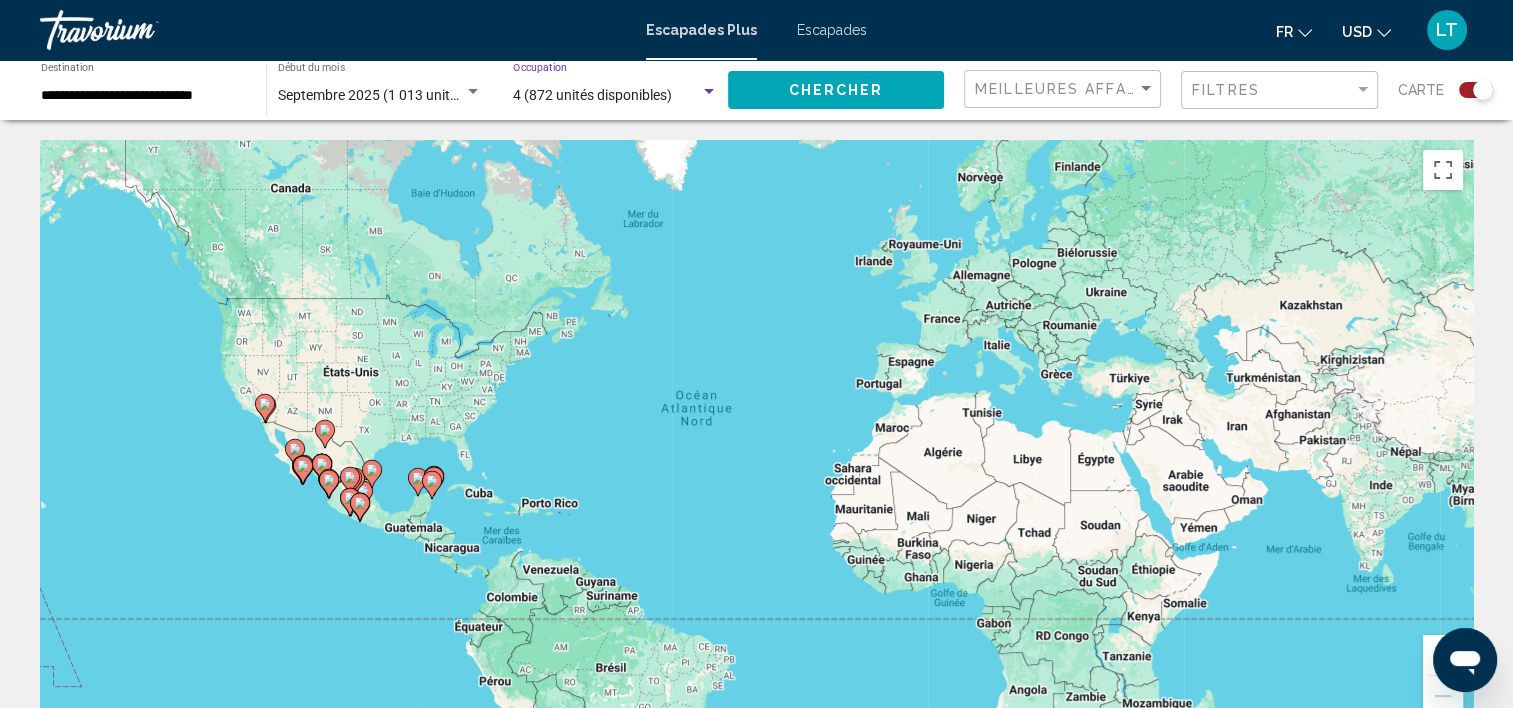 click at bounding box center (709, 91) 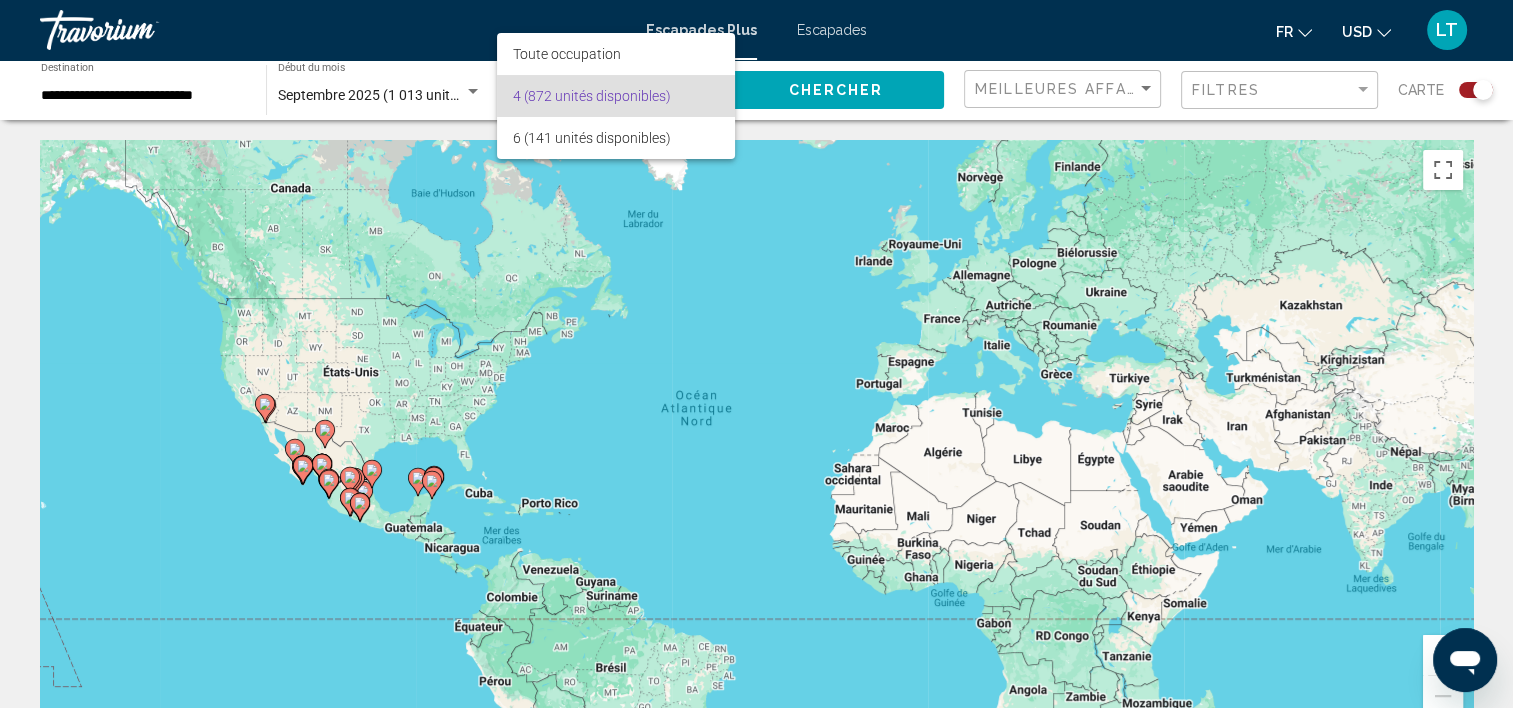 click at bounding box center [756, 354] 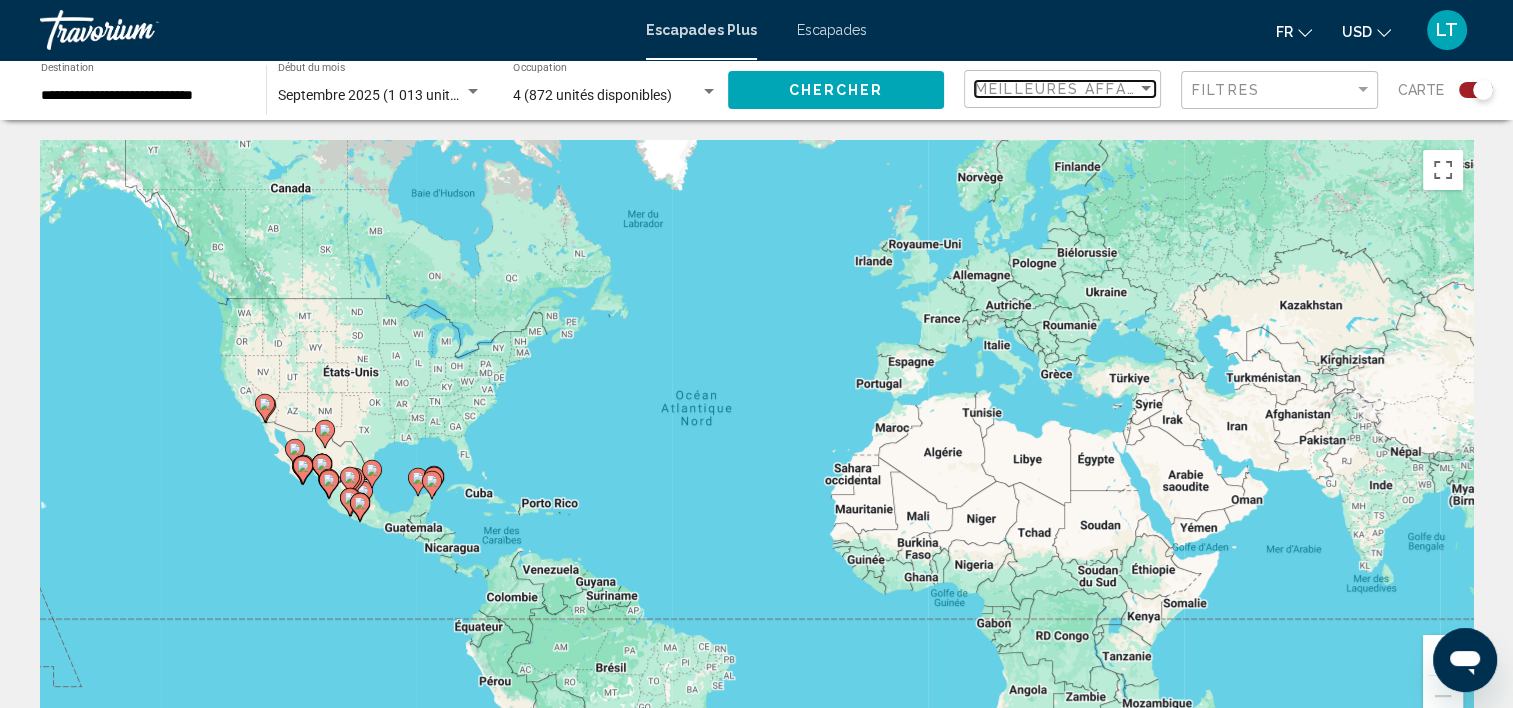 click at bounding box center [1146, 88] 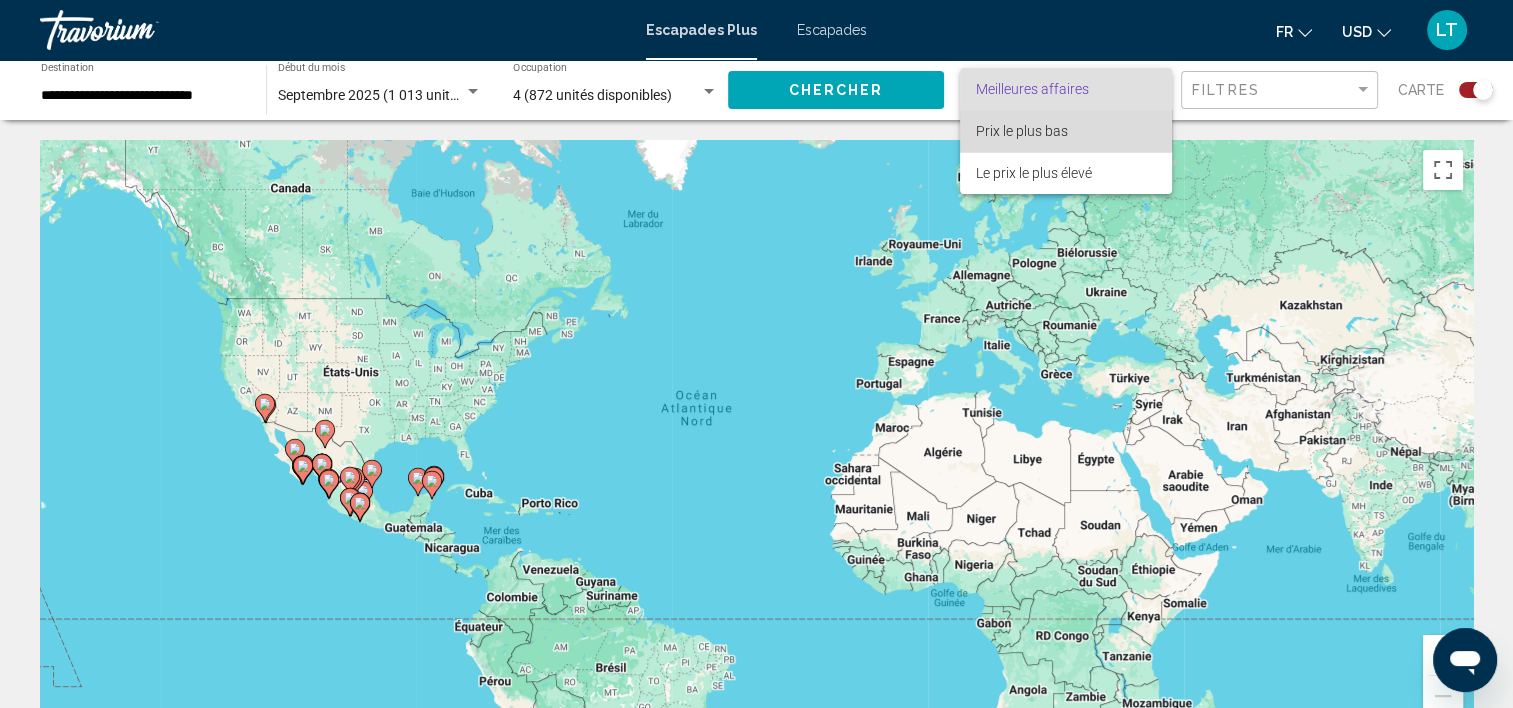 click on "Prix le plus bas" at bounding box center [1066, 131] 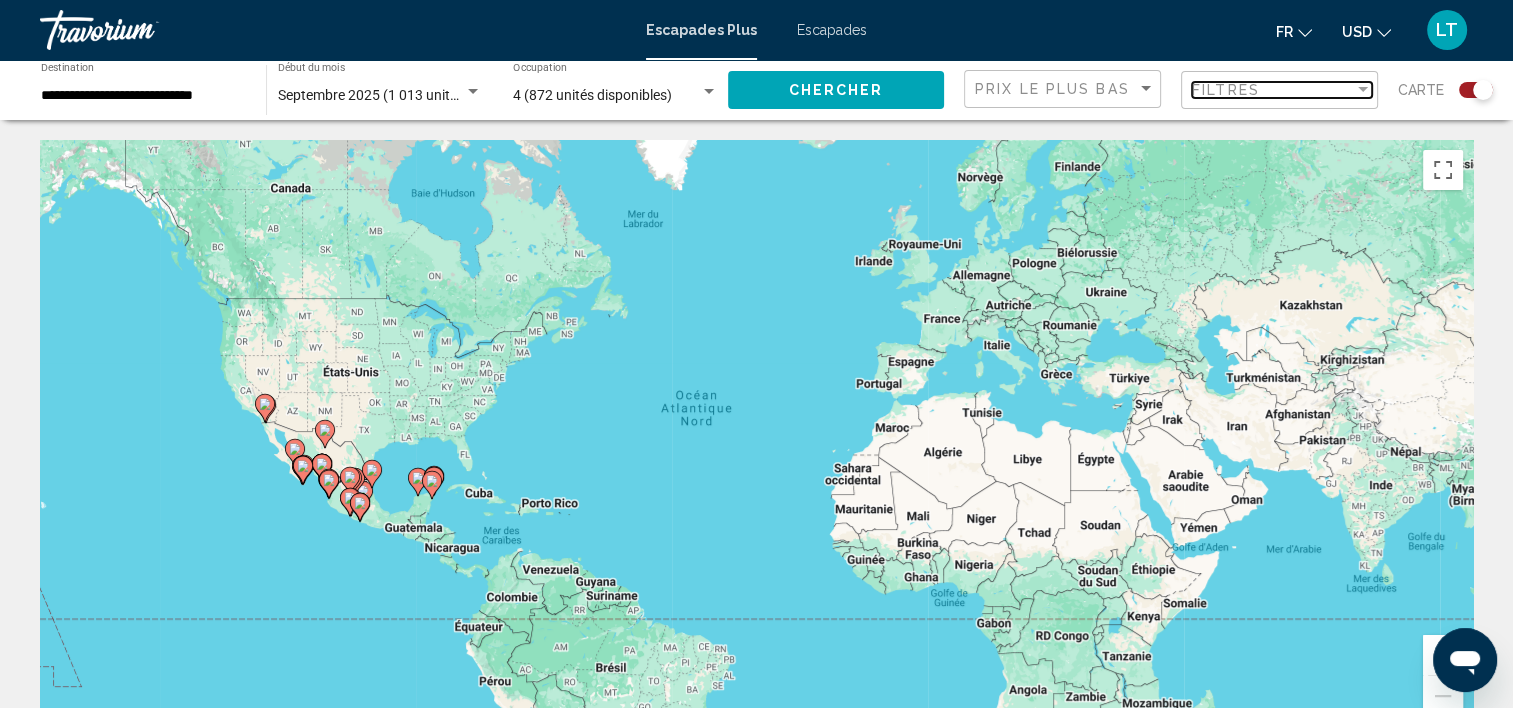 click at bounding box center [1363, 90] 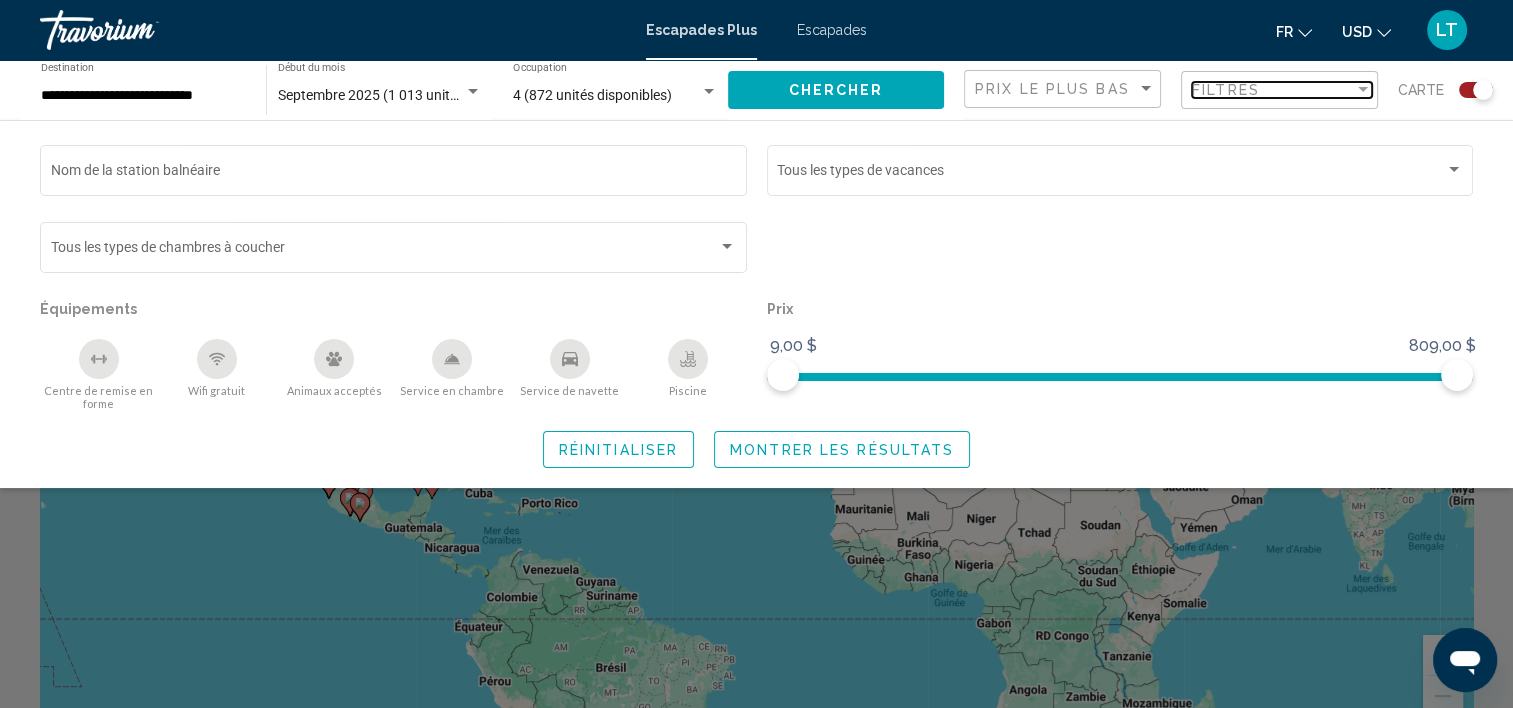 click at bounding box center (1363, 89) 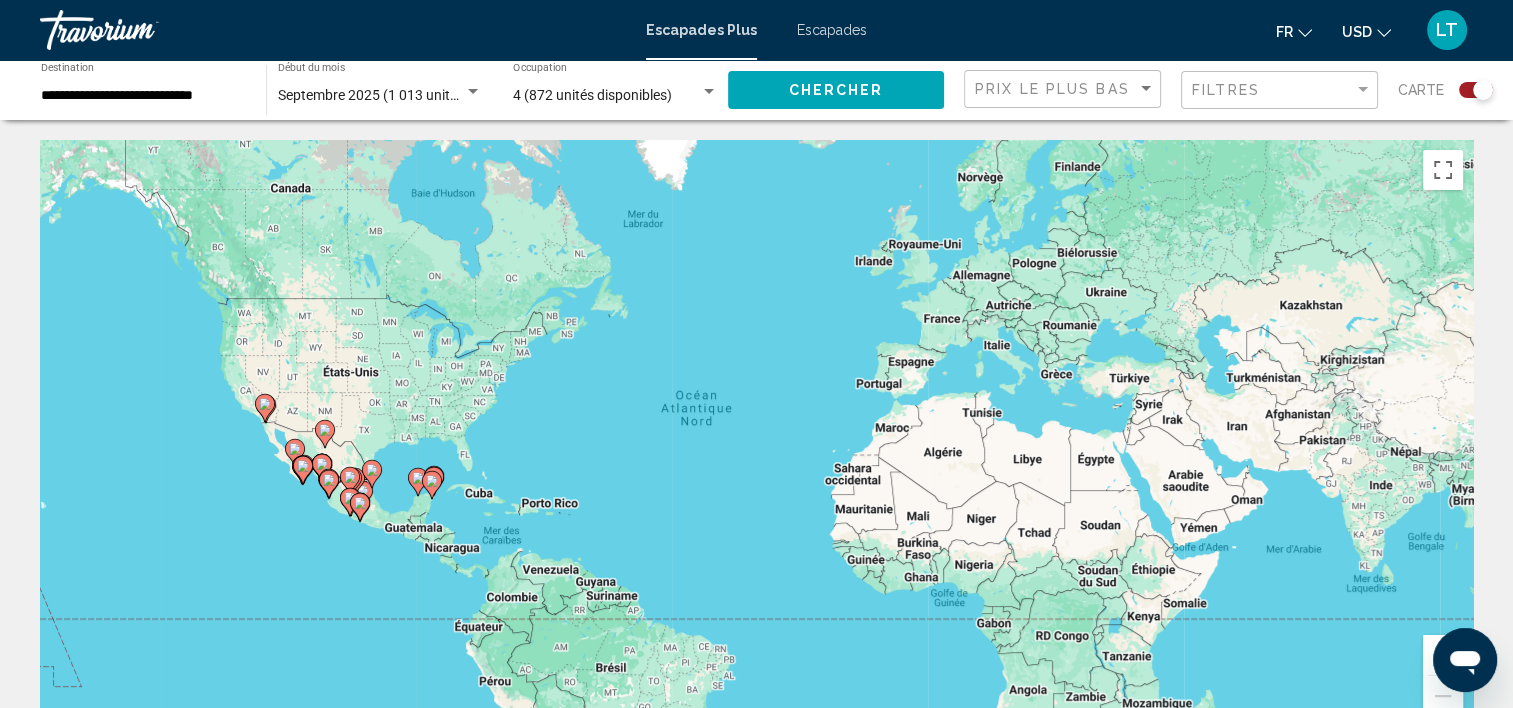 click on "Chercher" 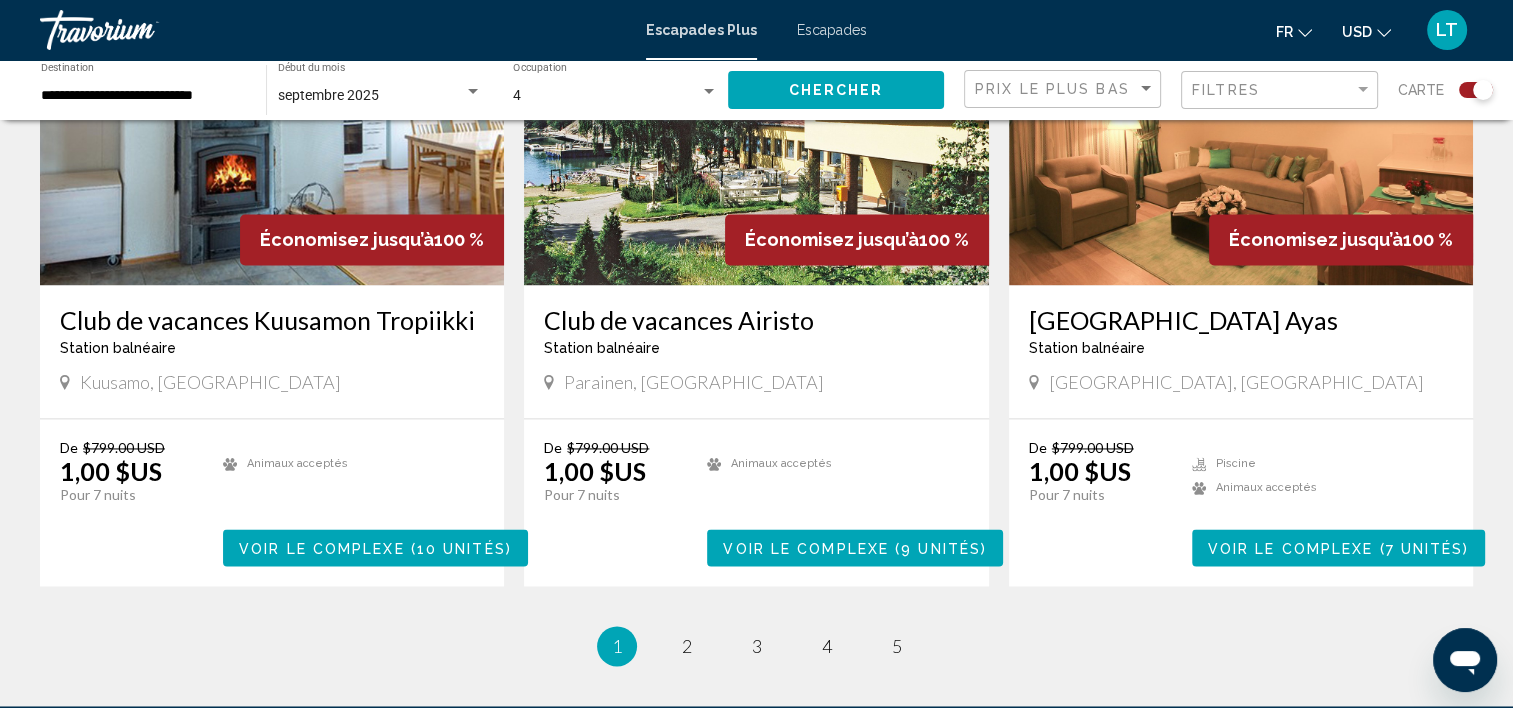 scroll, scrollTop: 3000, scrollLeft: 0, axis: vertical 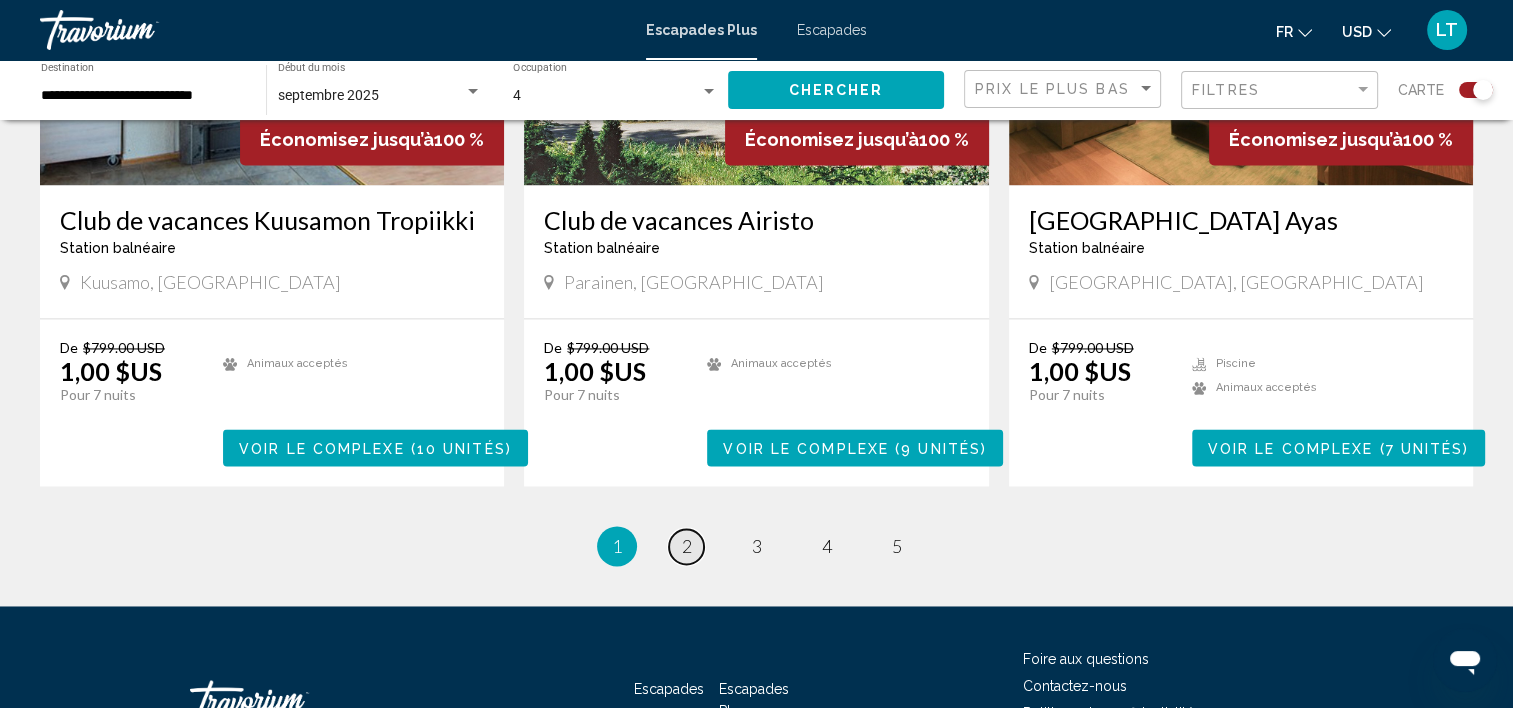 click on "page  2" at bounding box center (686, 546) 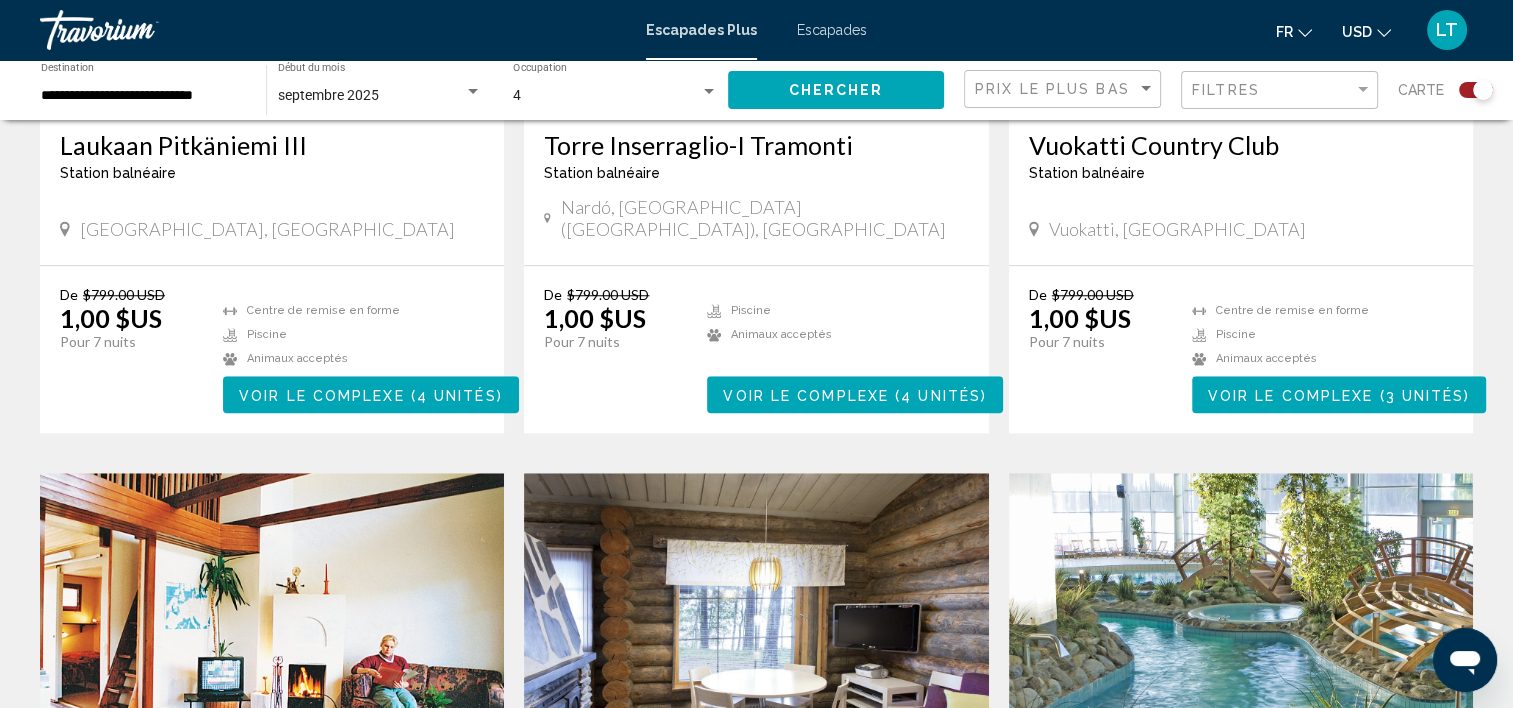 scroll, scrollTop: 1484, scrollLeft: 0, axis: vertical 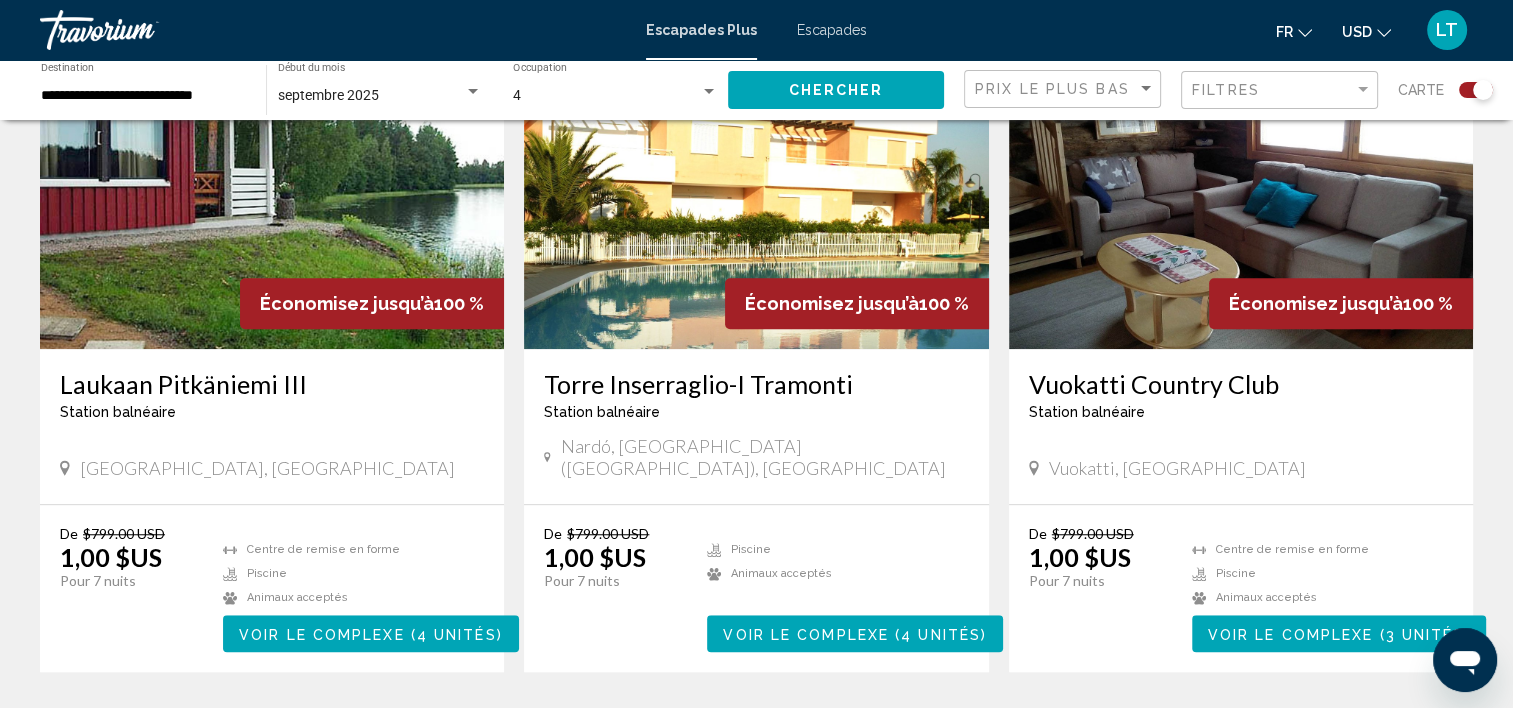 click on "Escapades Plus Escapades Fr
English Español Français Italiano Português русский USD
USD ($) MXN (Mex$) CAD (Can$) GBP (£) EUR (€) AUD (A$) NZD (NZ$) CNY (CN¥) LT Se connecter" at bounding box center [756, 30] 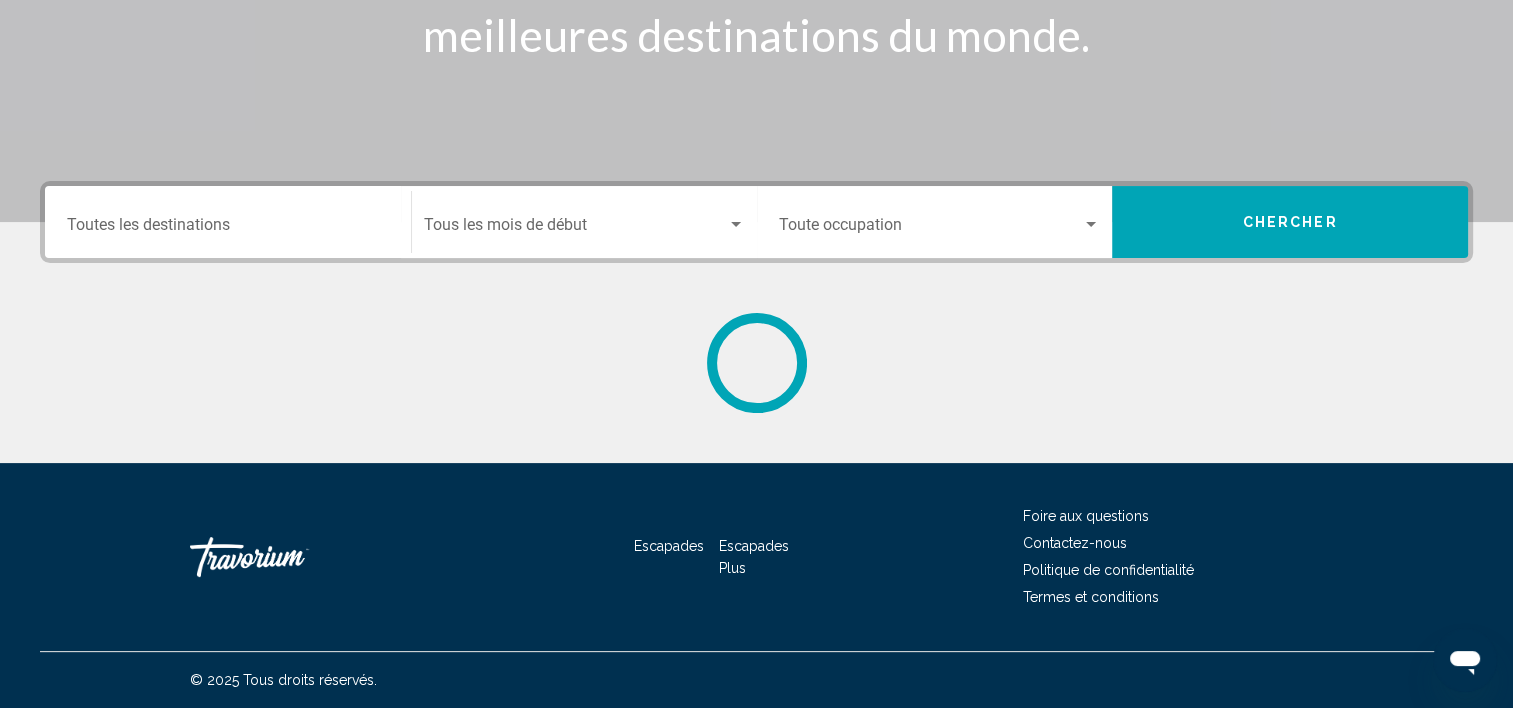 scroll, scrollTop: 0, scrollLeft: 0, axis: both 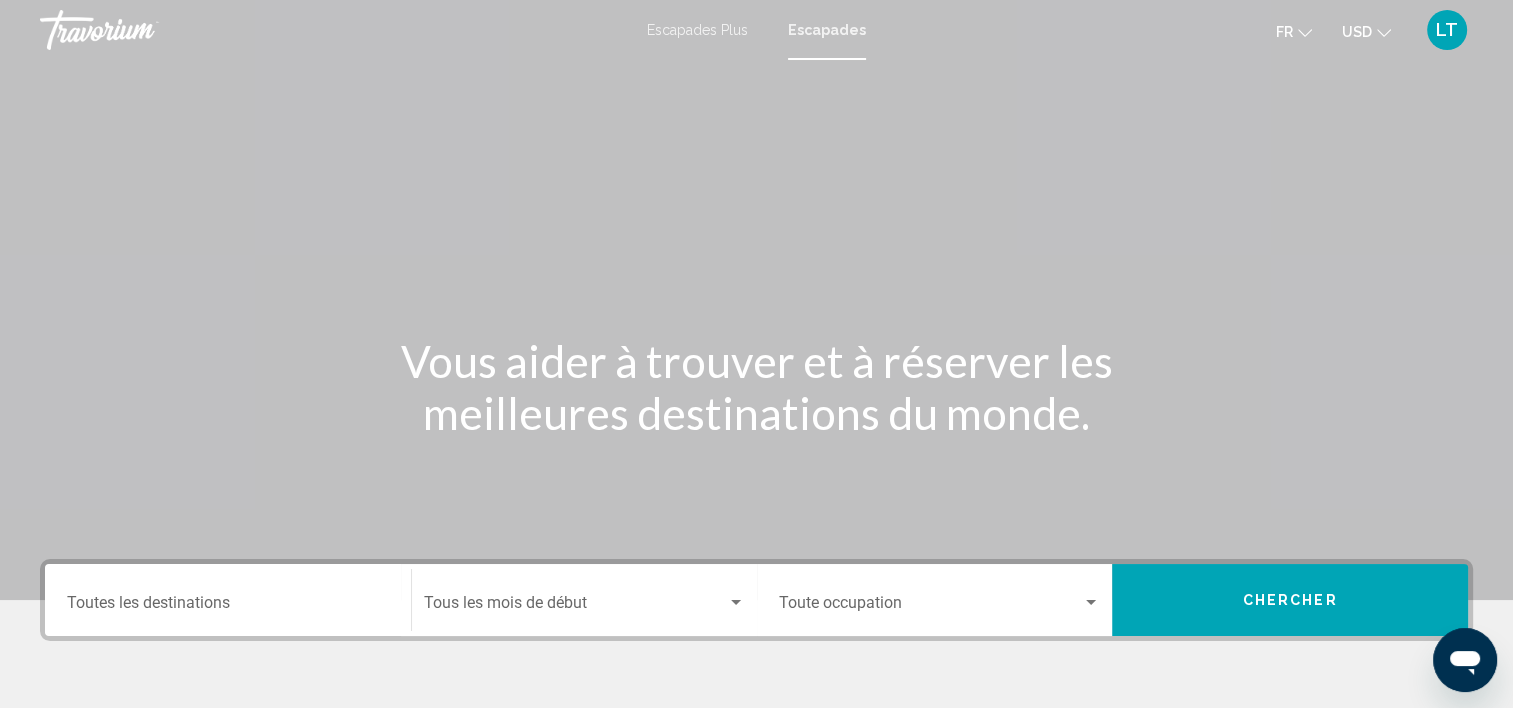 click on "Escapades" at bounding box center (827, 30) 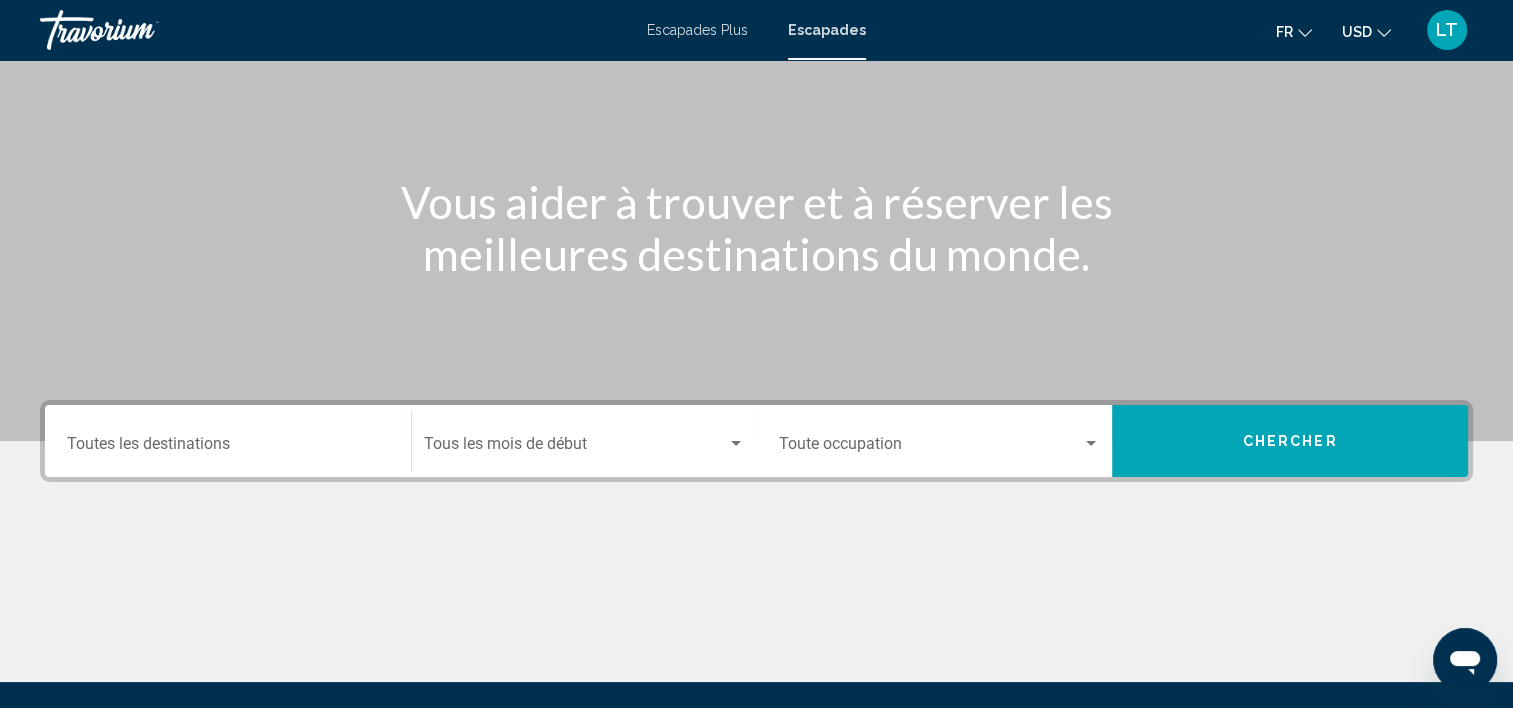 scroll, scrollTop: 377, scrollLeft: 0, axis: vertical 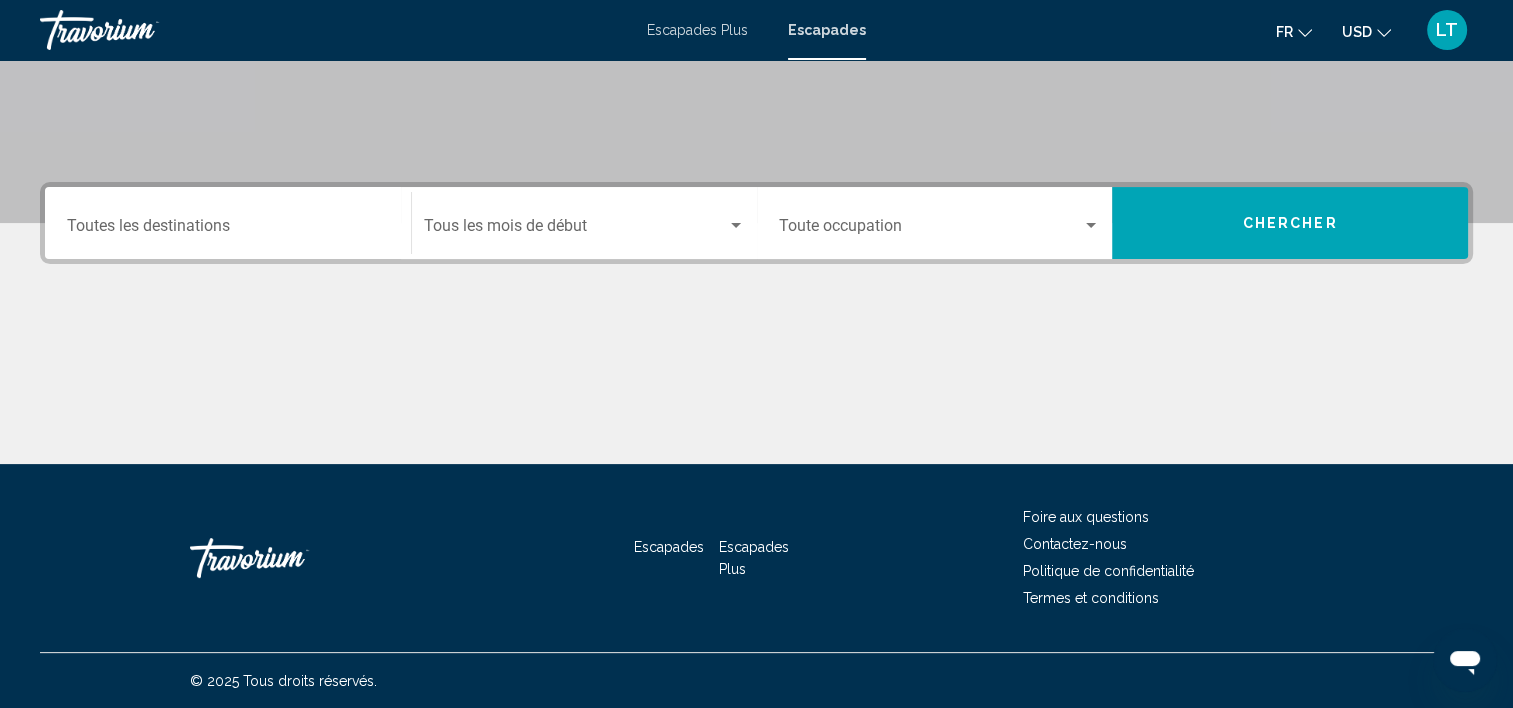 click on "Destination Toutes les destinations" at bounding box center [228, 223] 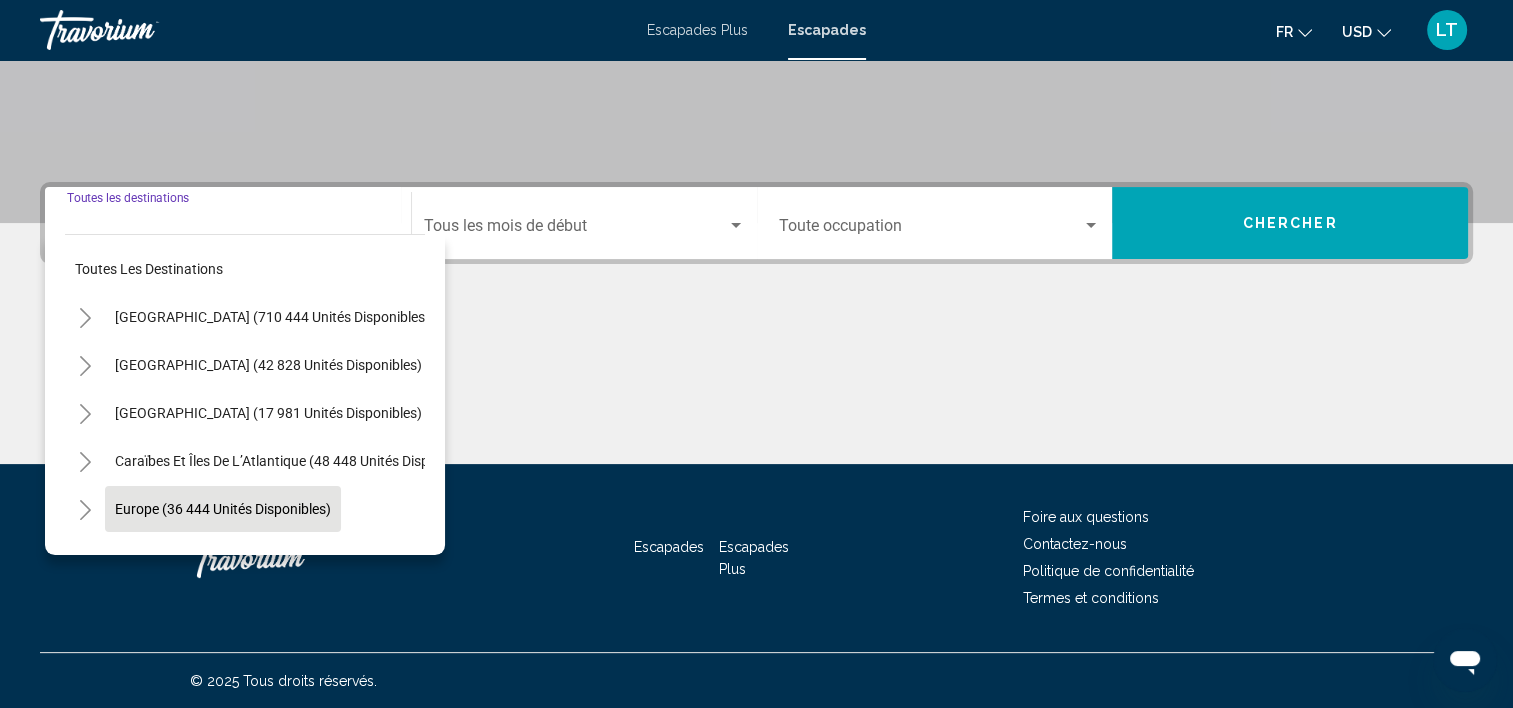 click on "Europe (36 444 unités disponibles)" at bounding box center (264, 557) 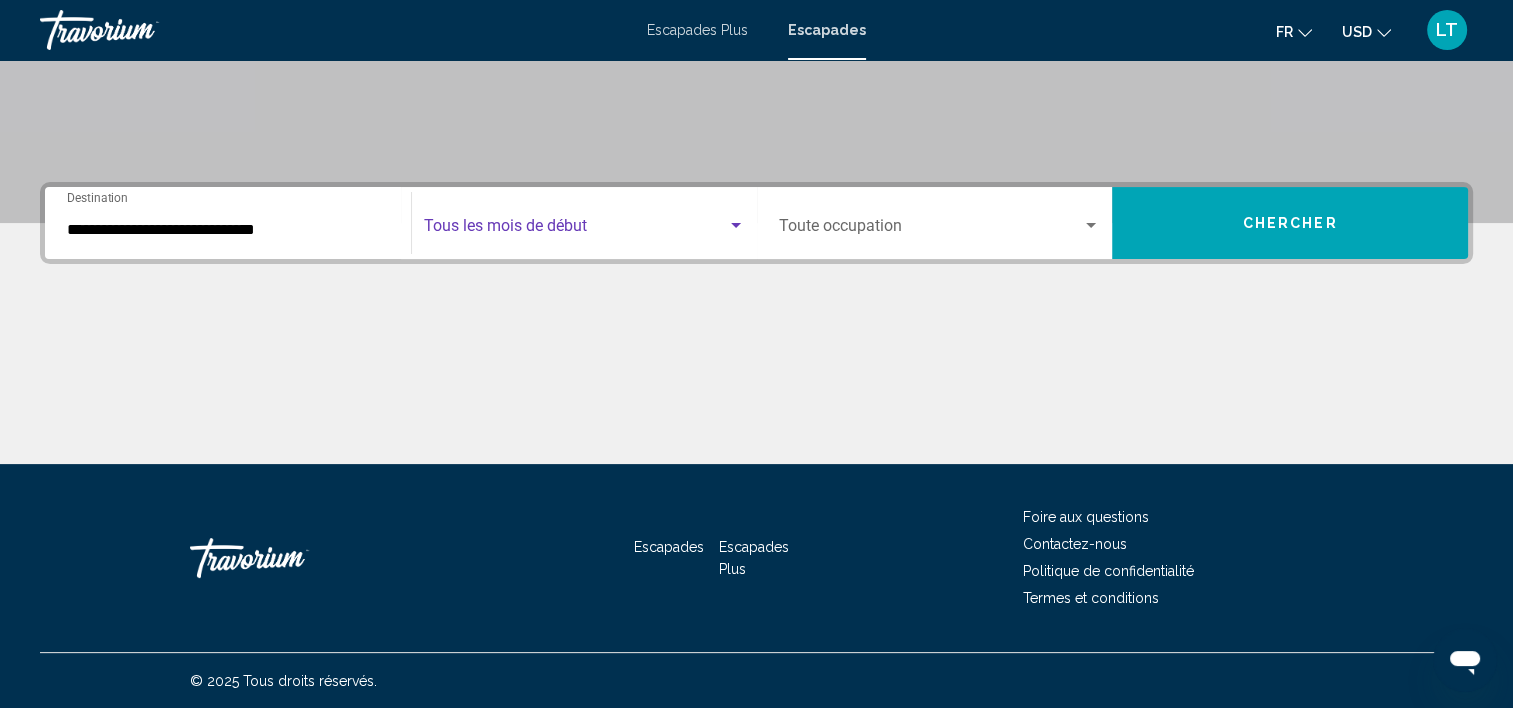 click at bounding box center [736, 226] 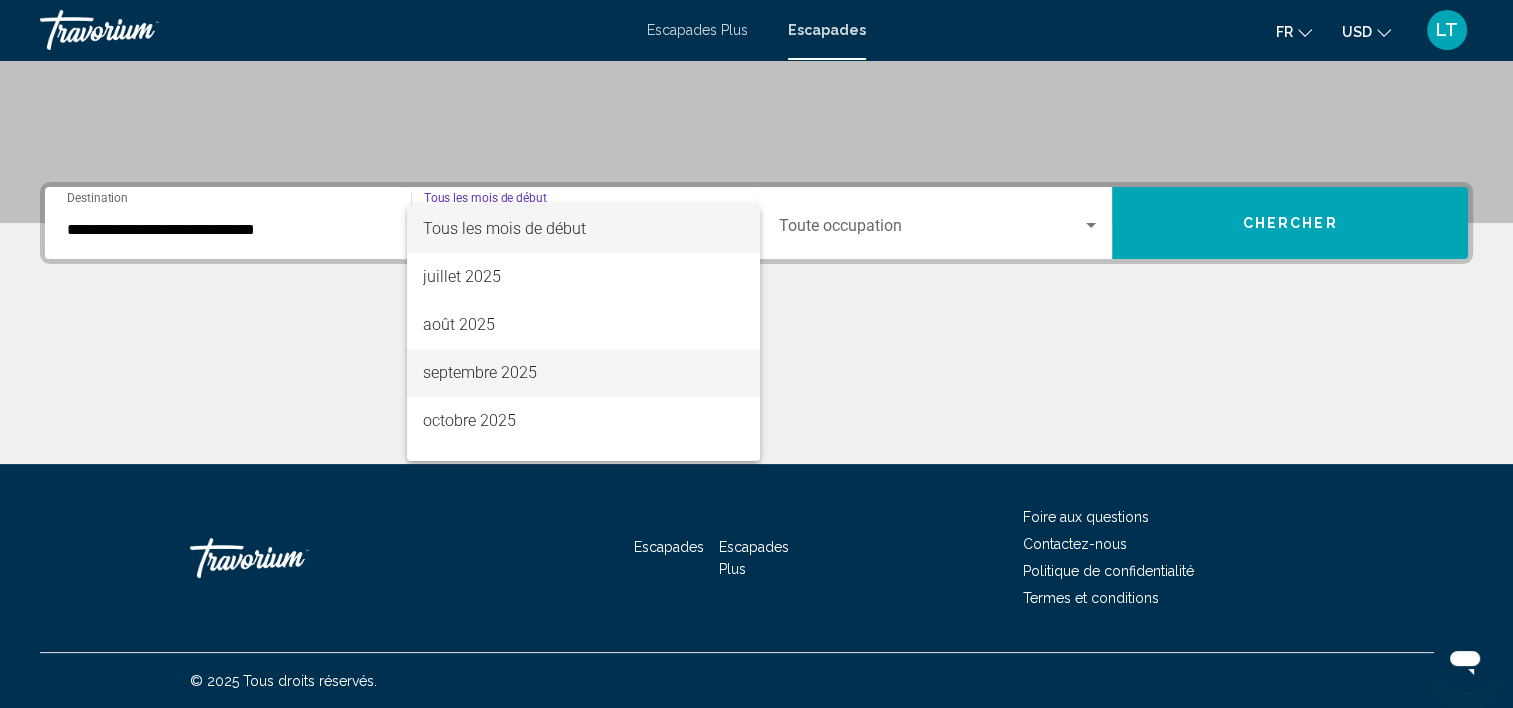 click on "septembre 2025" at bounding box center [583, 373] 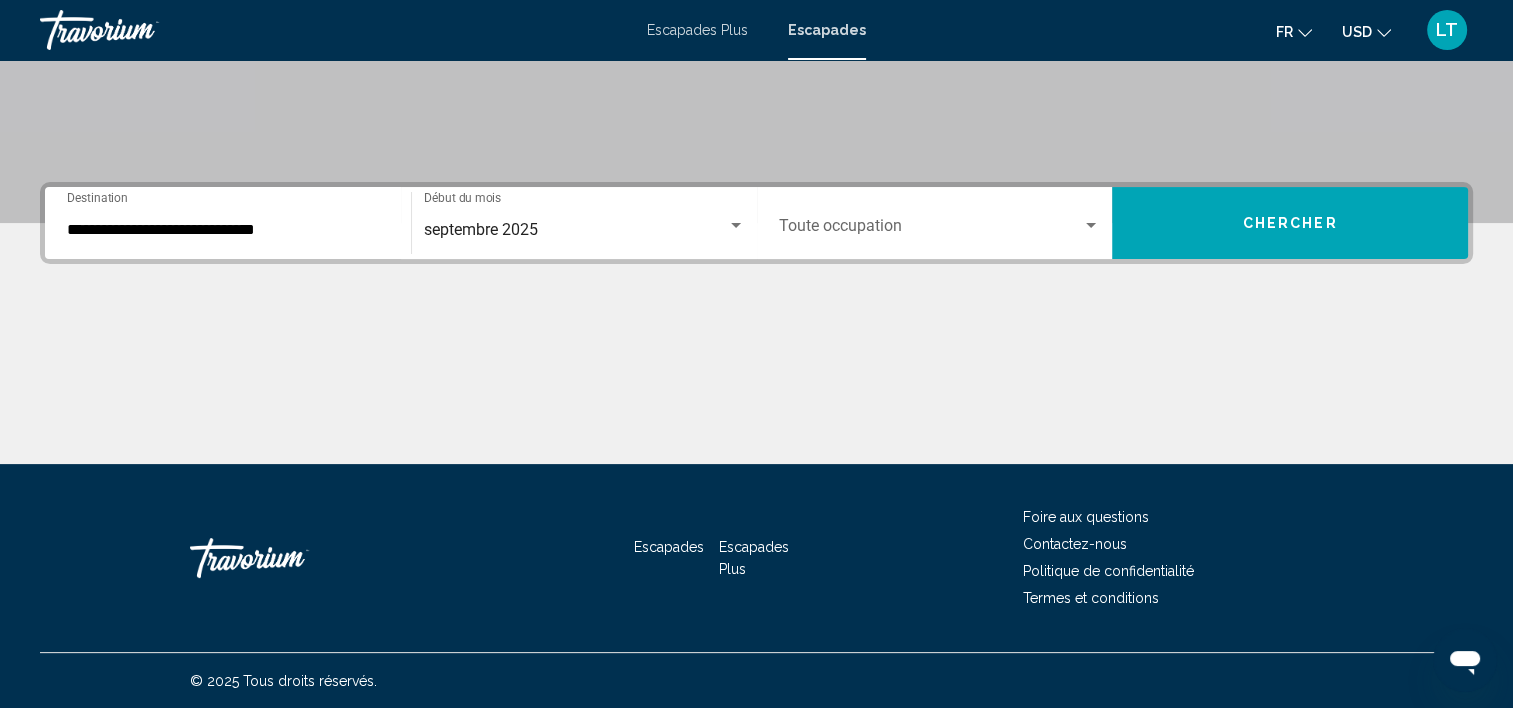 click on "Occupancy Toute occupation" at bounding box center (940, 223) 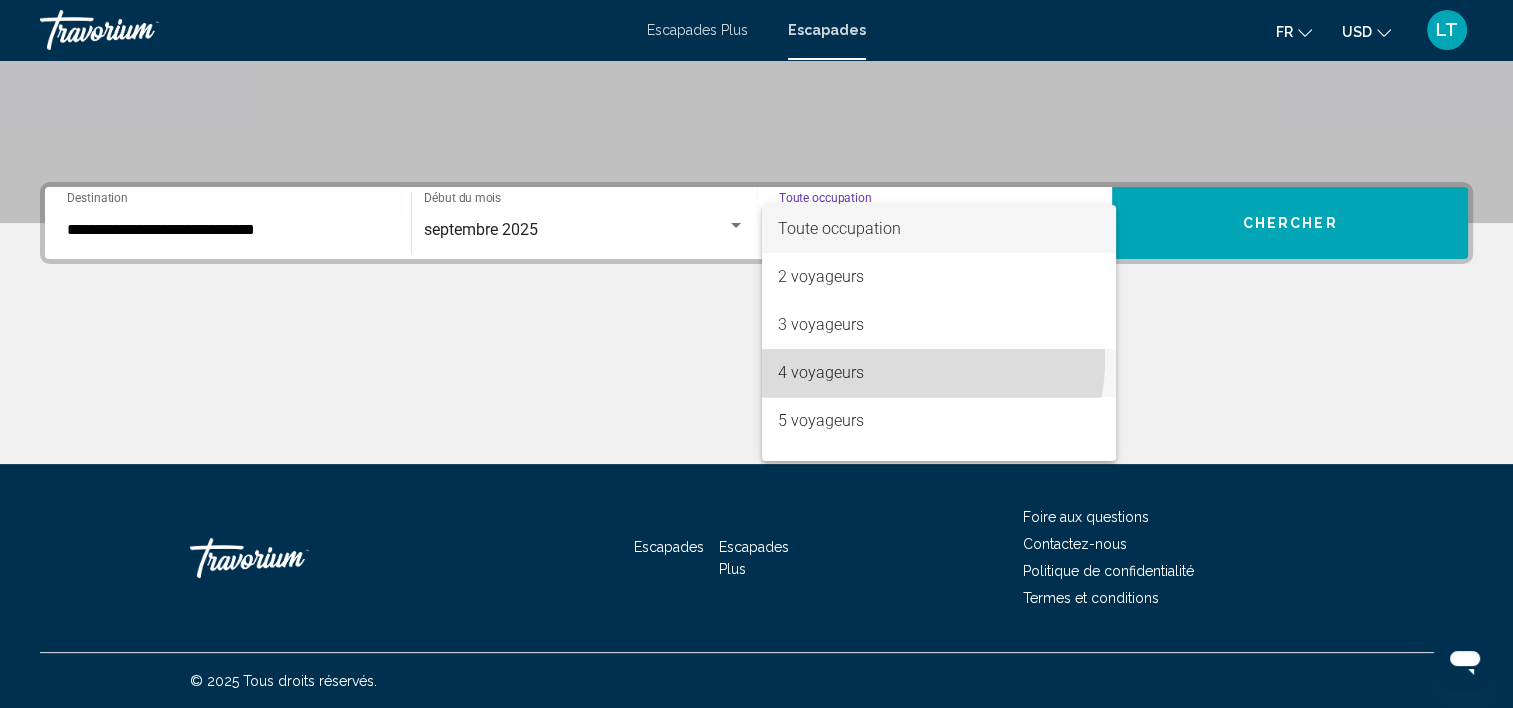 click on "4 voyageurs" at bounding box center [939, 373] 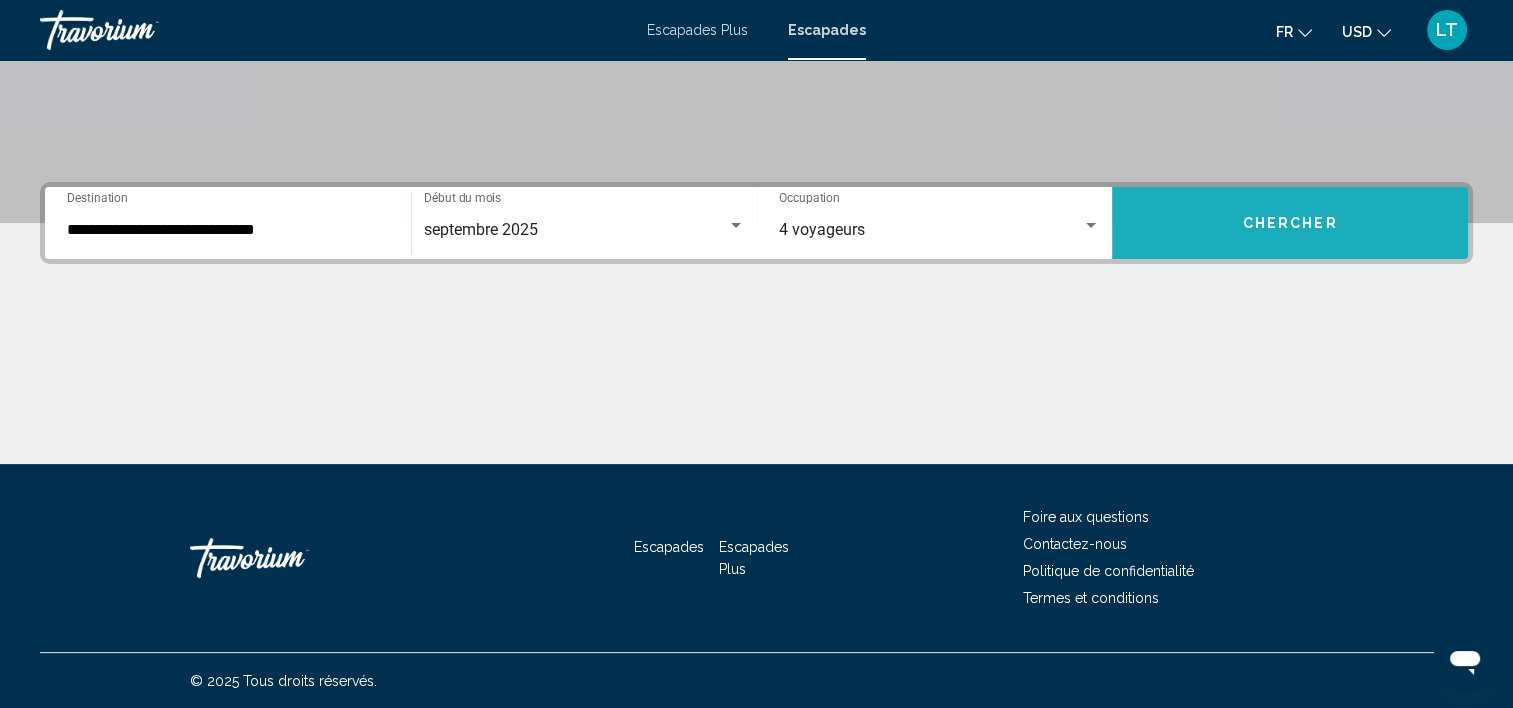 click on "Chercher" at bounding box center [1290, 223] 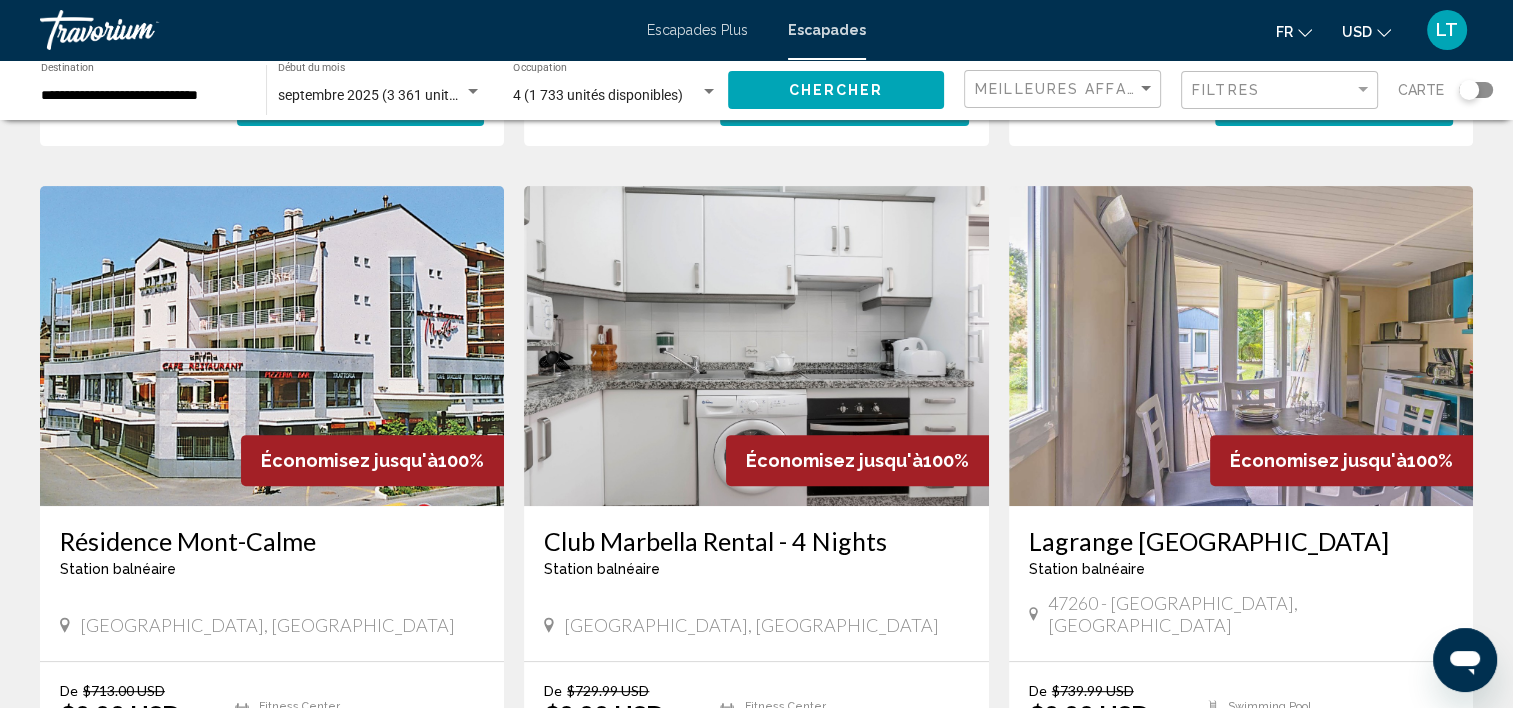 scroll, scrollTop: 700, scrollLeft: 0, axis: vertical 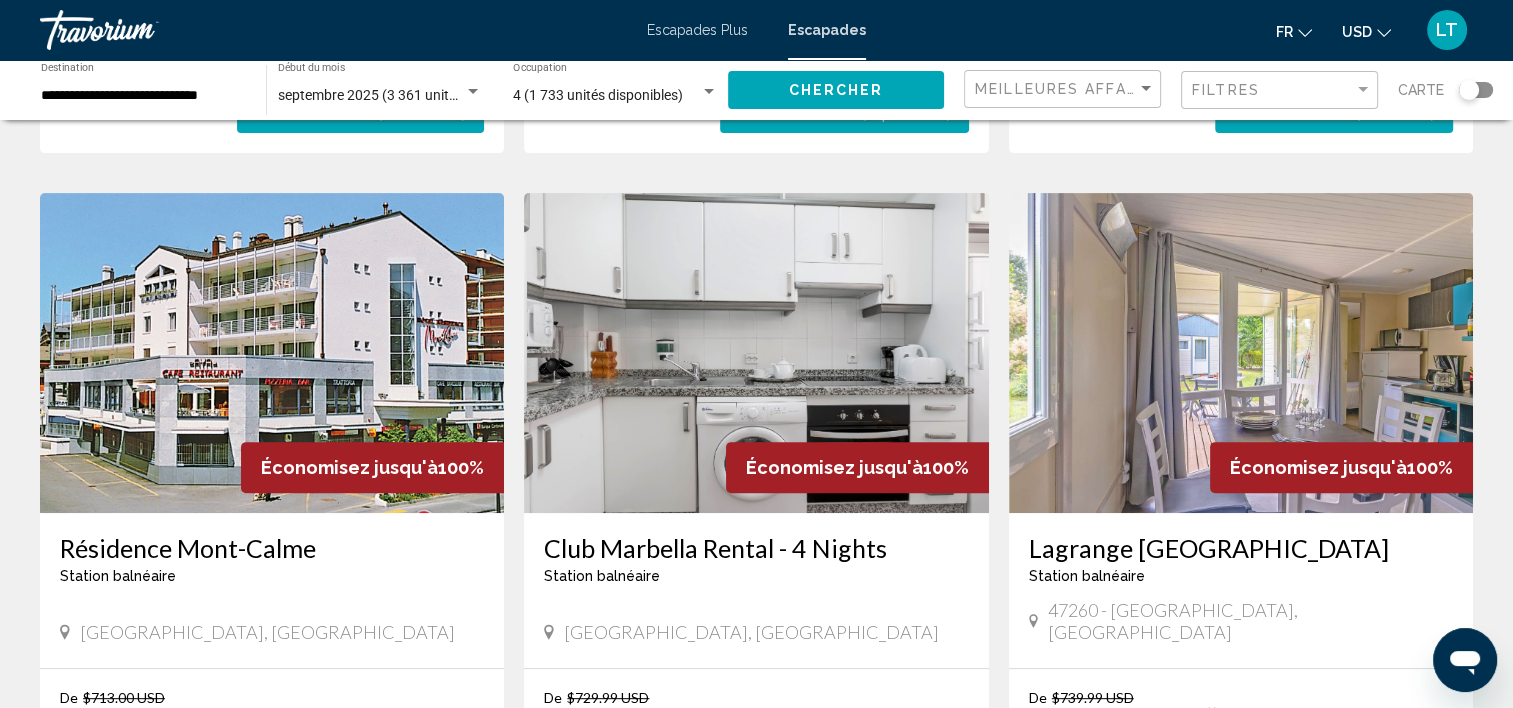 click at bounding box center (756, 353) 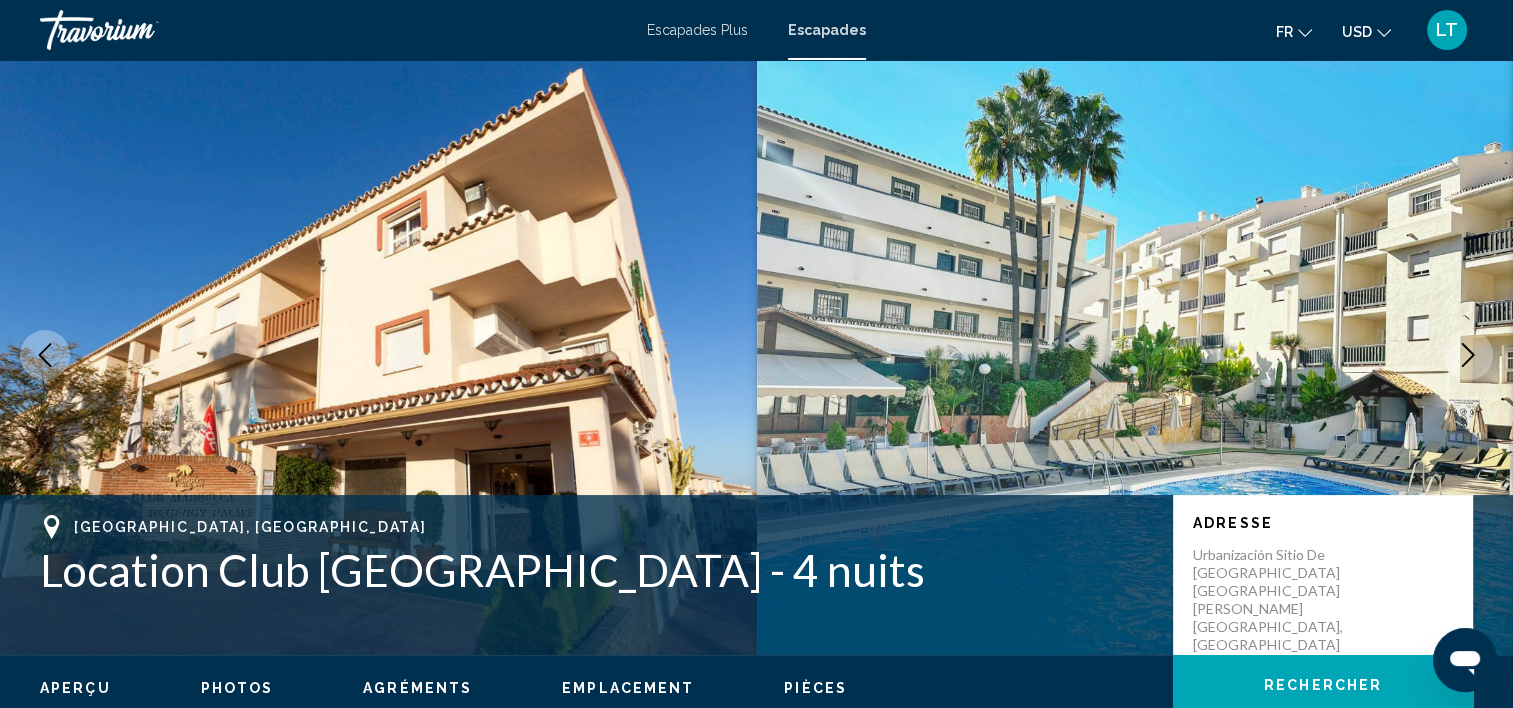 scroll, scrollTop: 205, scrollLeft: 0, axis: vertical 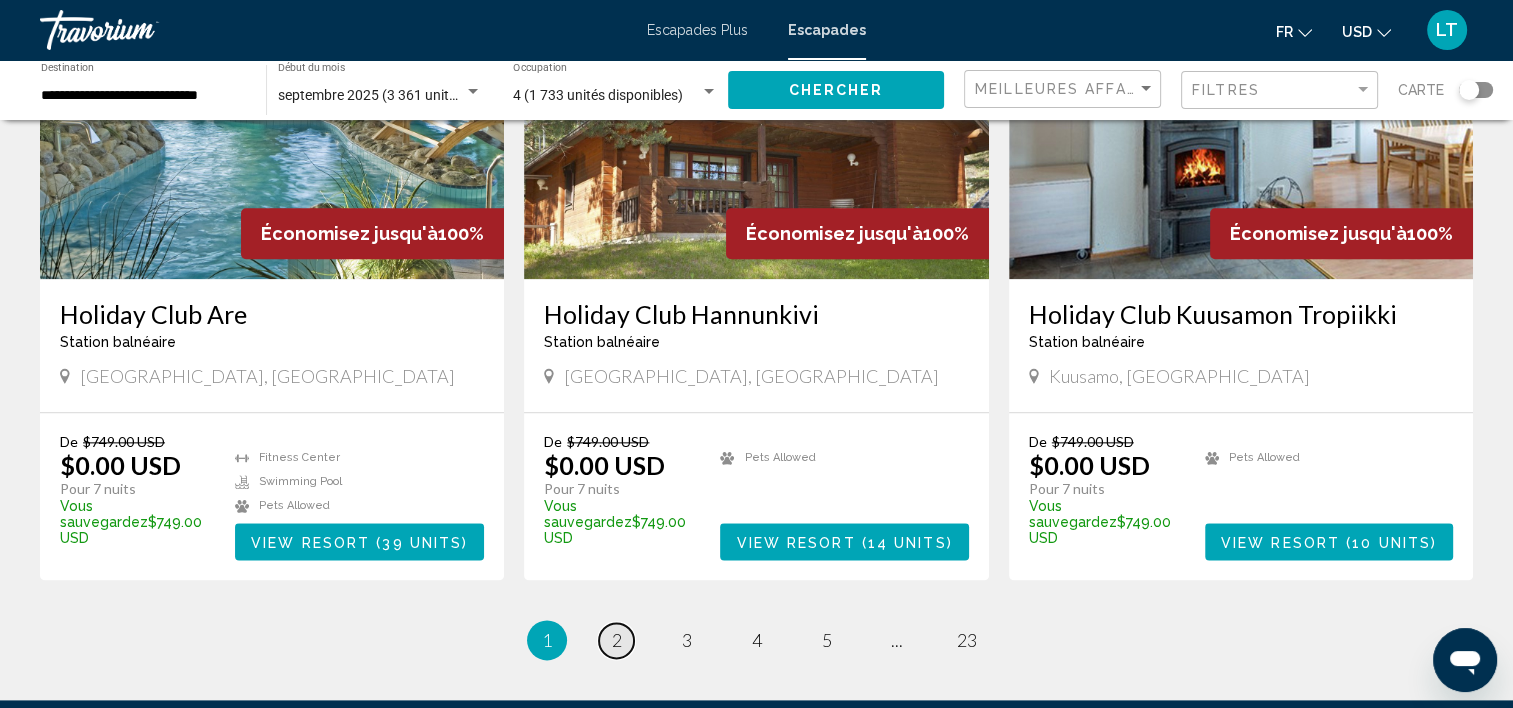 click on "2" at bounding box center (617, 640) 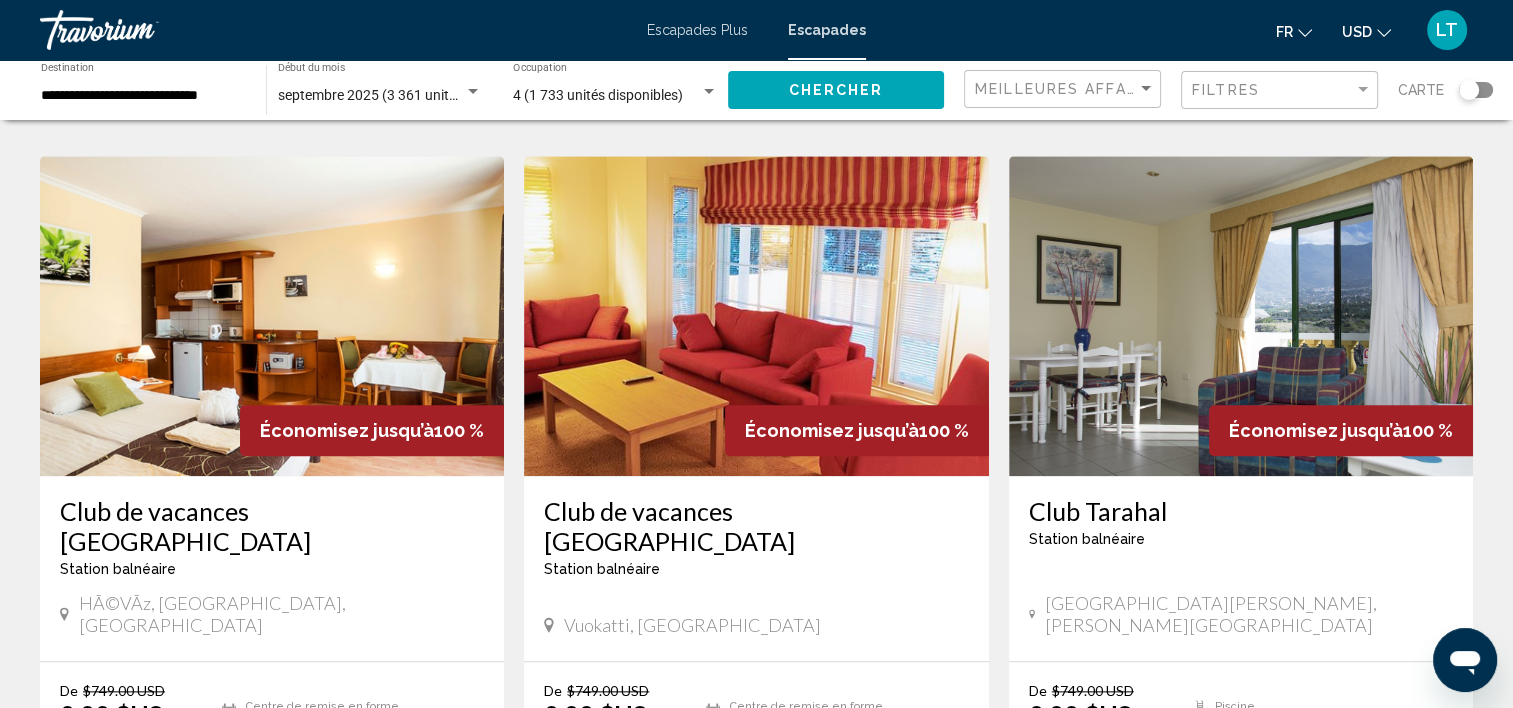 scroll, scrollTop: 2100, scrollLeft: 0, axis: vertical 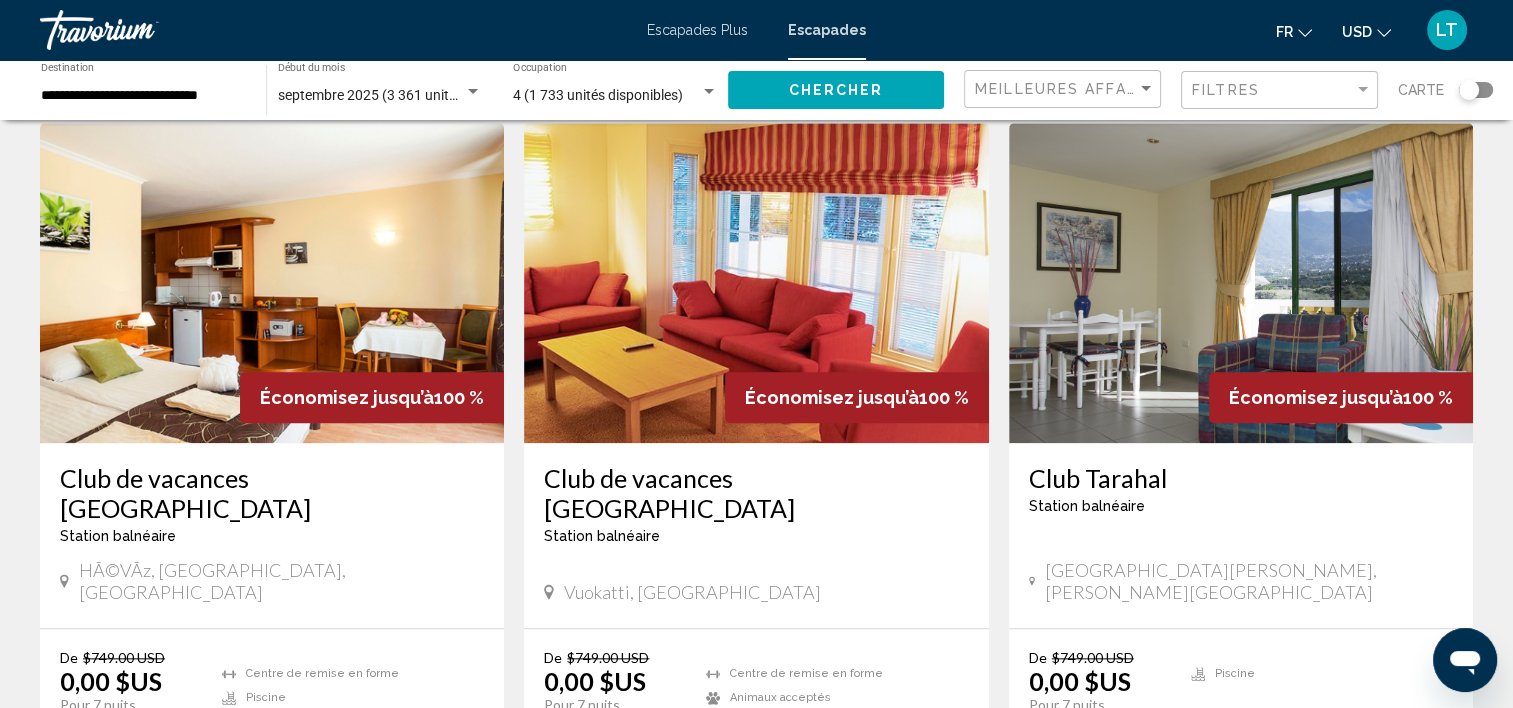 click at bounding box center [1241, 283] 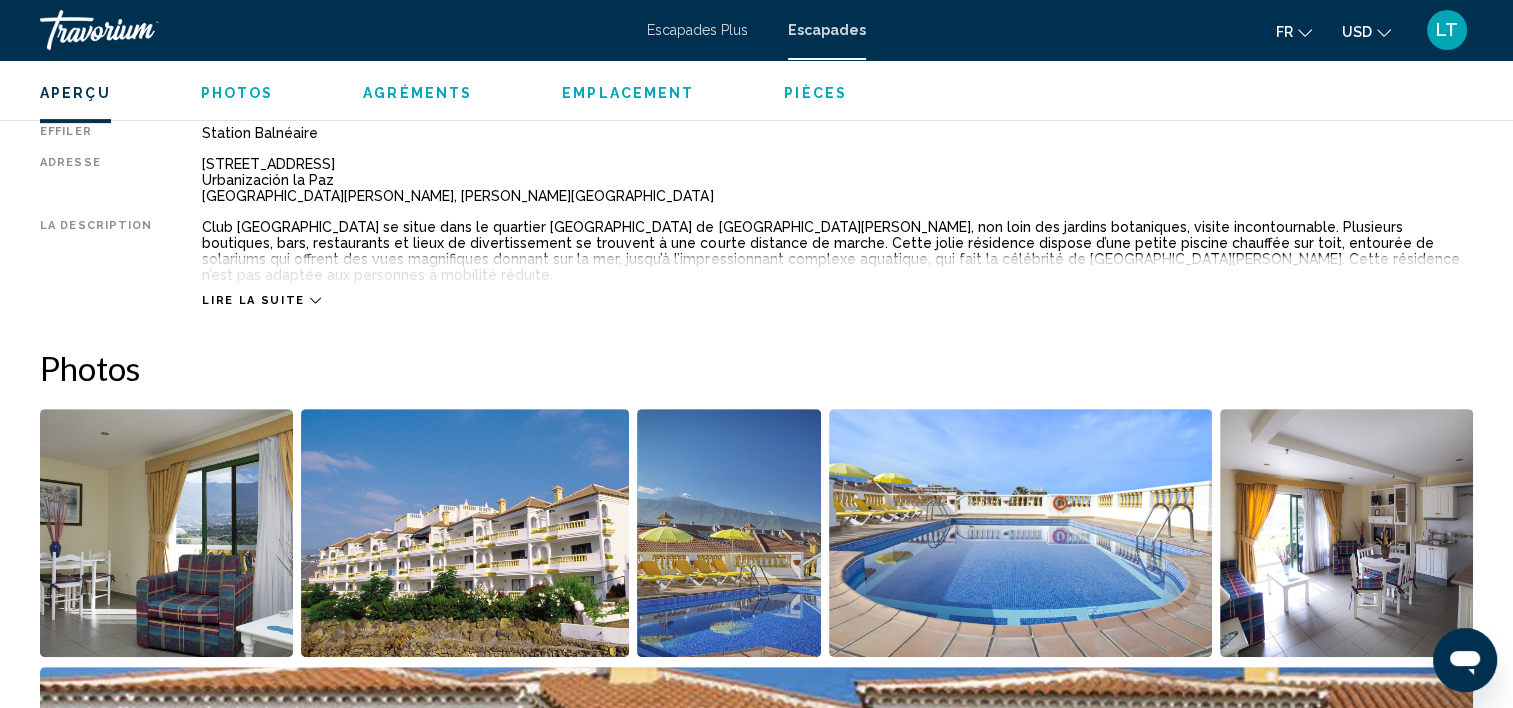 scroll, scrollTop: 705, scrollLeft: 0, axis: vertical 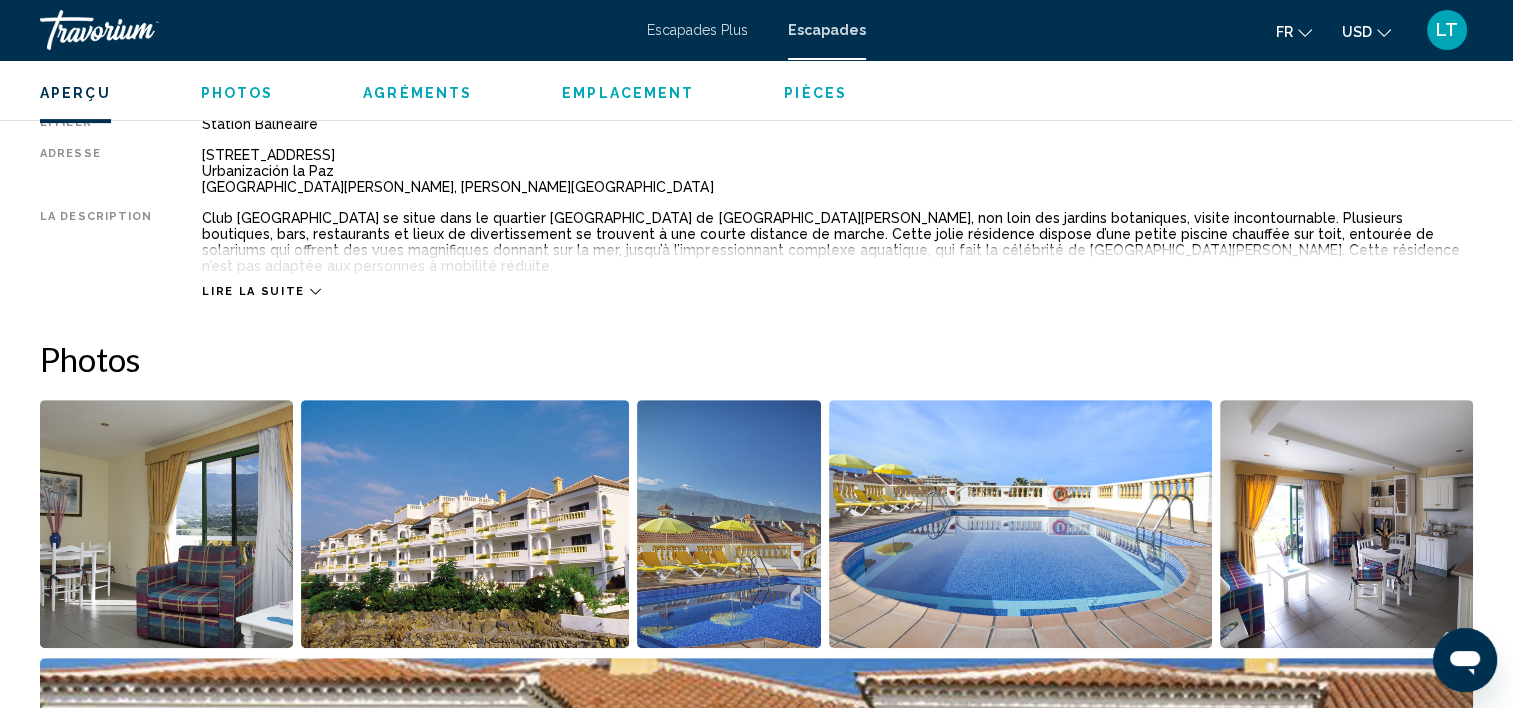 click at bounding box center [166, 524] 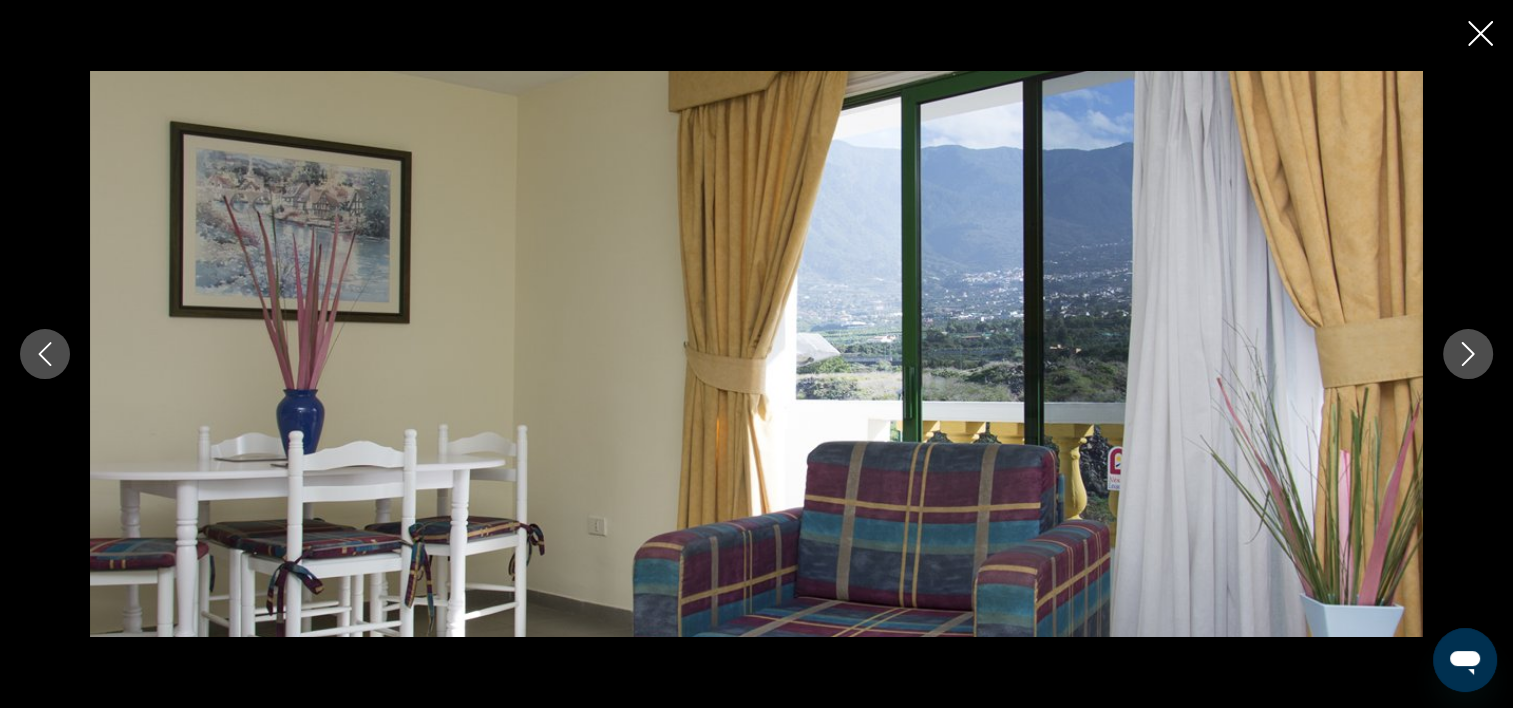 click 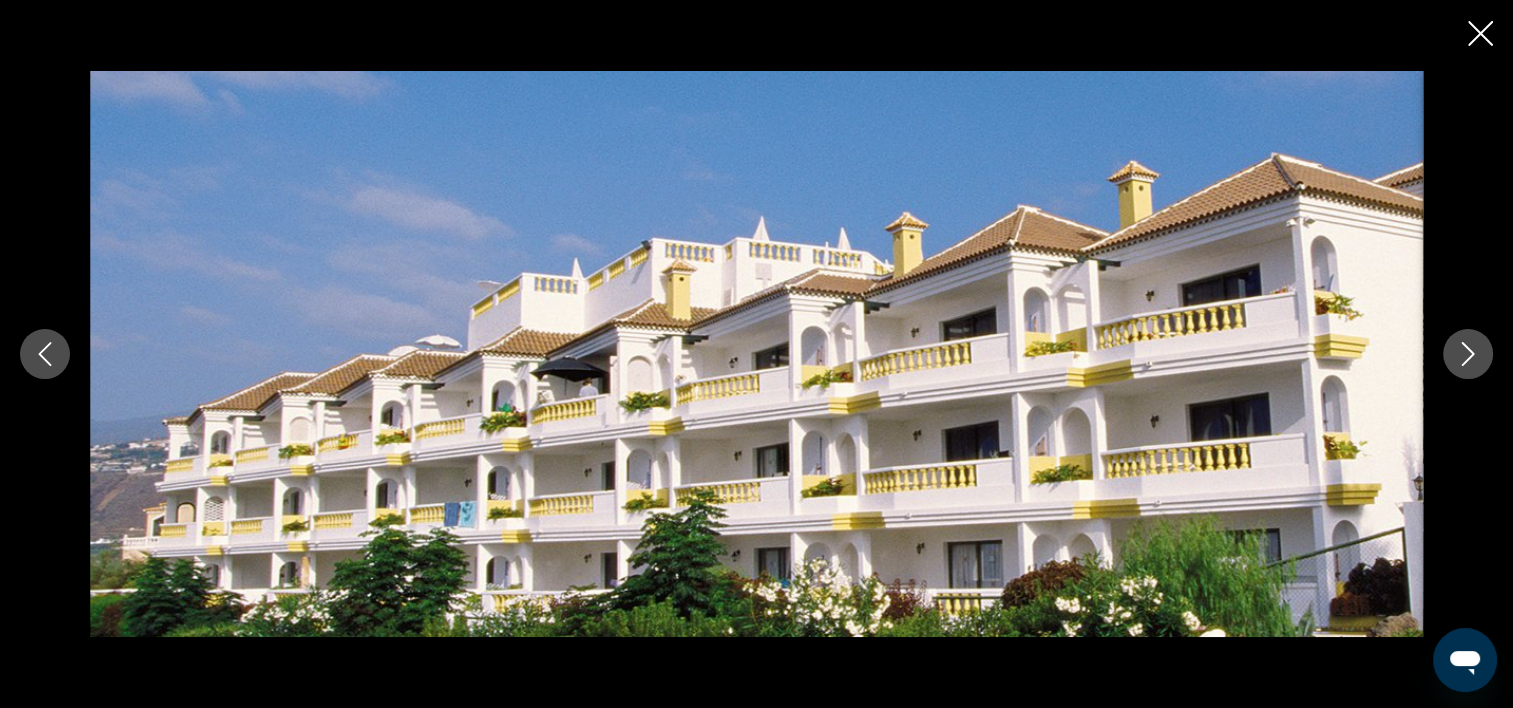 click 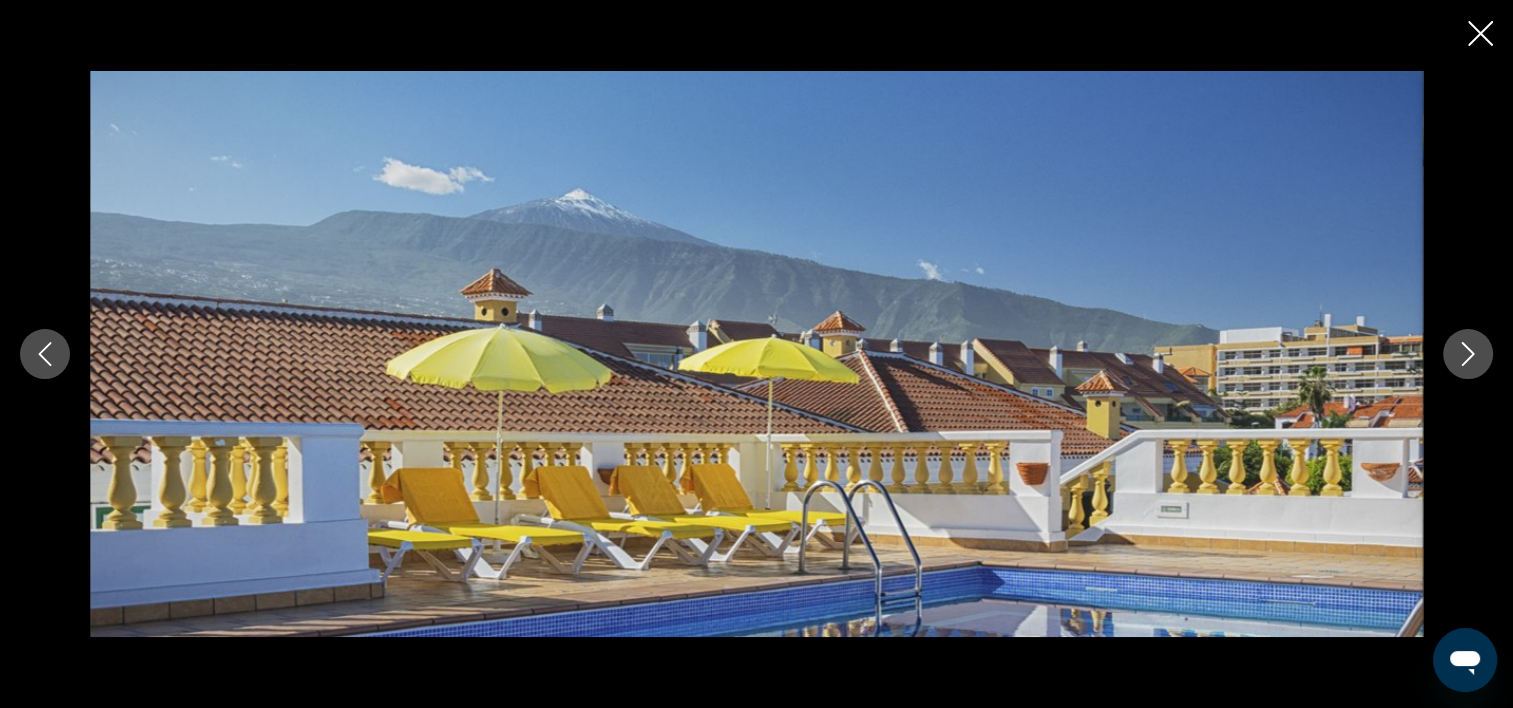 click 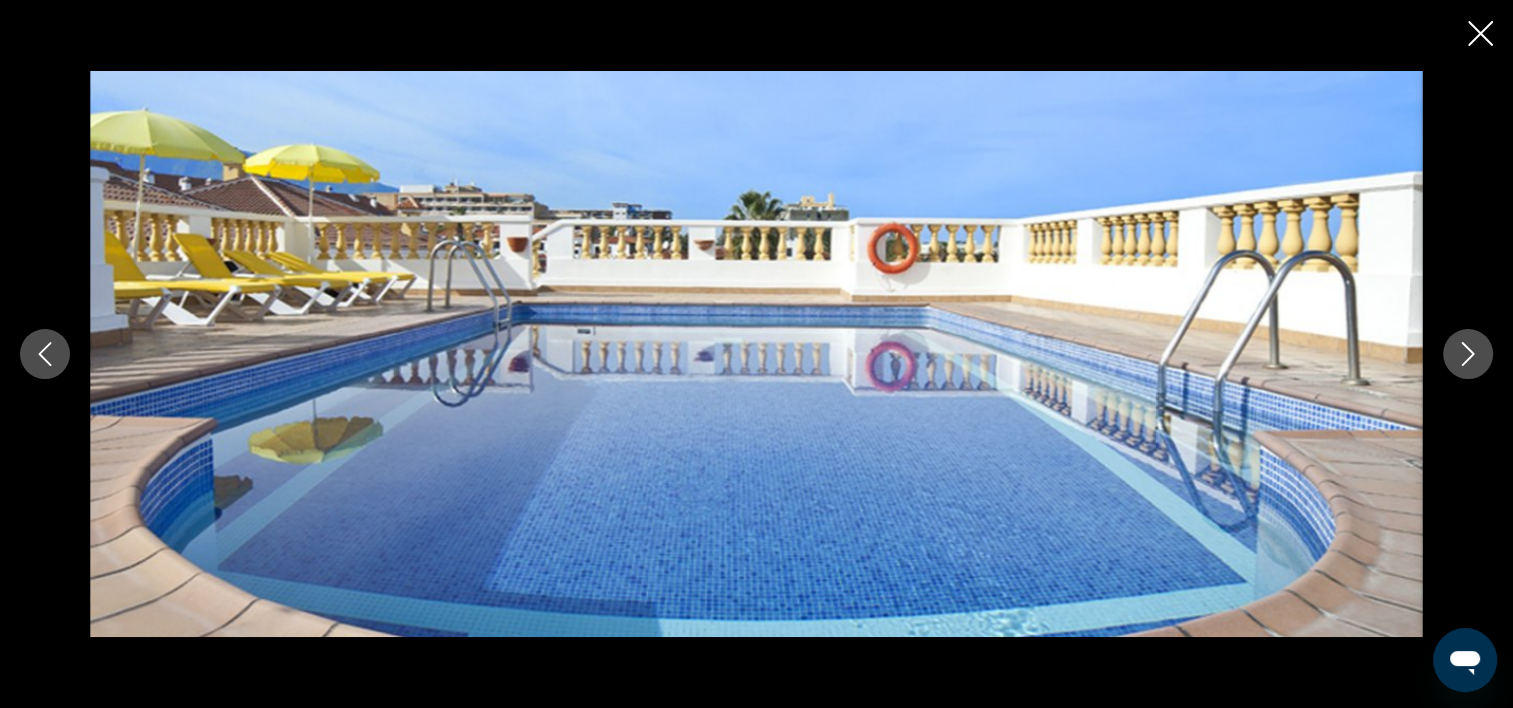 click 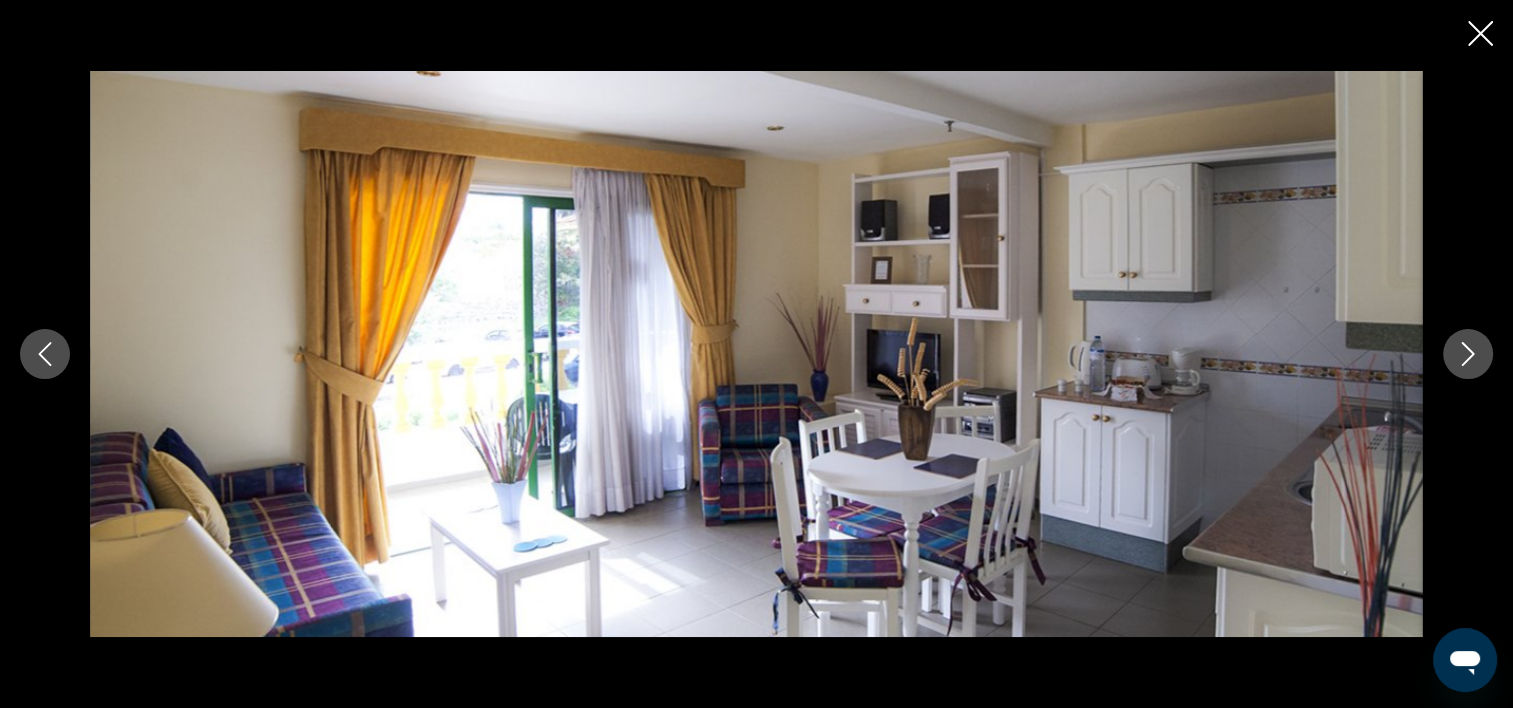 click 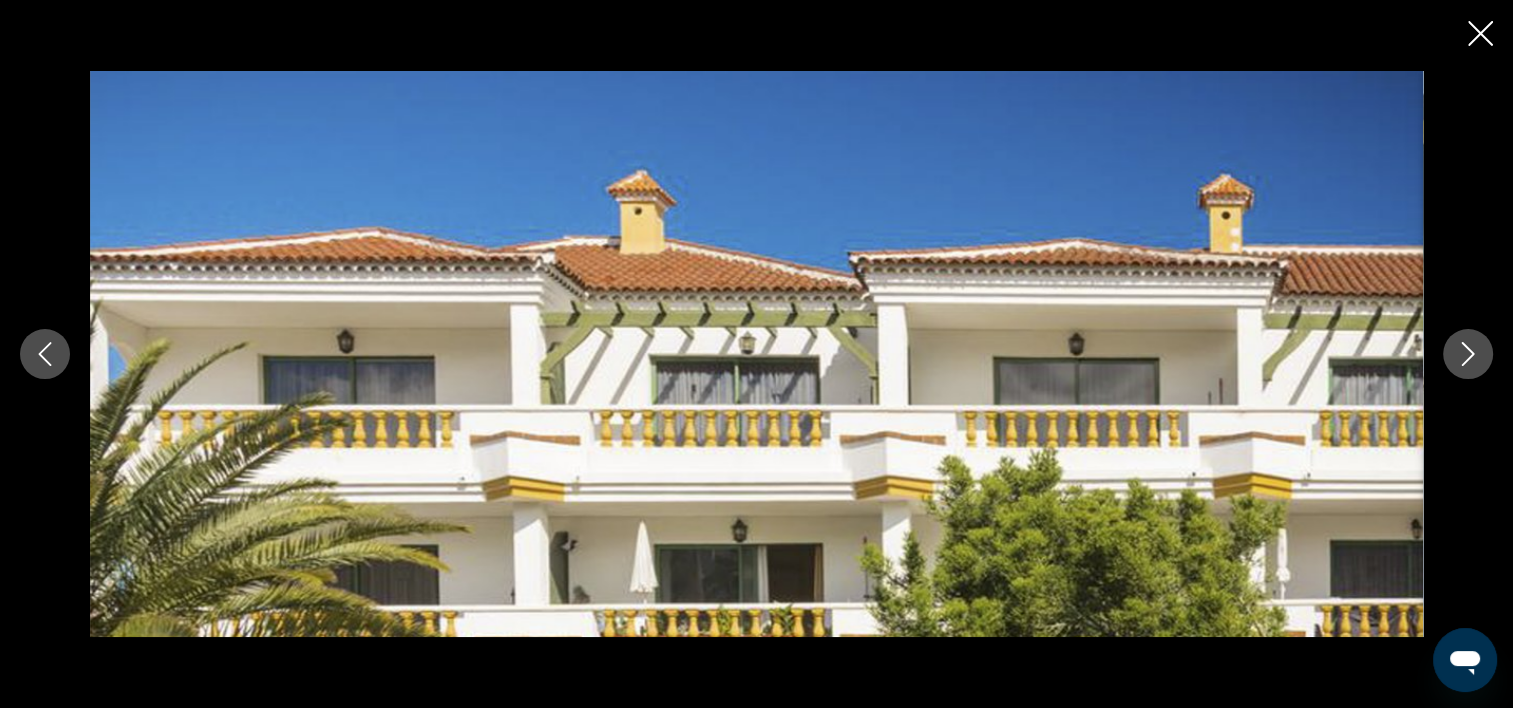 click 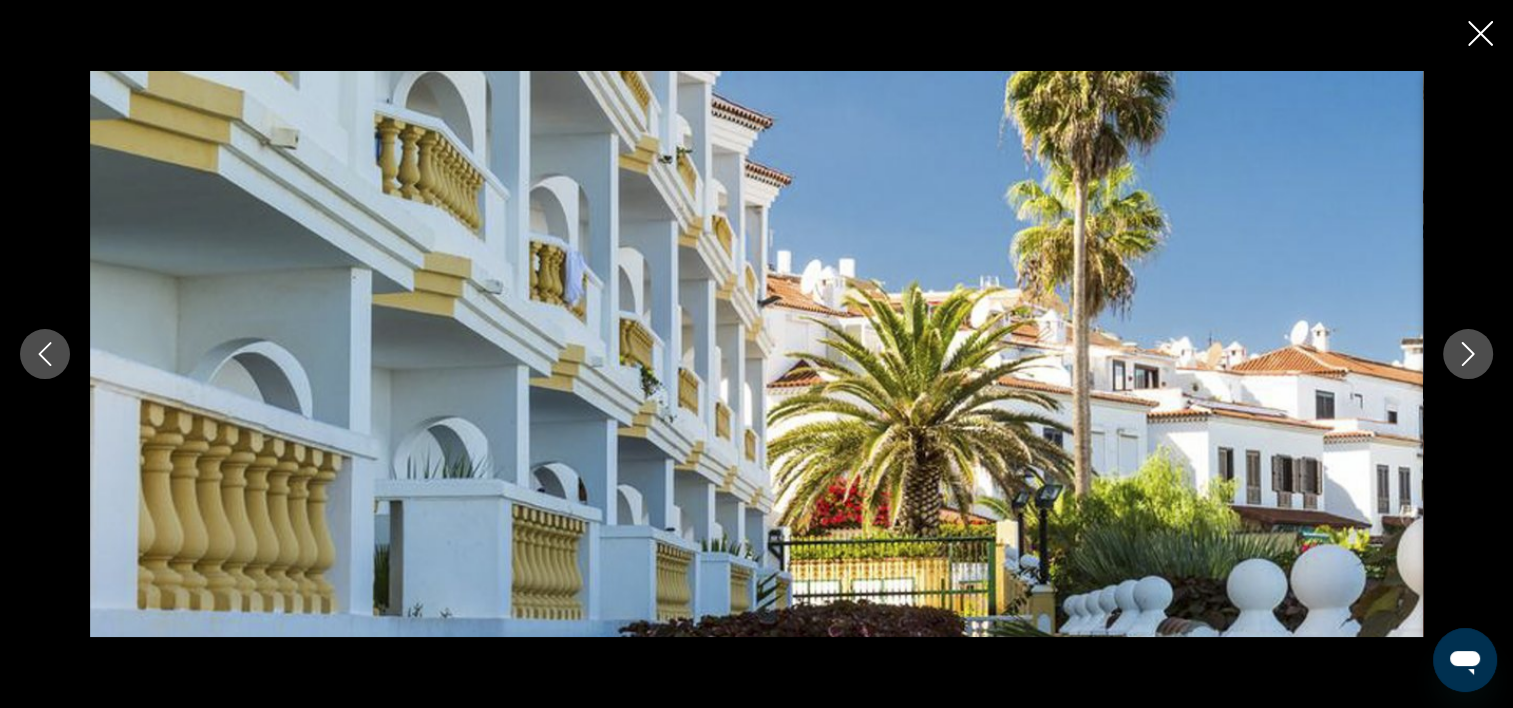 click 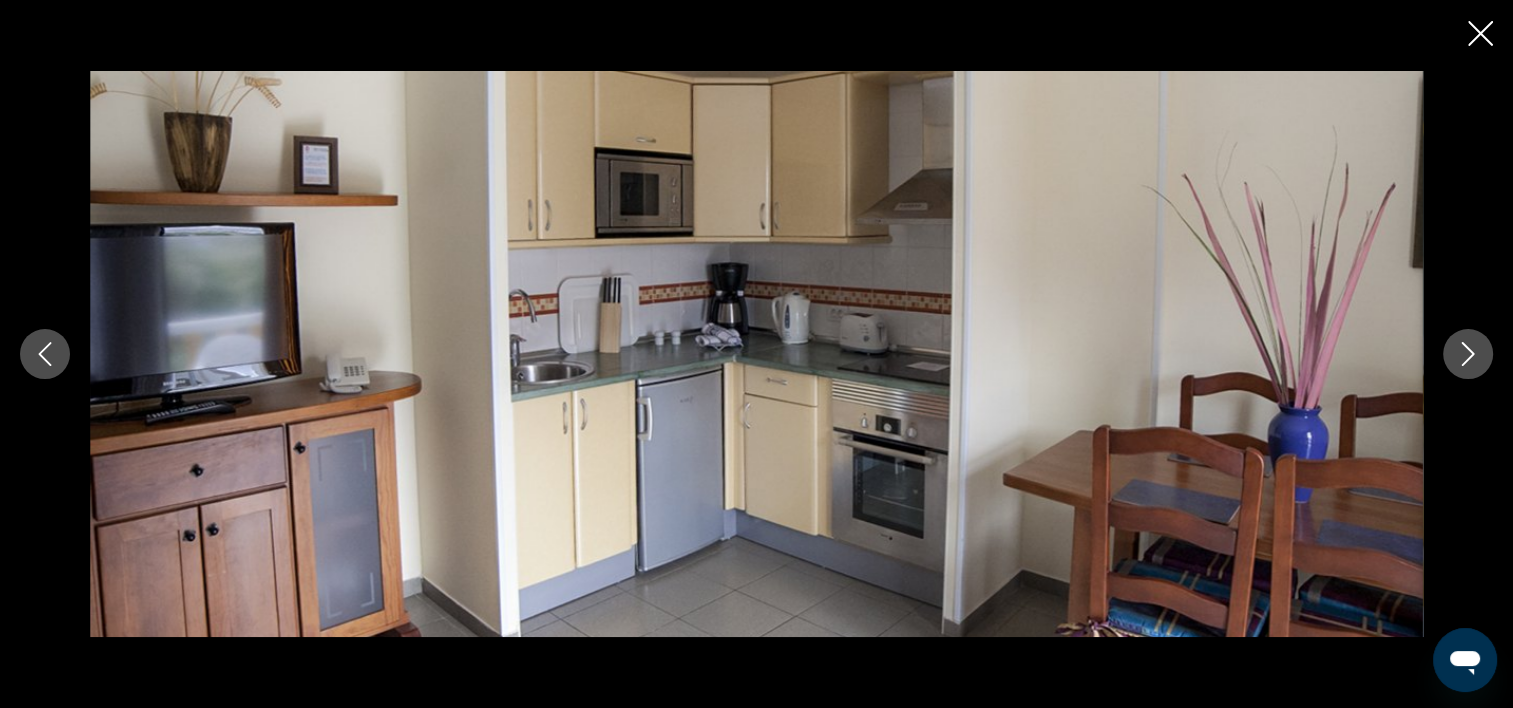 click 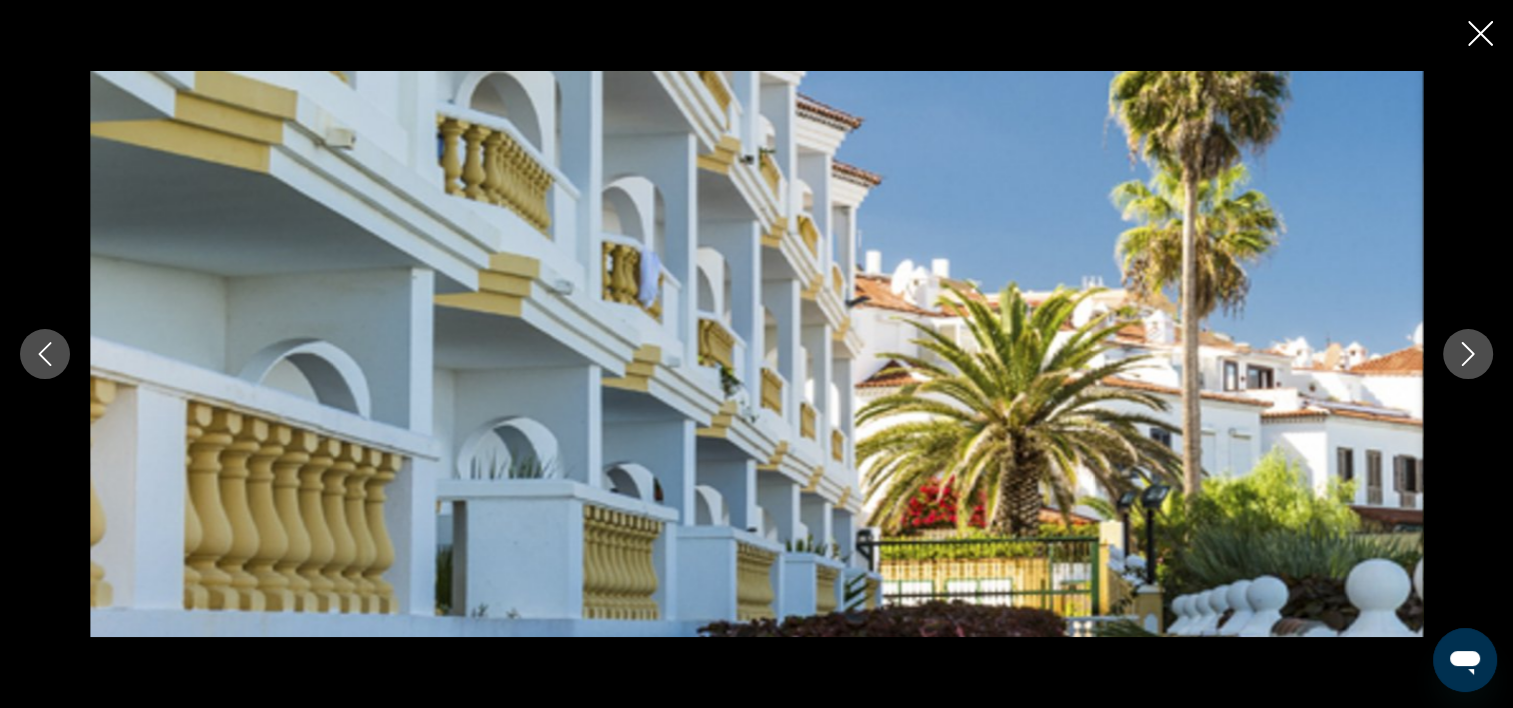 click 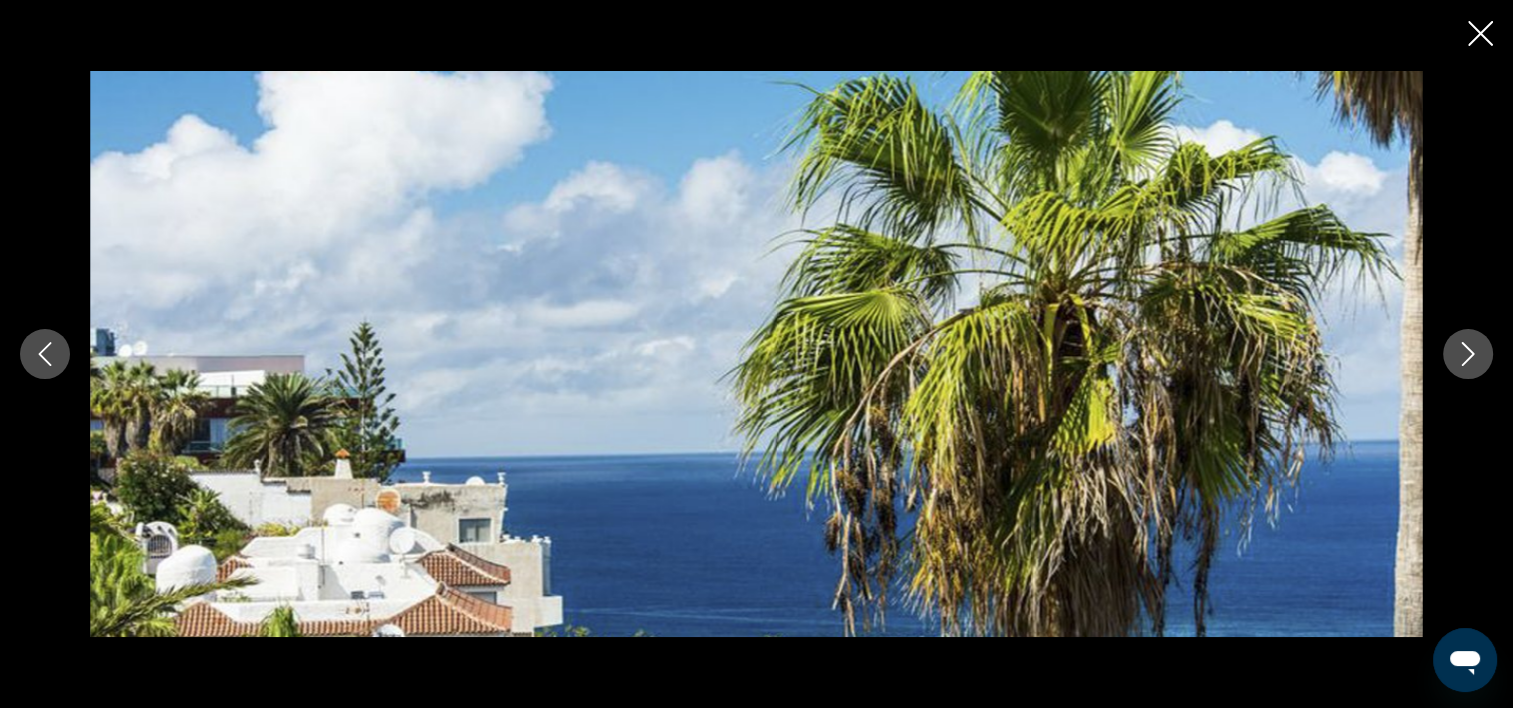 scroll, scrollTop: 1005, scrollLeft: 0, axis: vertical 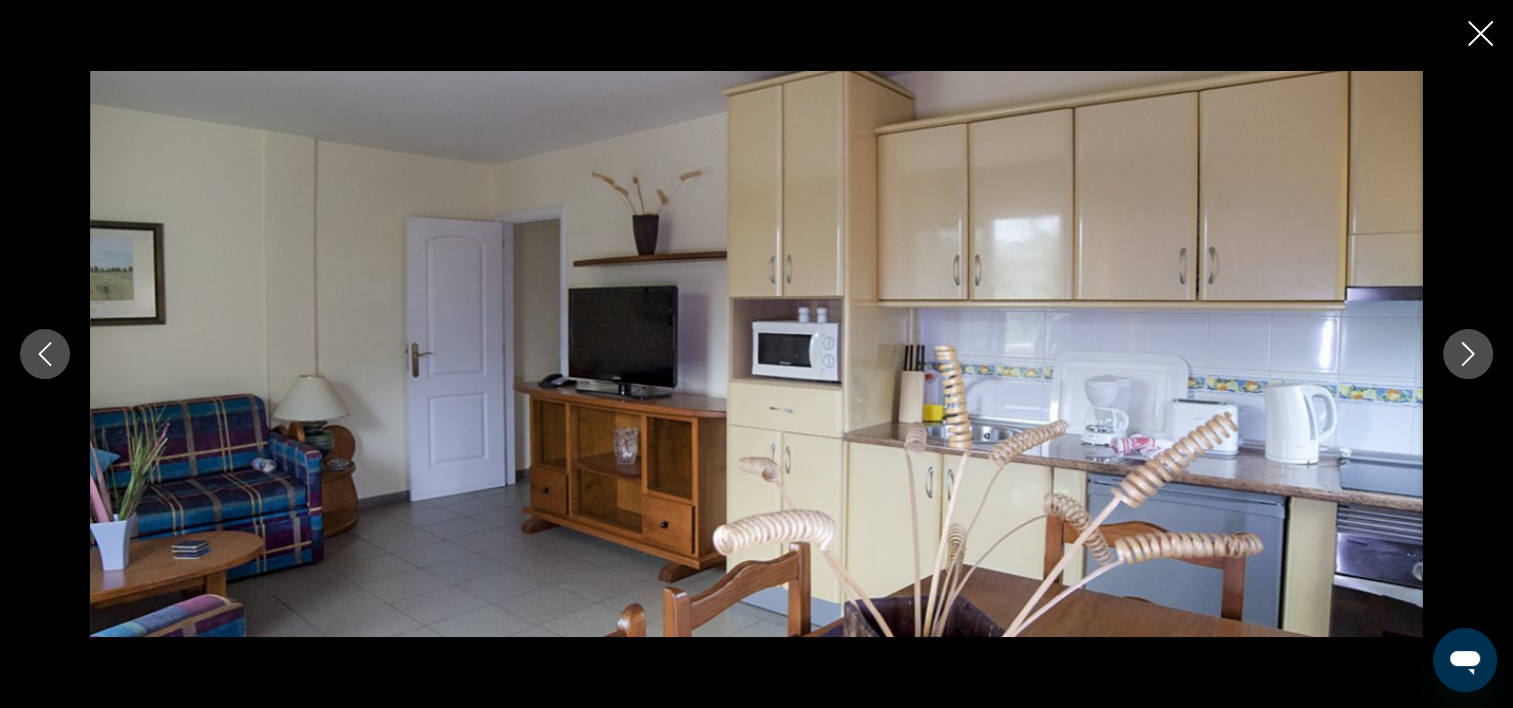 click 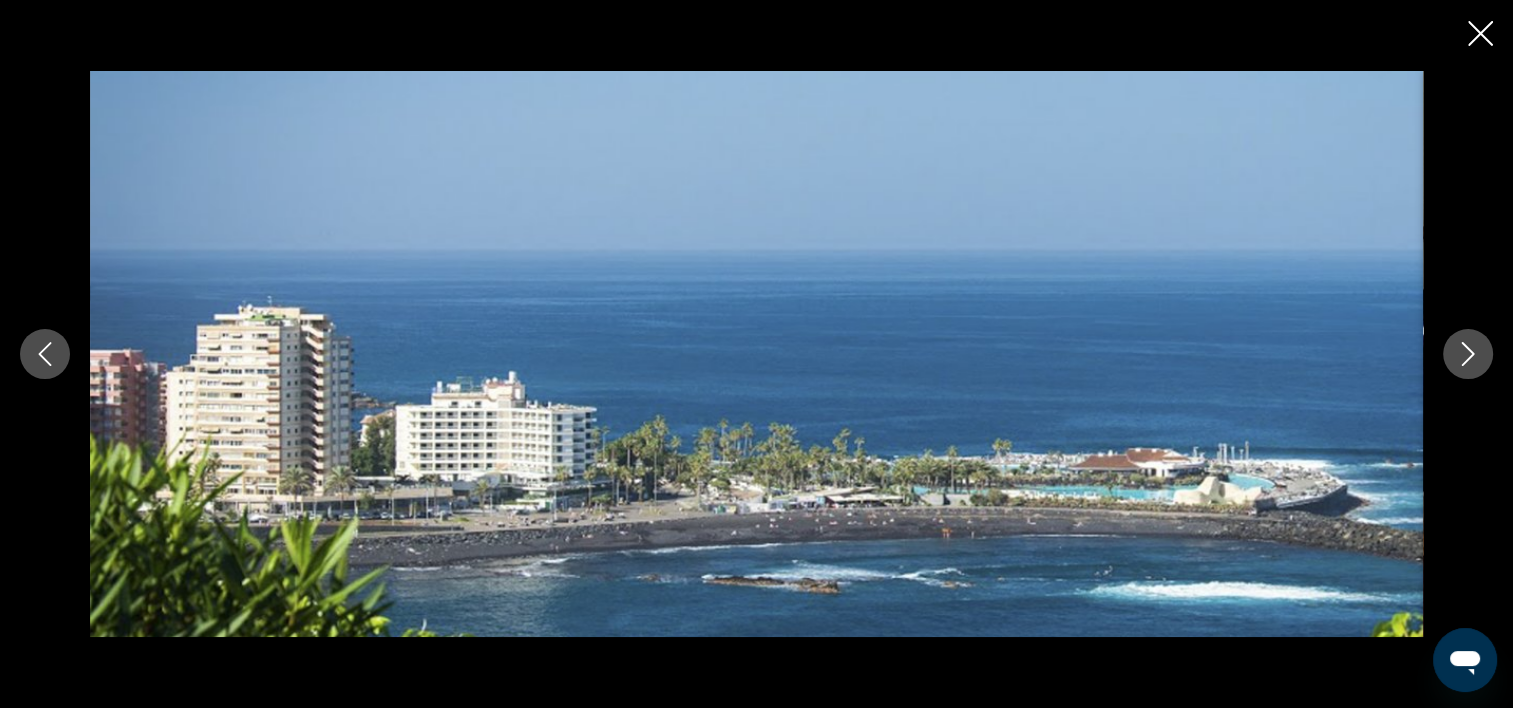 scroll, scrollTop: 1305, scrollLeft: 0, axis: vertical 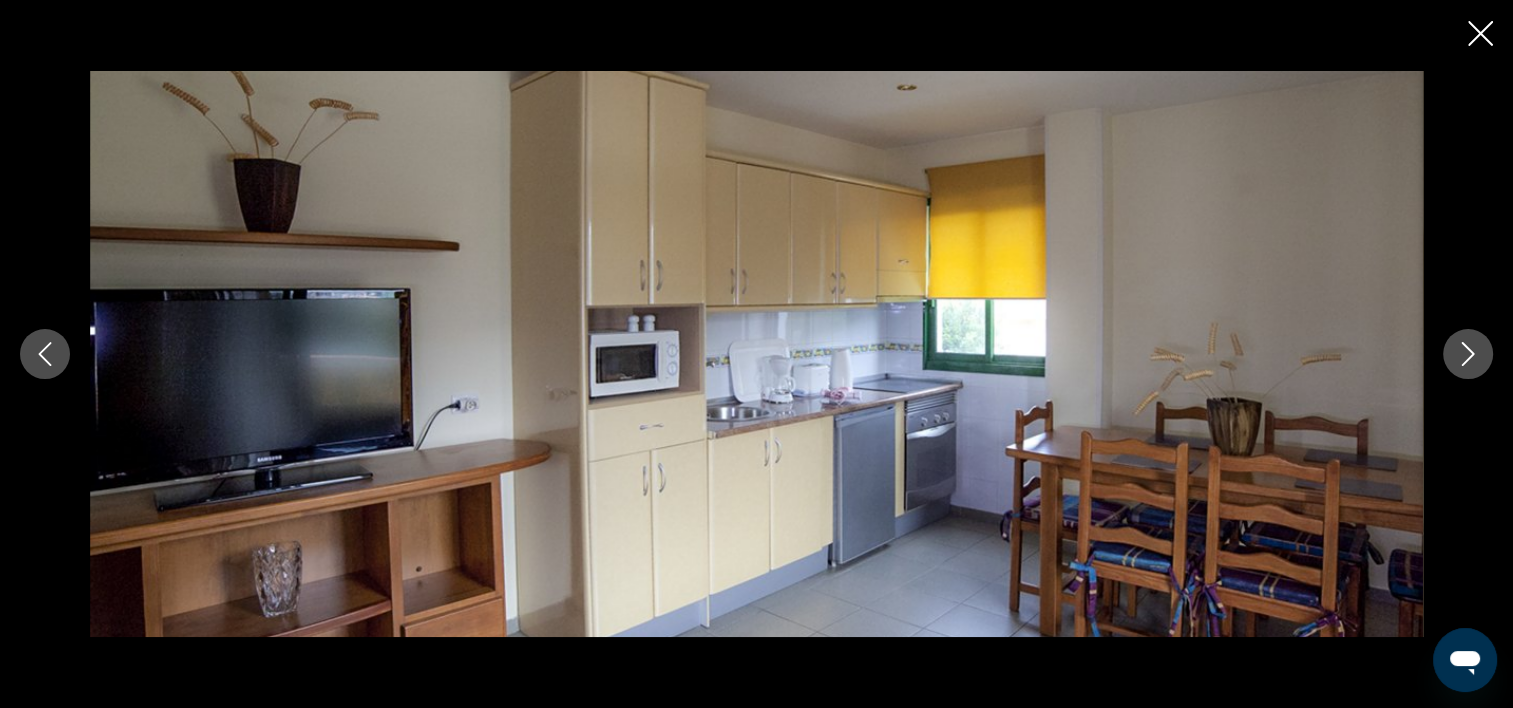 click 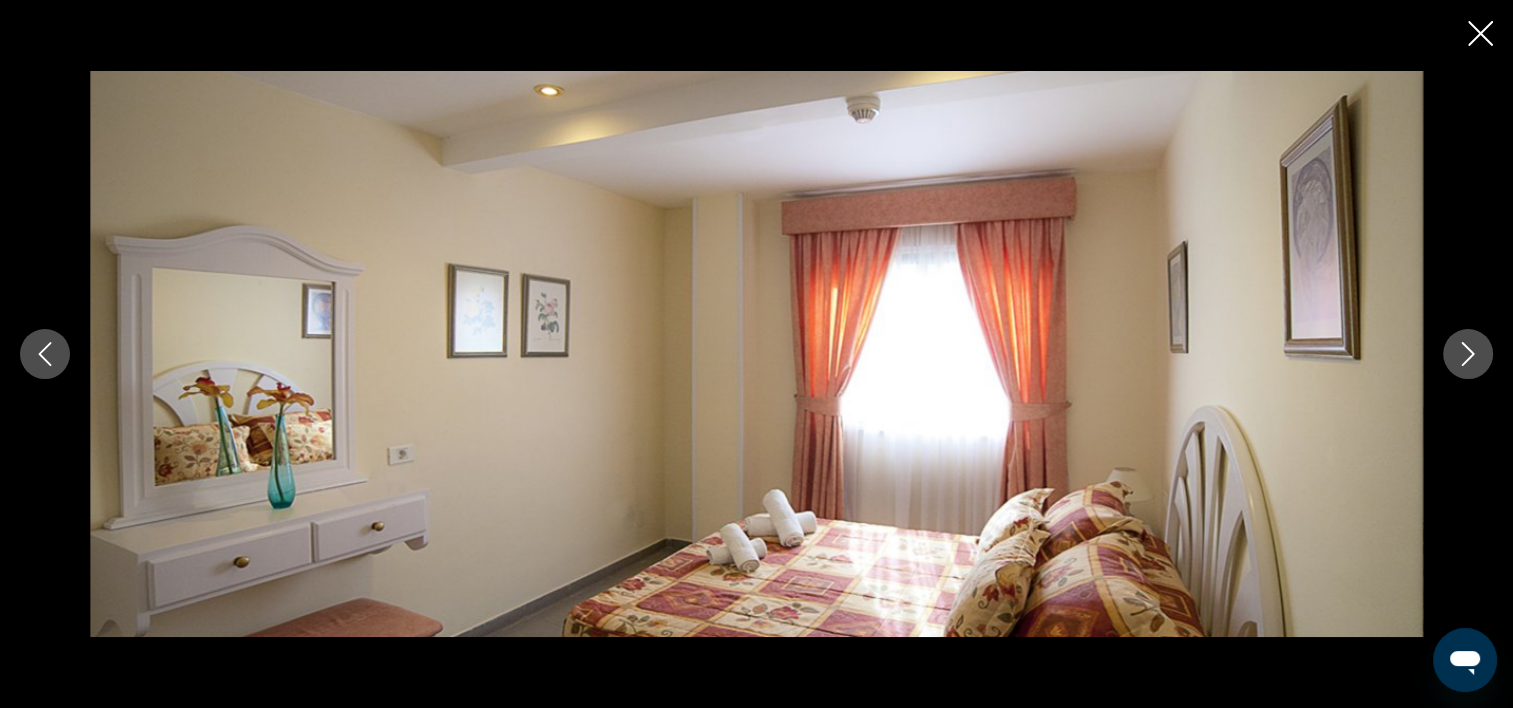 click 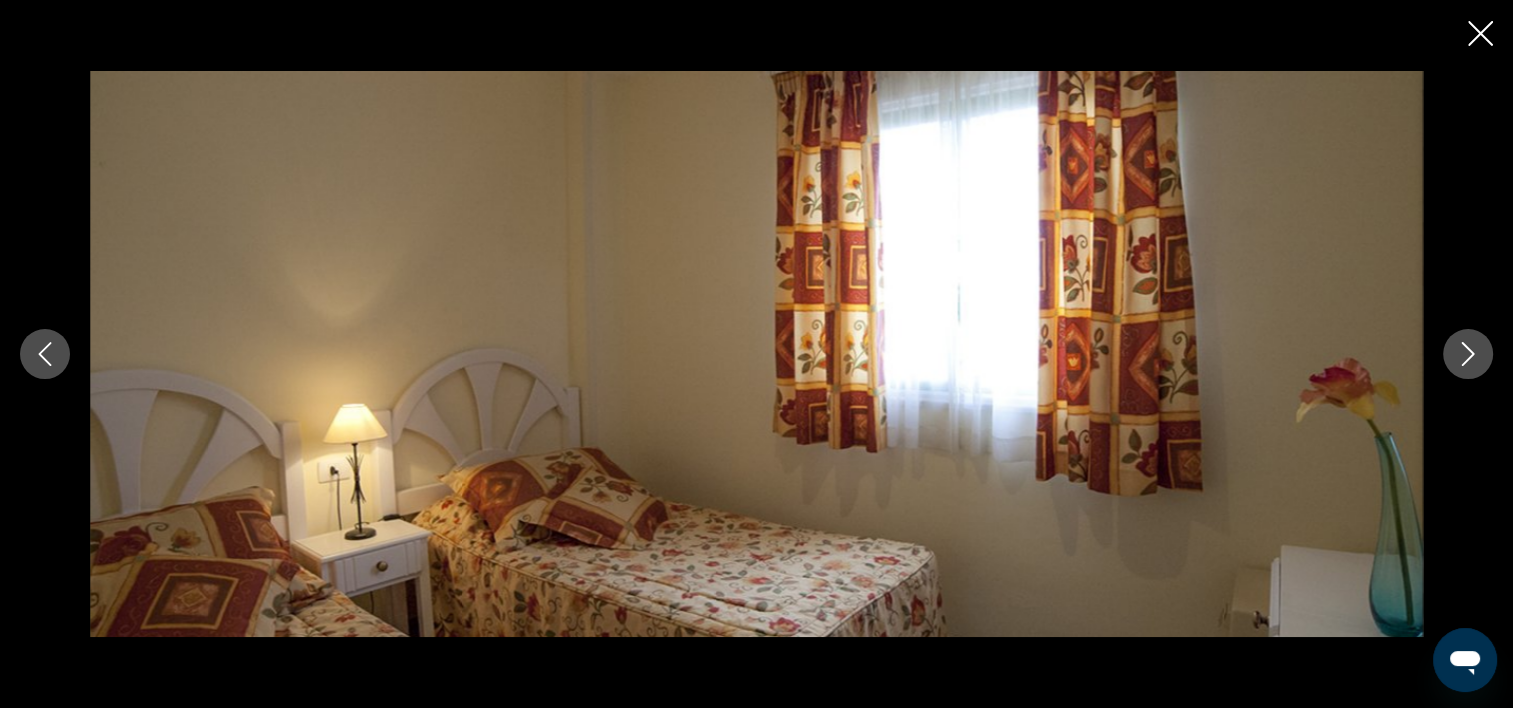 click 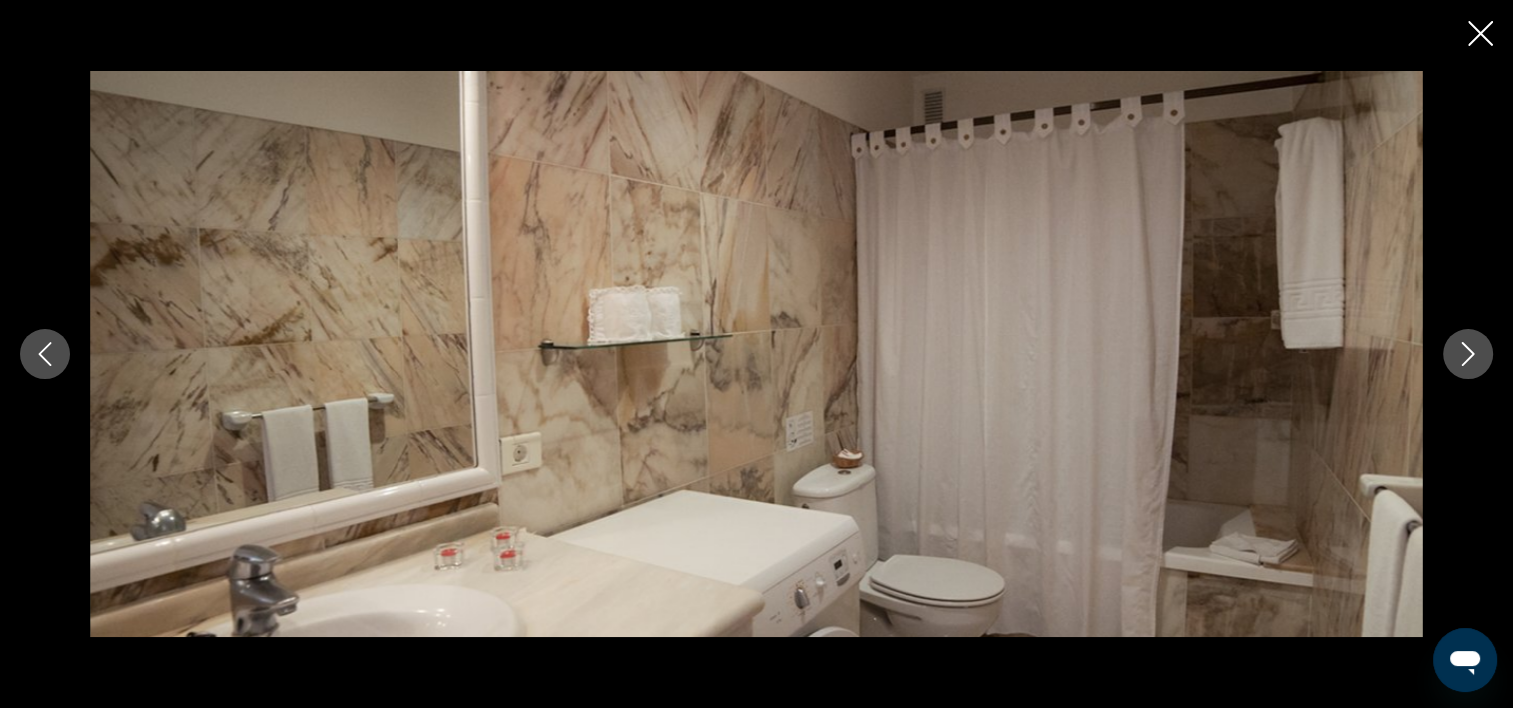 click 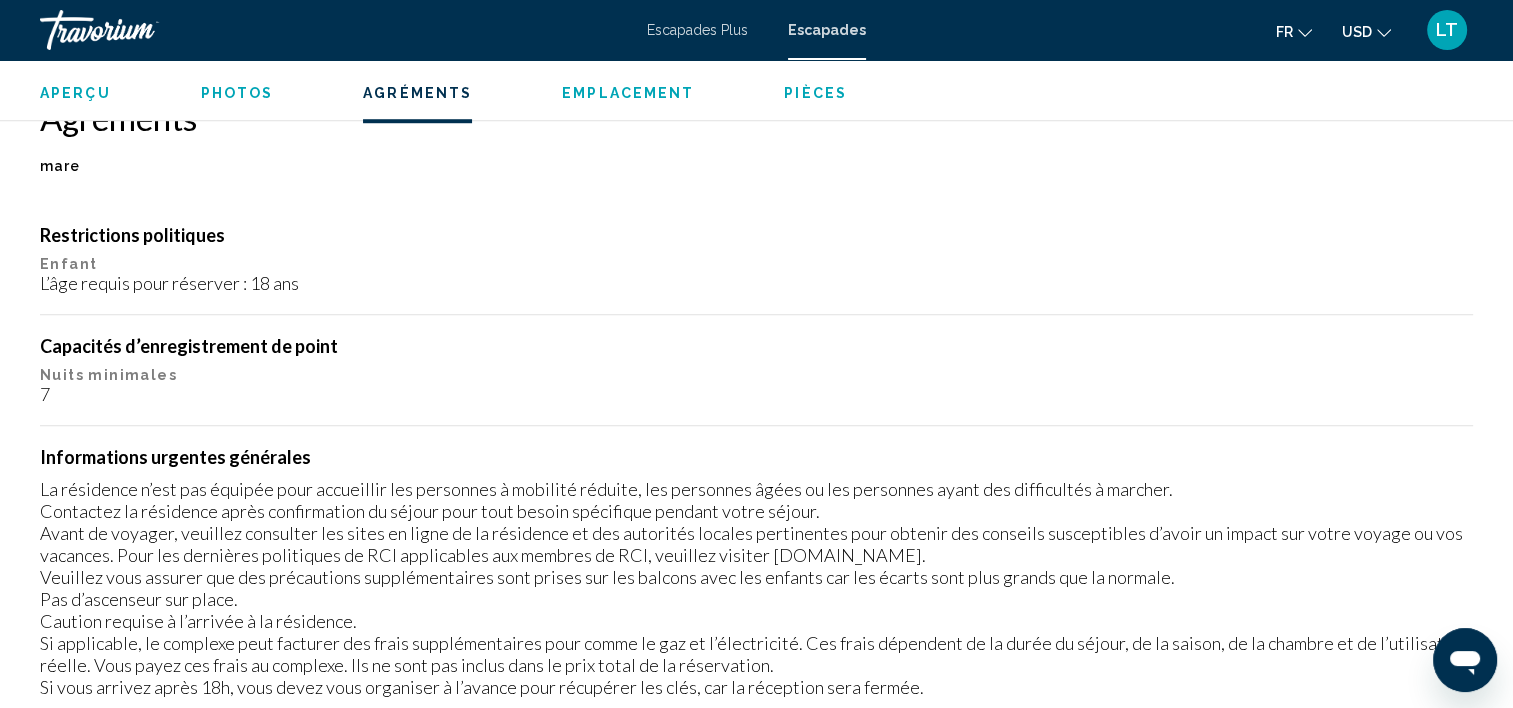 scroll, scrollTop: 1605, scrollLeft: 0, axis: vertical 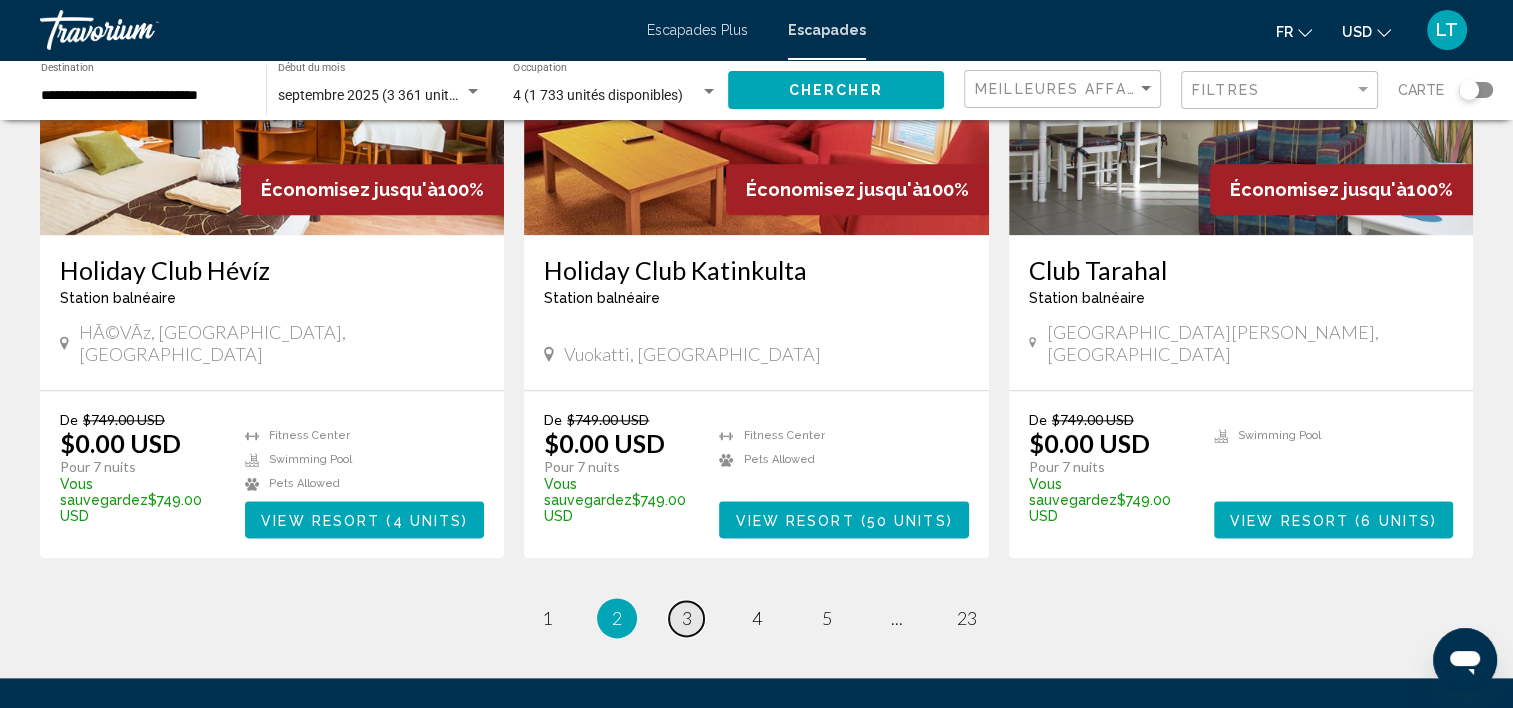 click on "3" at bounding box center (687, 618) 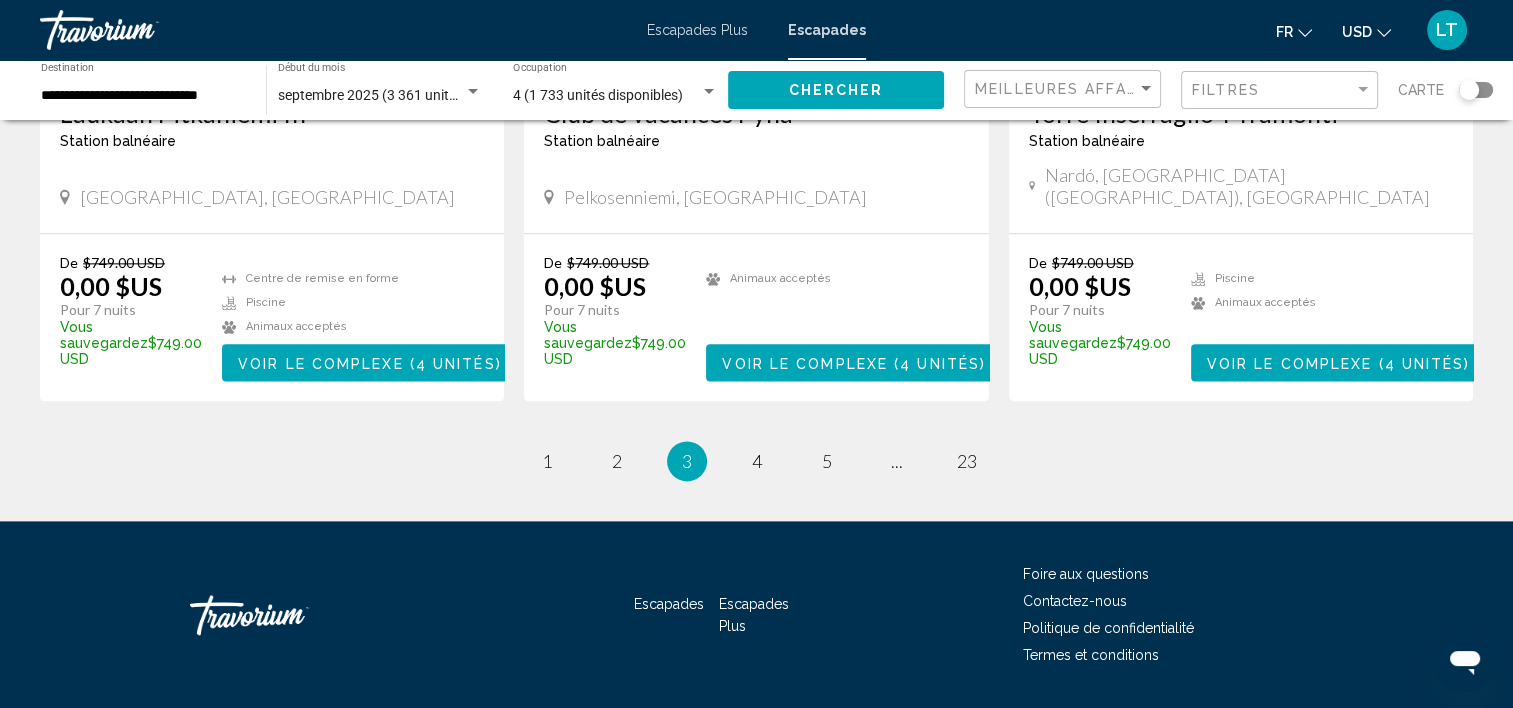 scroll, scrollTop: 2520, scrollLeft: 0, axis: vertical 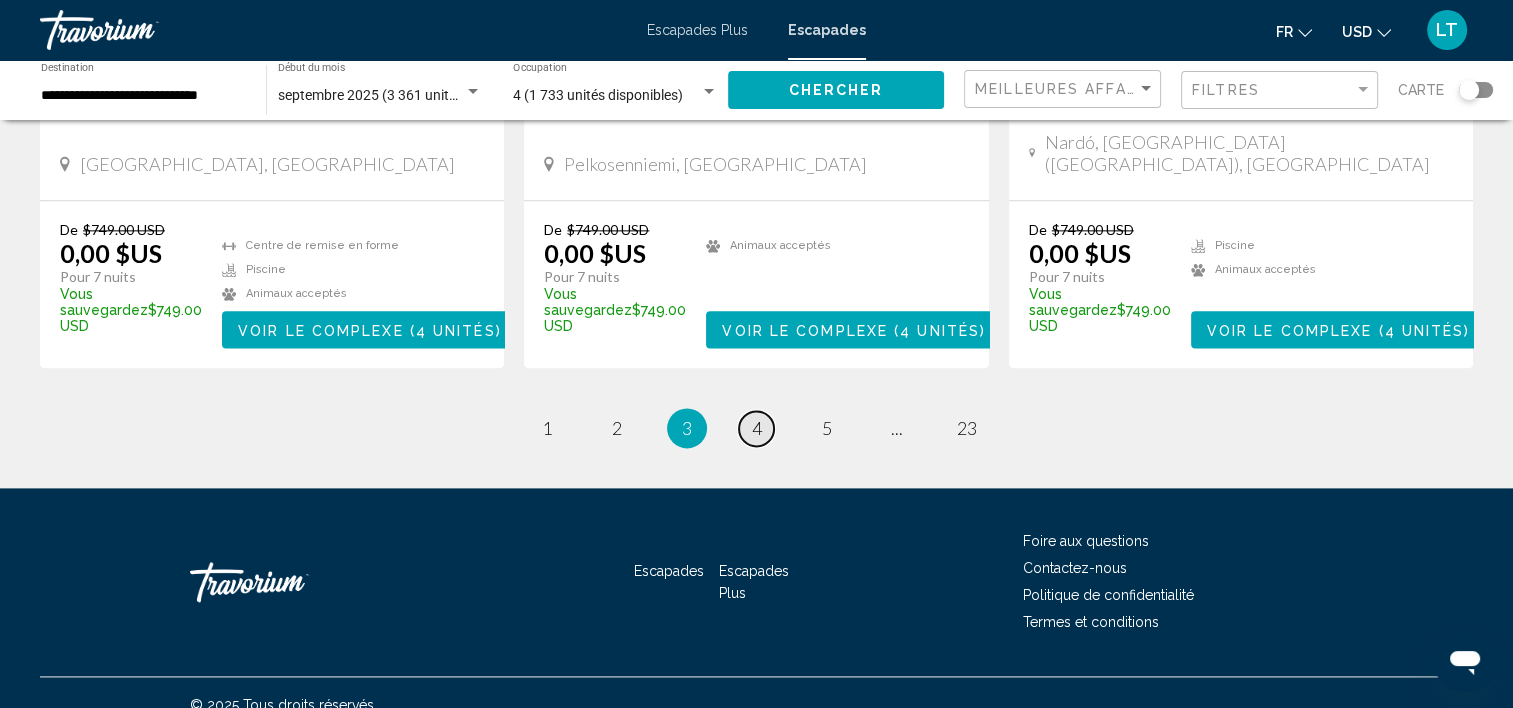 click on "4" at bounding box center (757, 428) 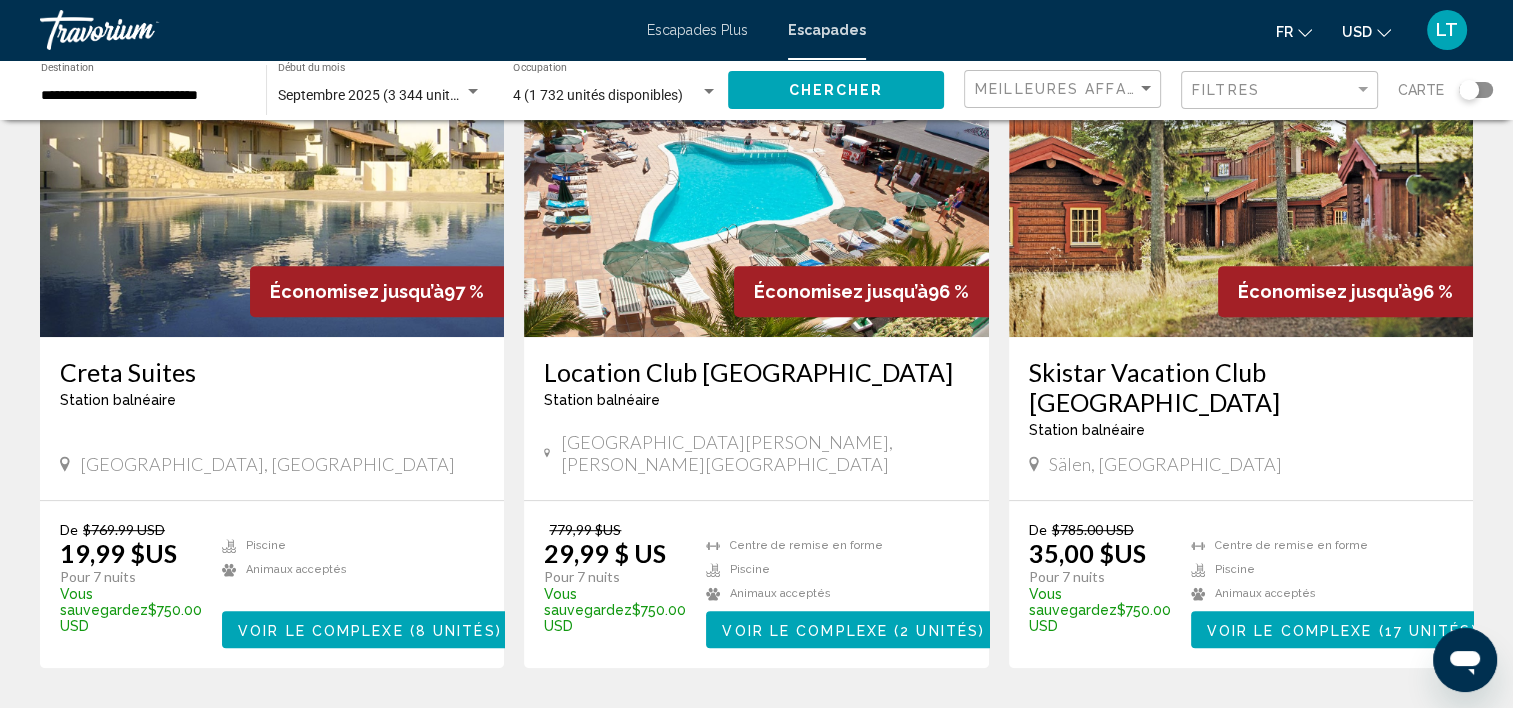 scroll, scrollTop: 900, scrollLeft: 0, axis: vertical 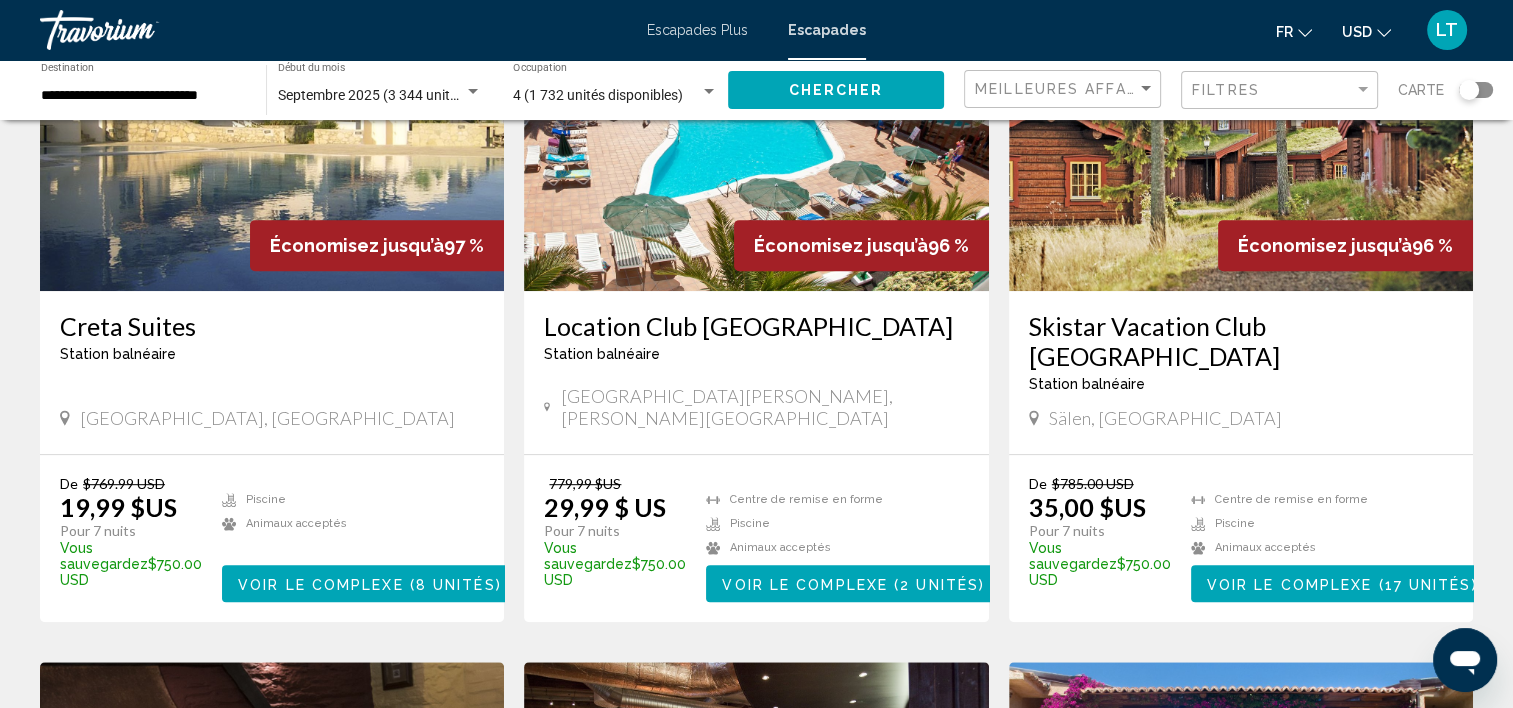 click at bounding box center (756, 131) 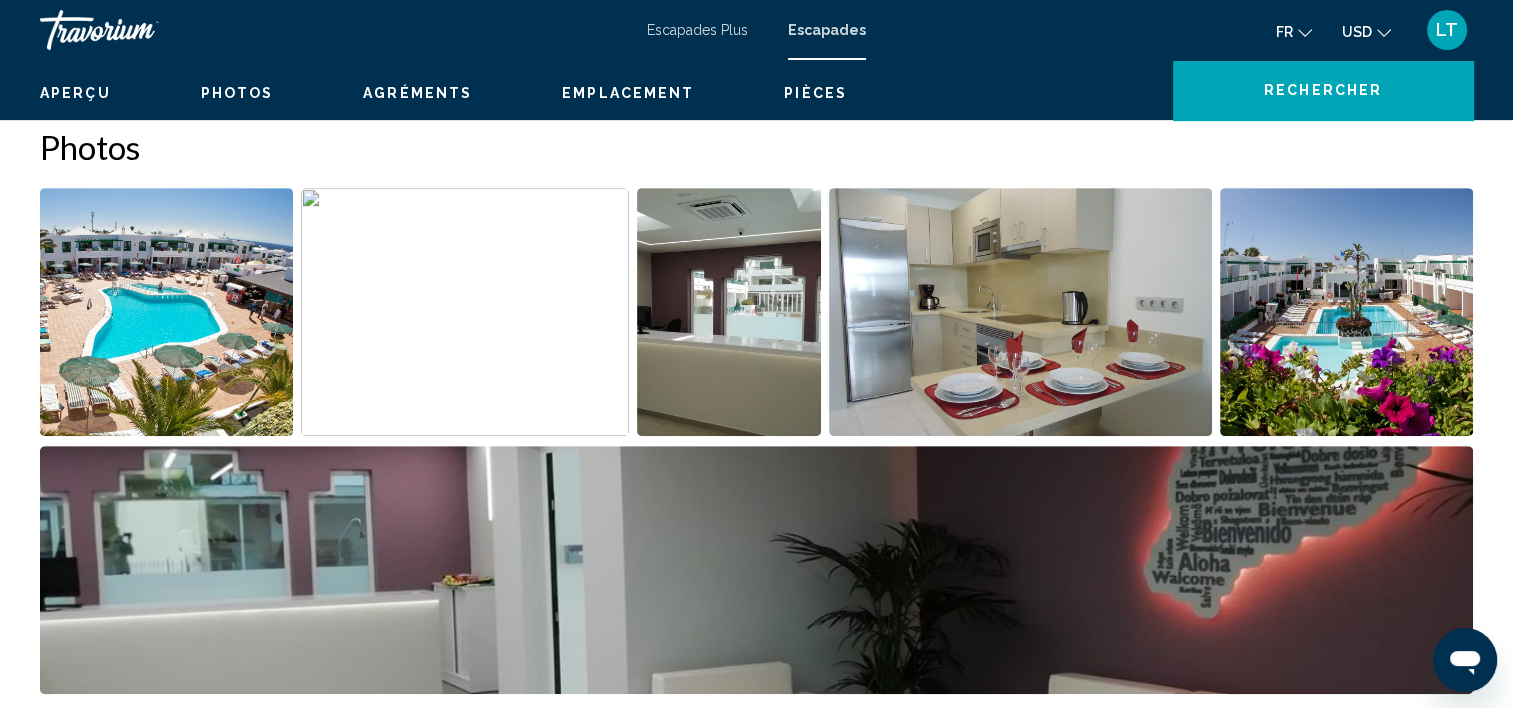 scroll, scrollTop: 5, scrollLeft: 0, axis: vertical 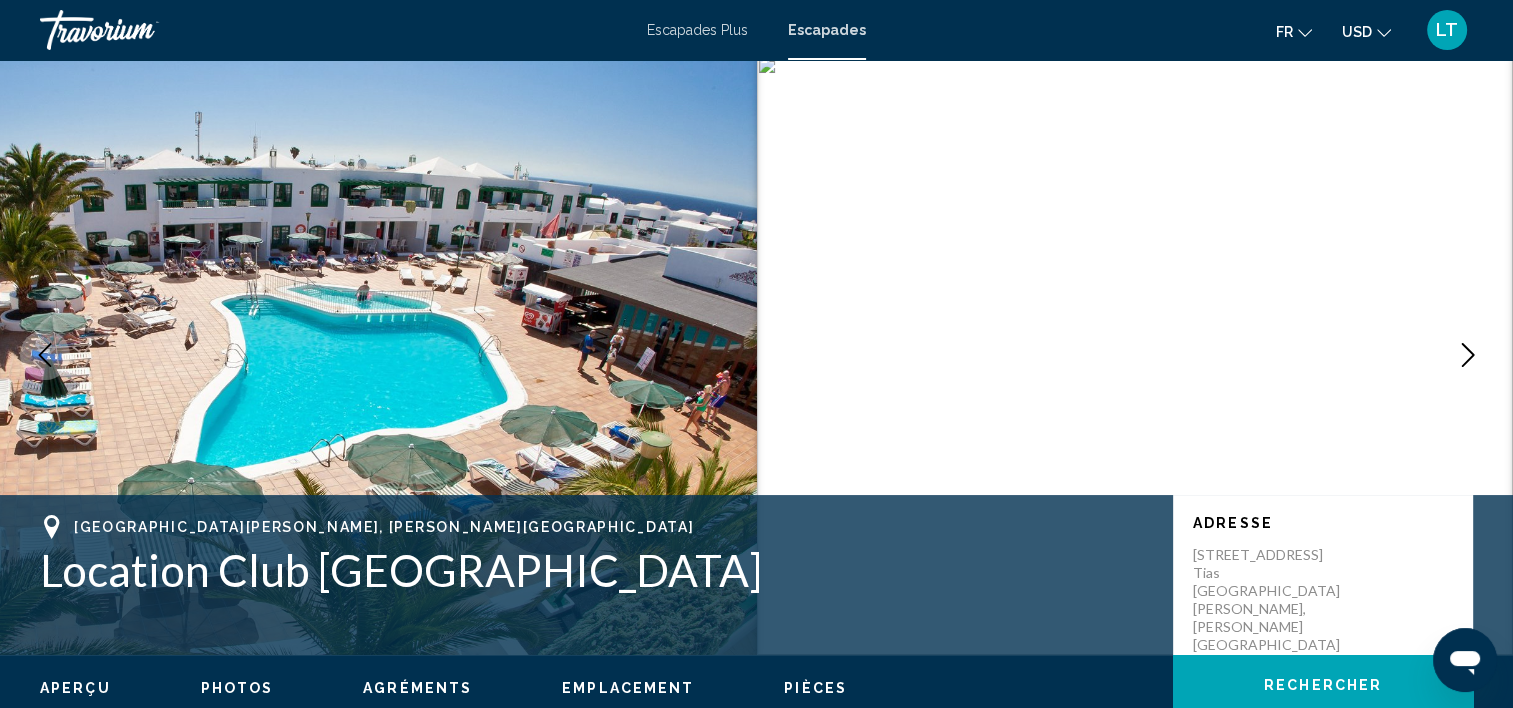 click 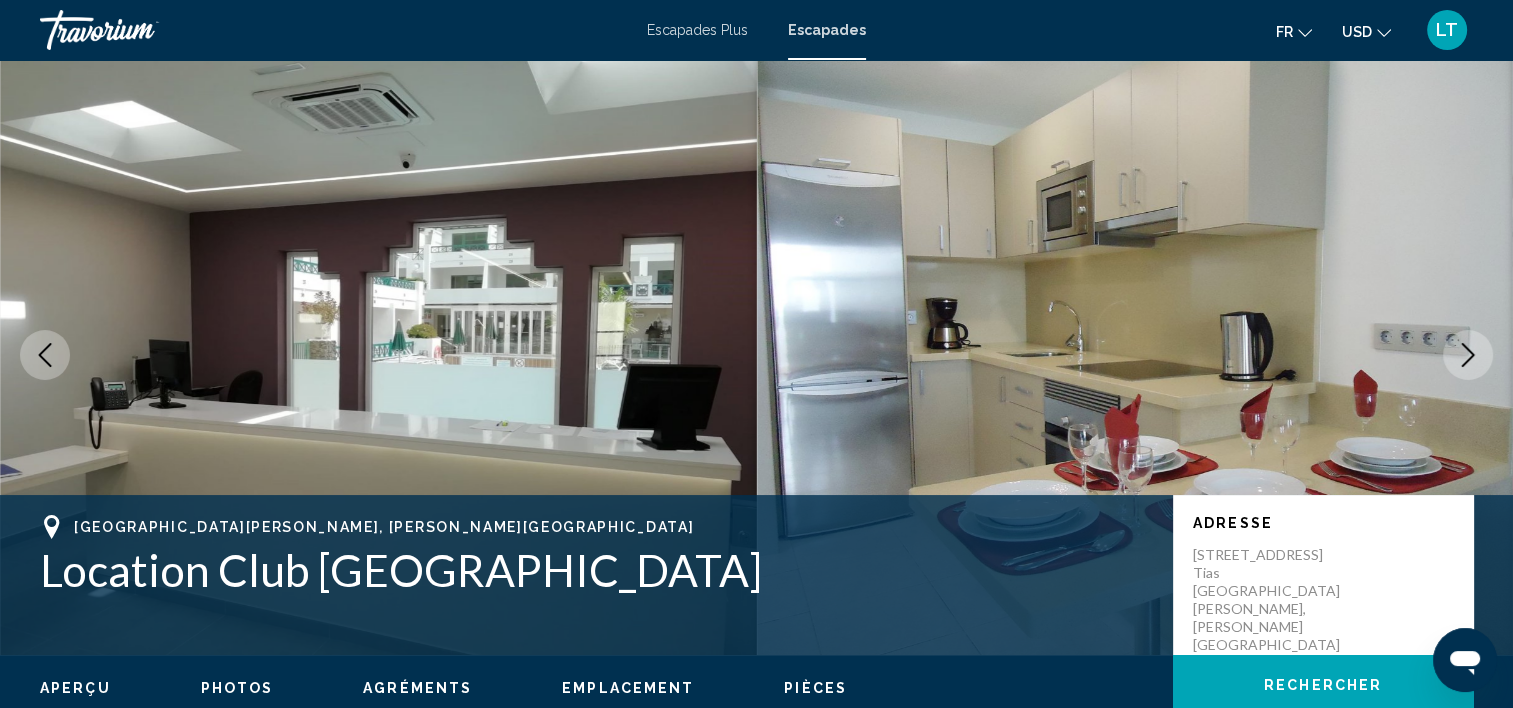 click 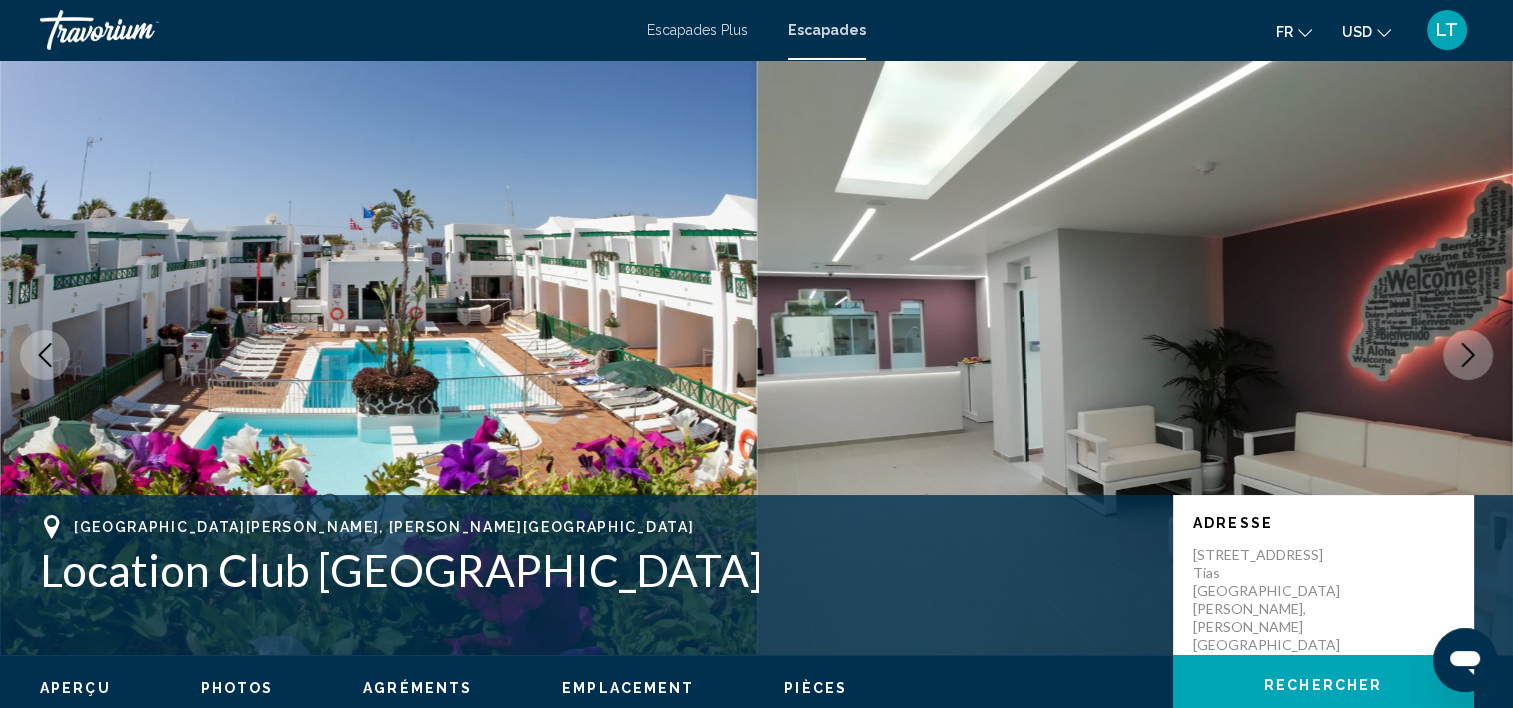 click 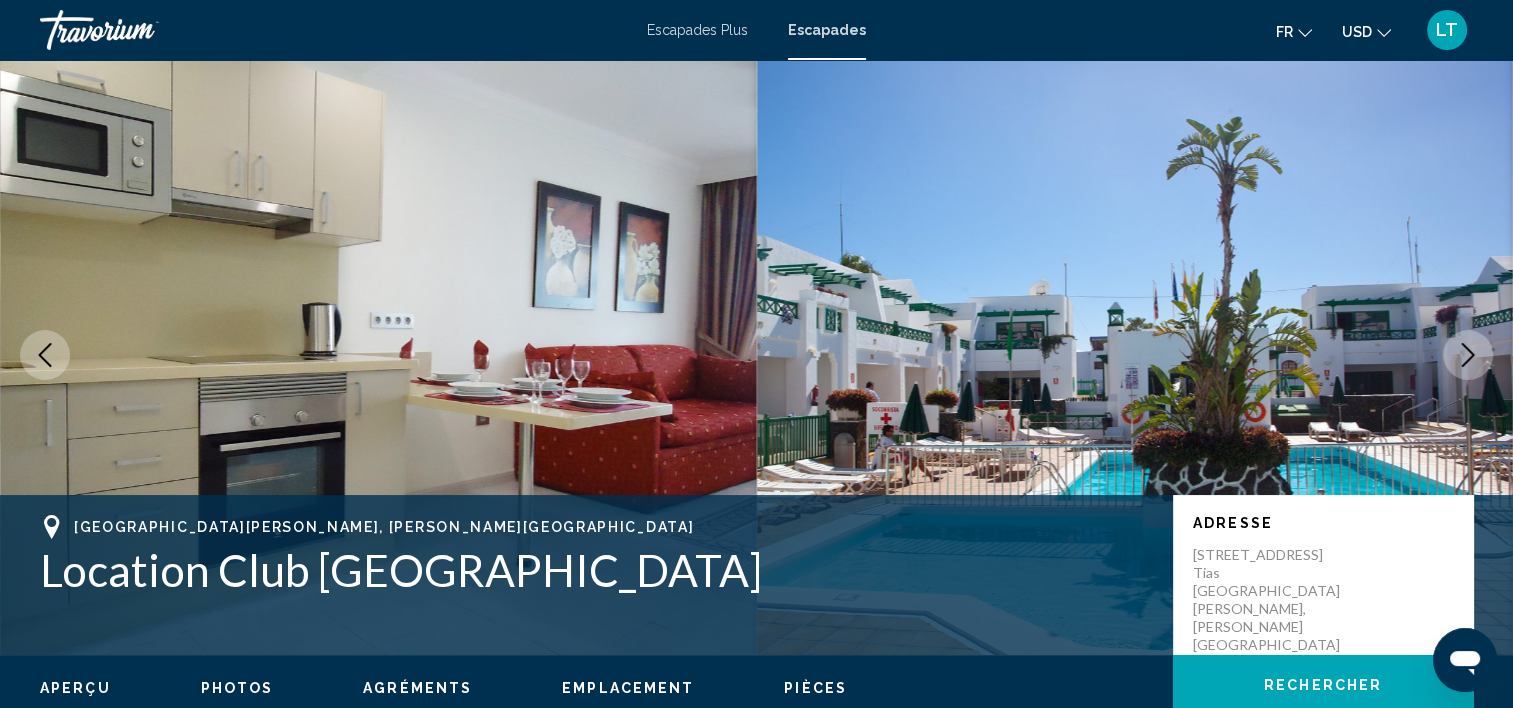 click 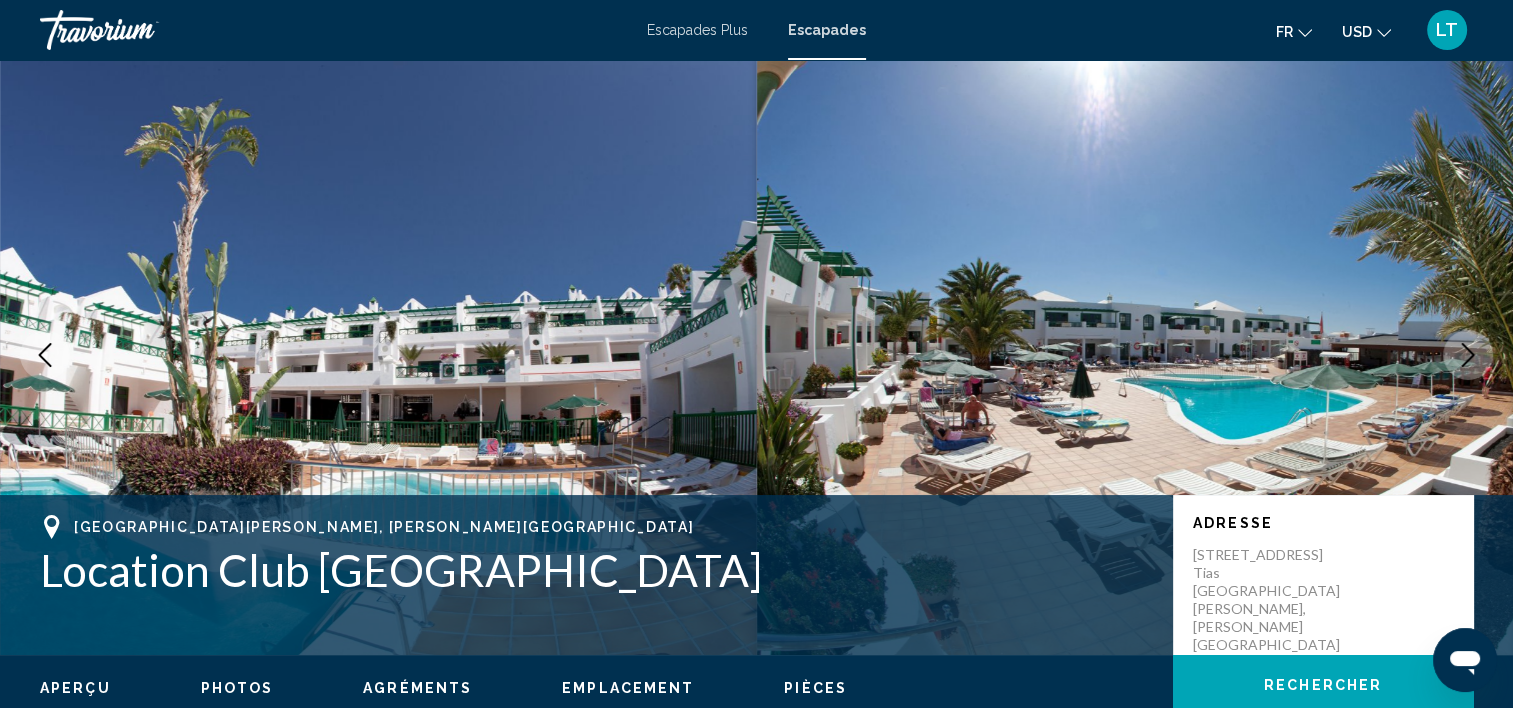 click 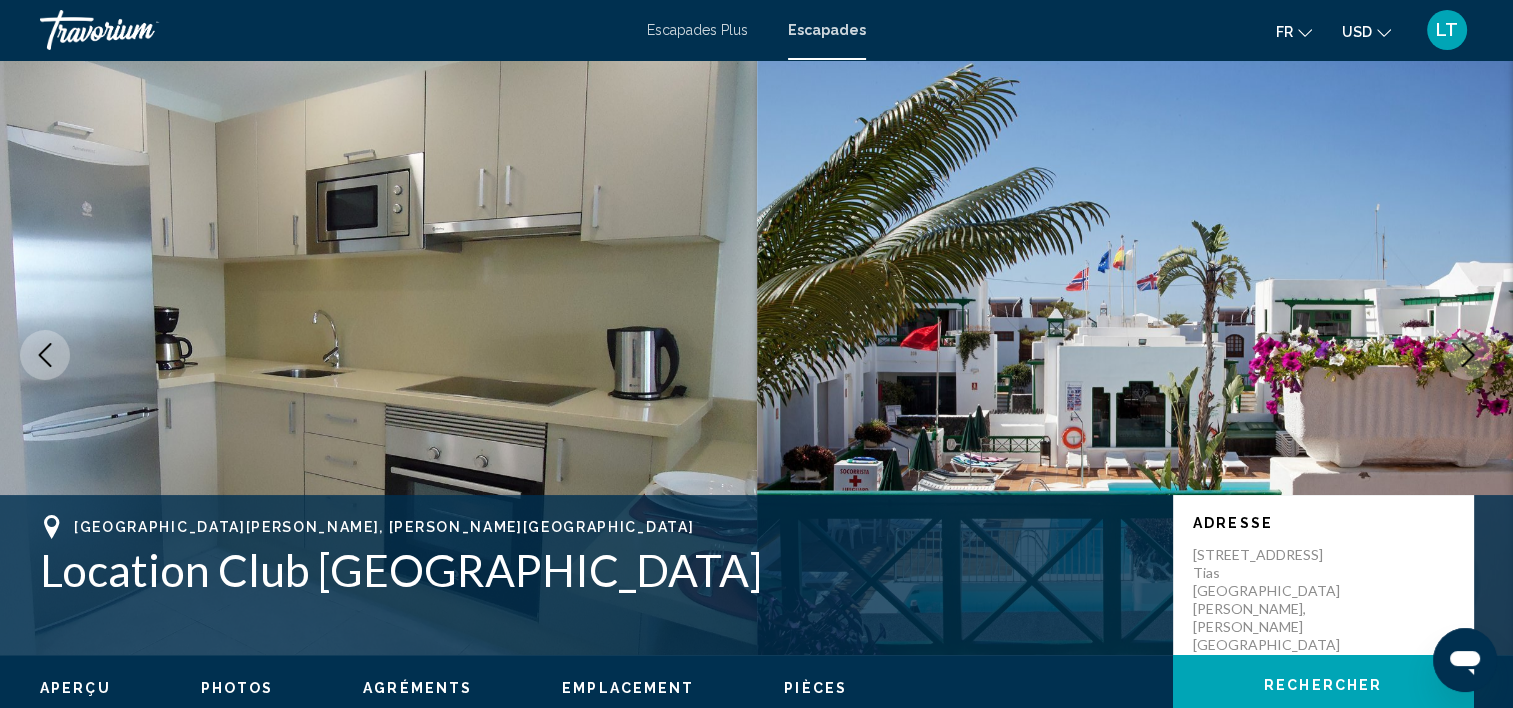 click 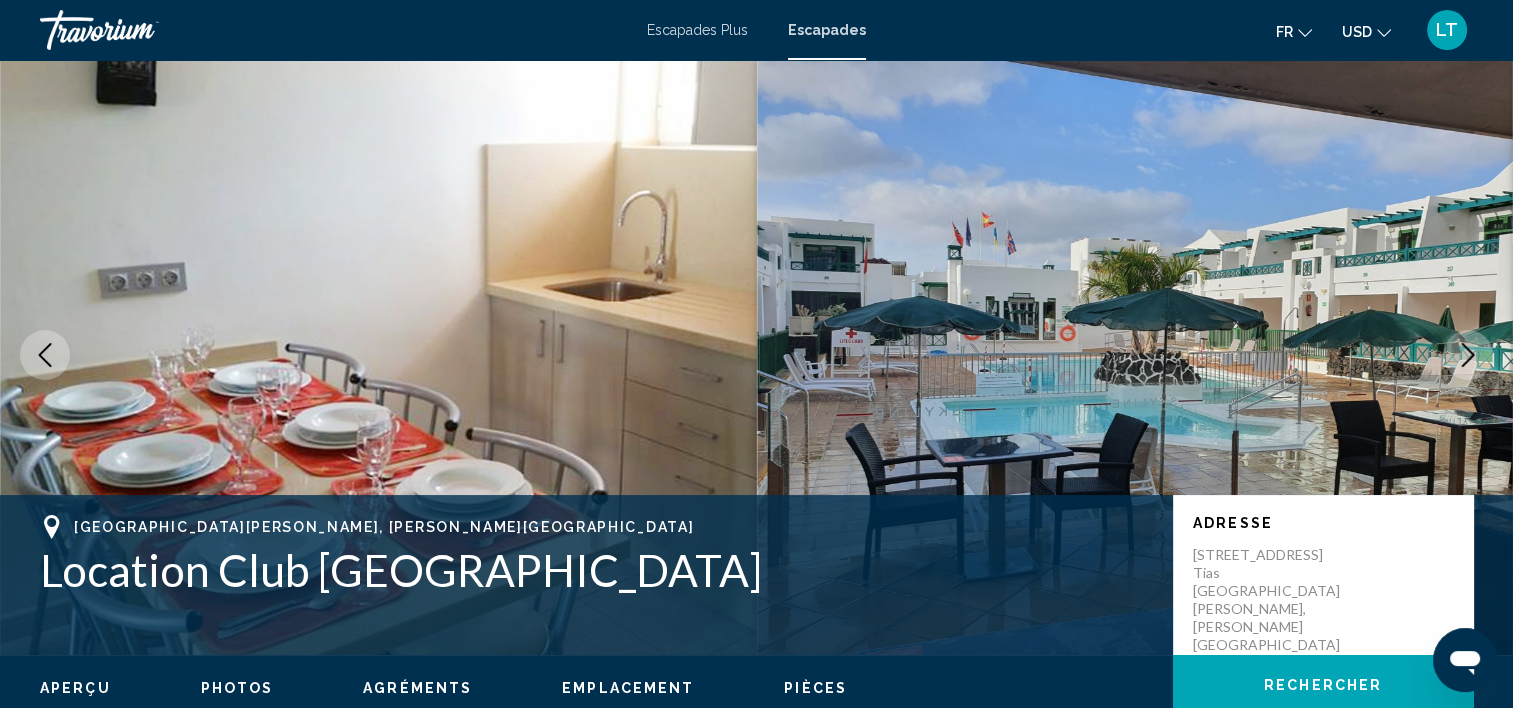 click 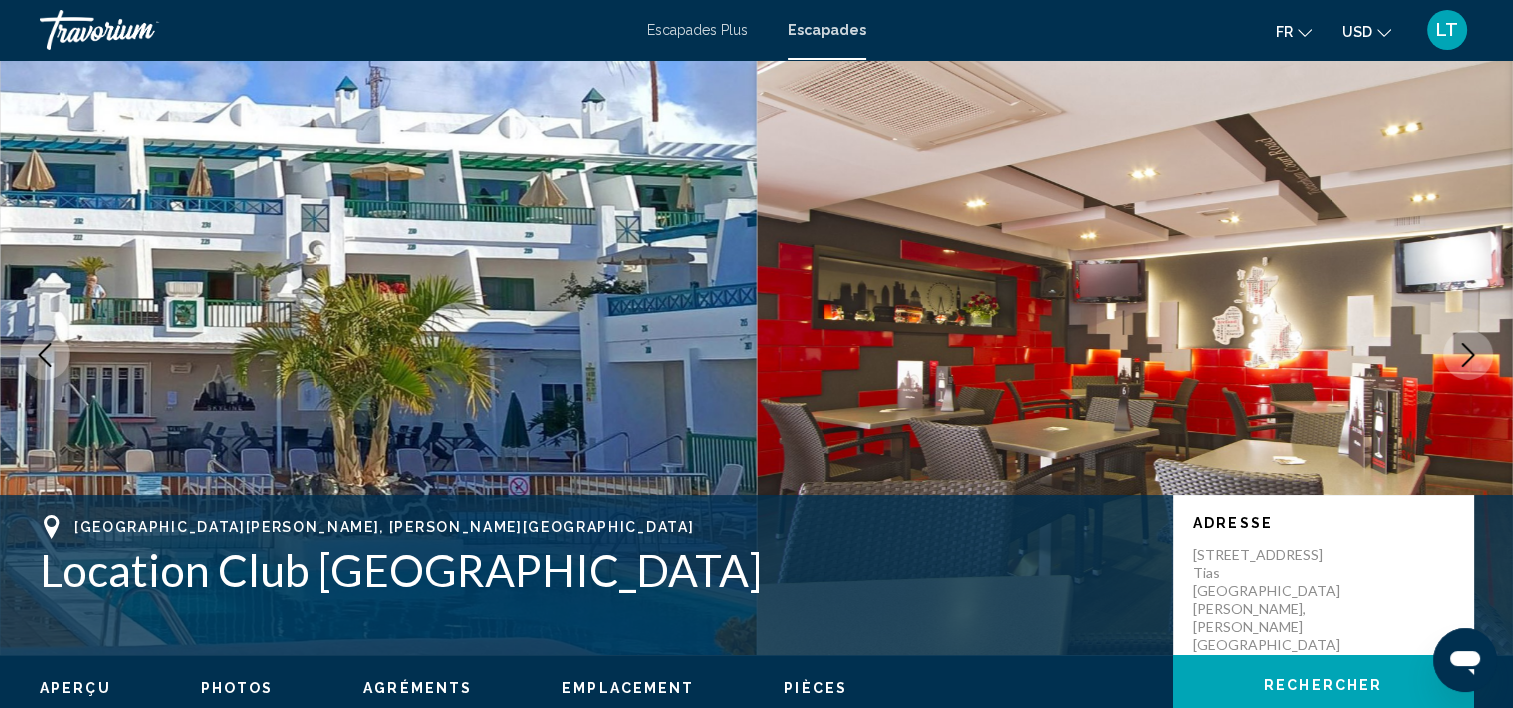 click 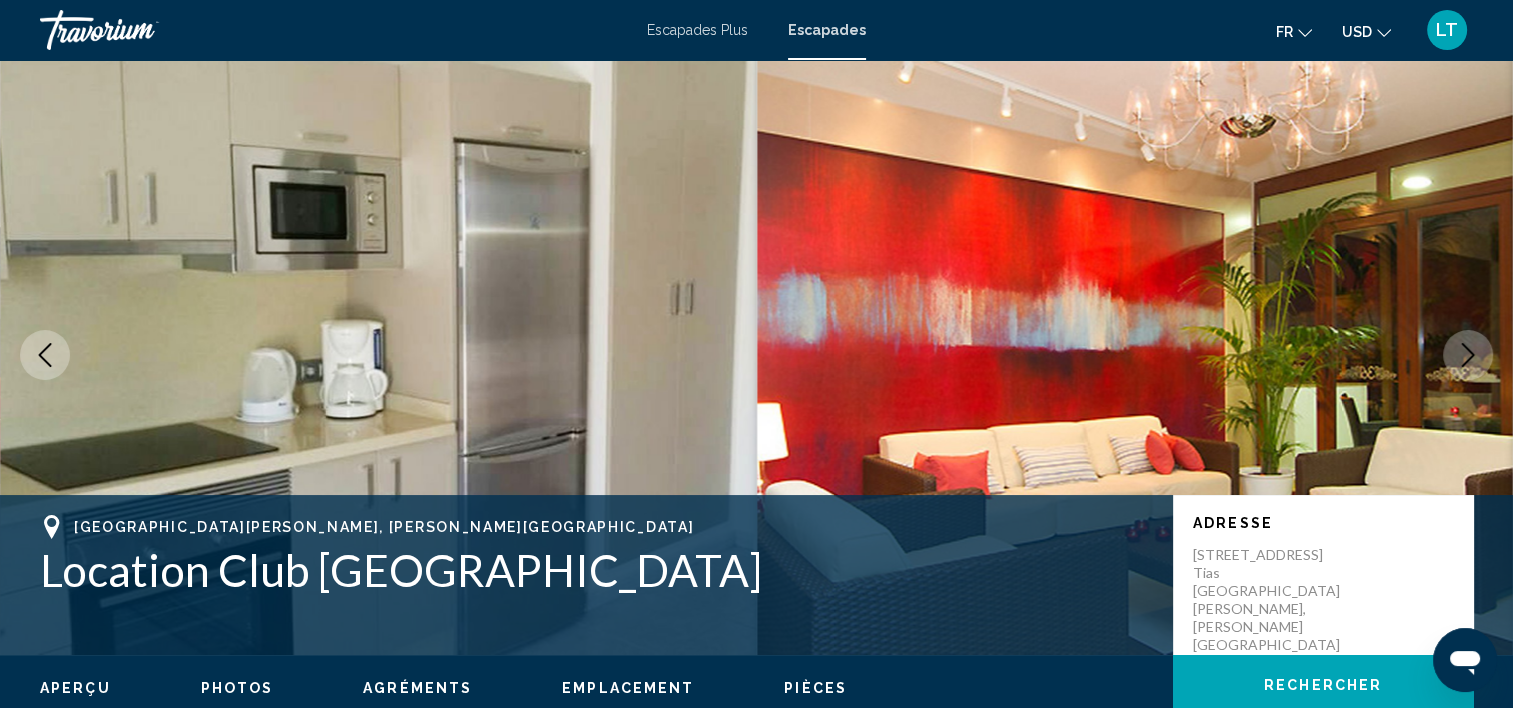 scroll, scrollTop: 0, scrollLeft: 0, axis: both 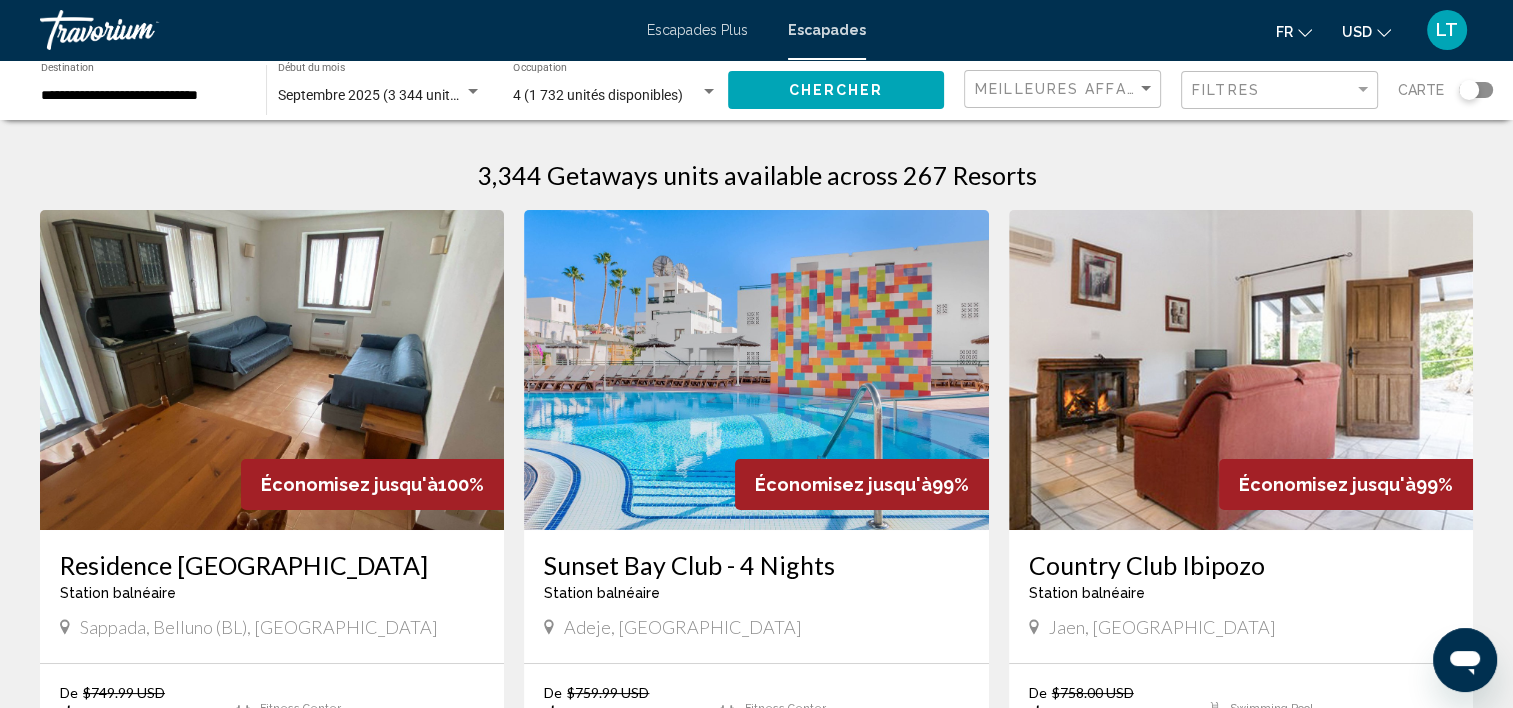 click at bounding box center (756, 370) 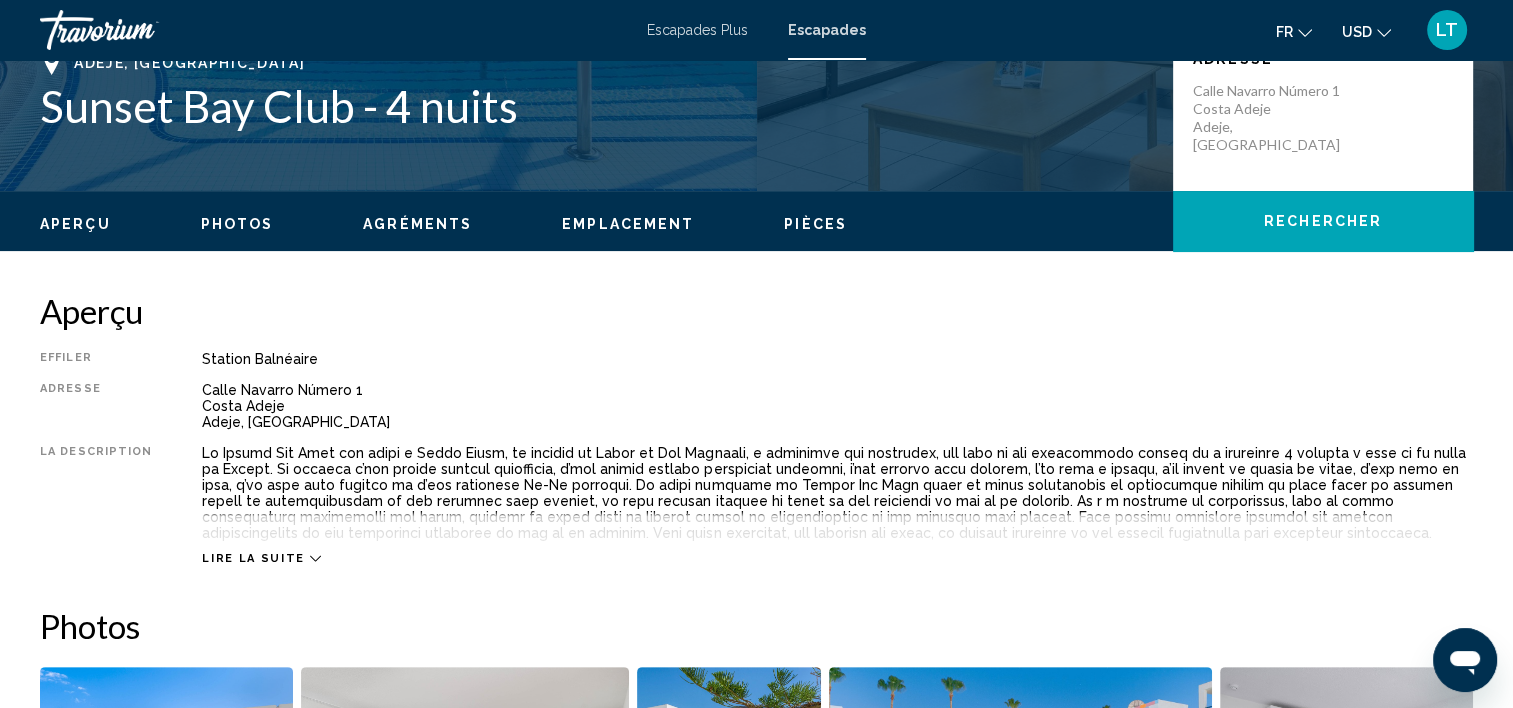 scroll, scrollTop: 521, scrollLeft: 0, axis: vertical 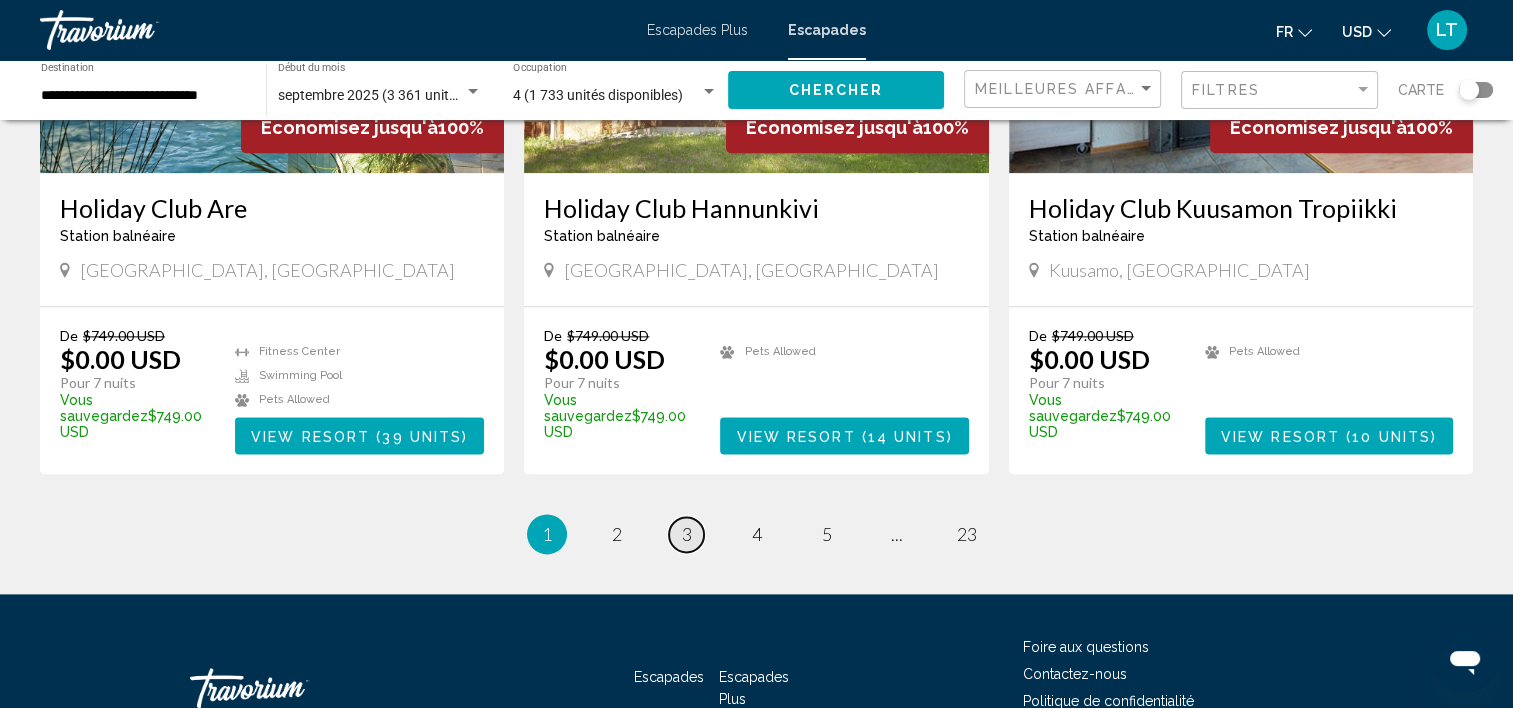 click on "3" at bounding box center (687, 534) 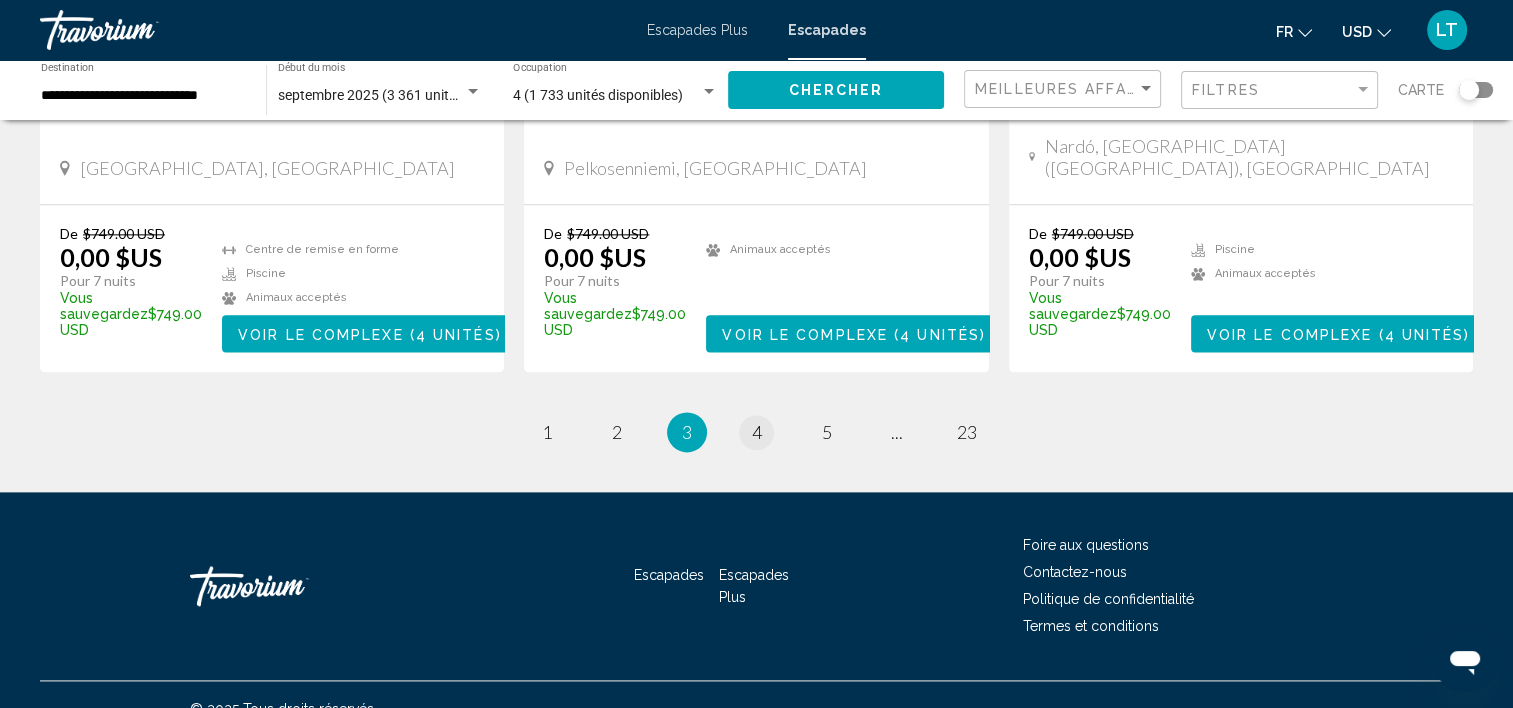 scroll, scrollTop: 2520, scrollLeft: 0, axis: vertical 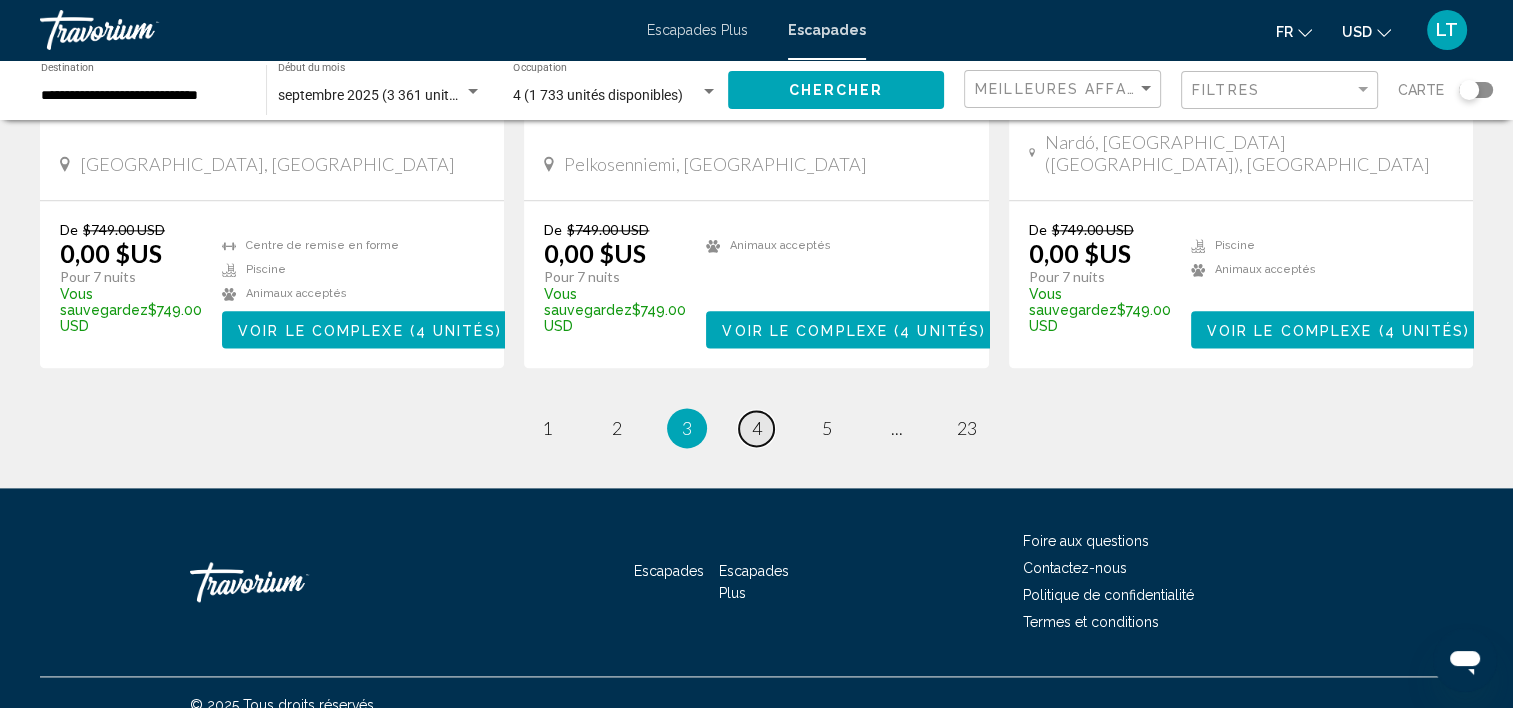 click on "4" at bounding box center (757, 428) 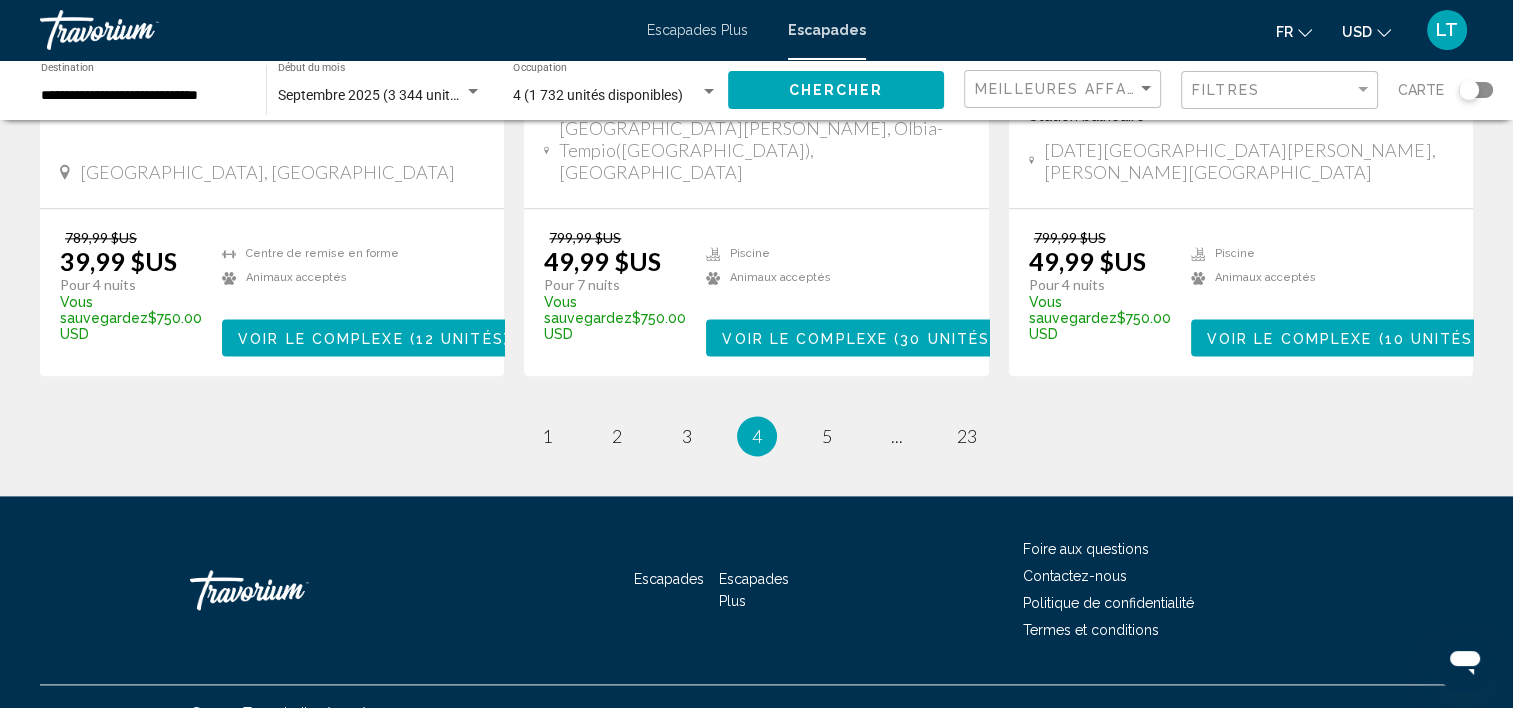 scroll, scrollTop: 2654, scrollLeft: 0, axis: vertical 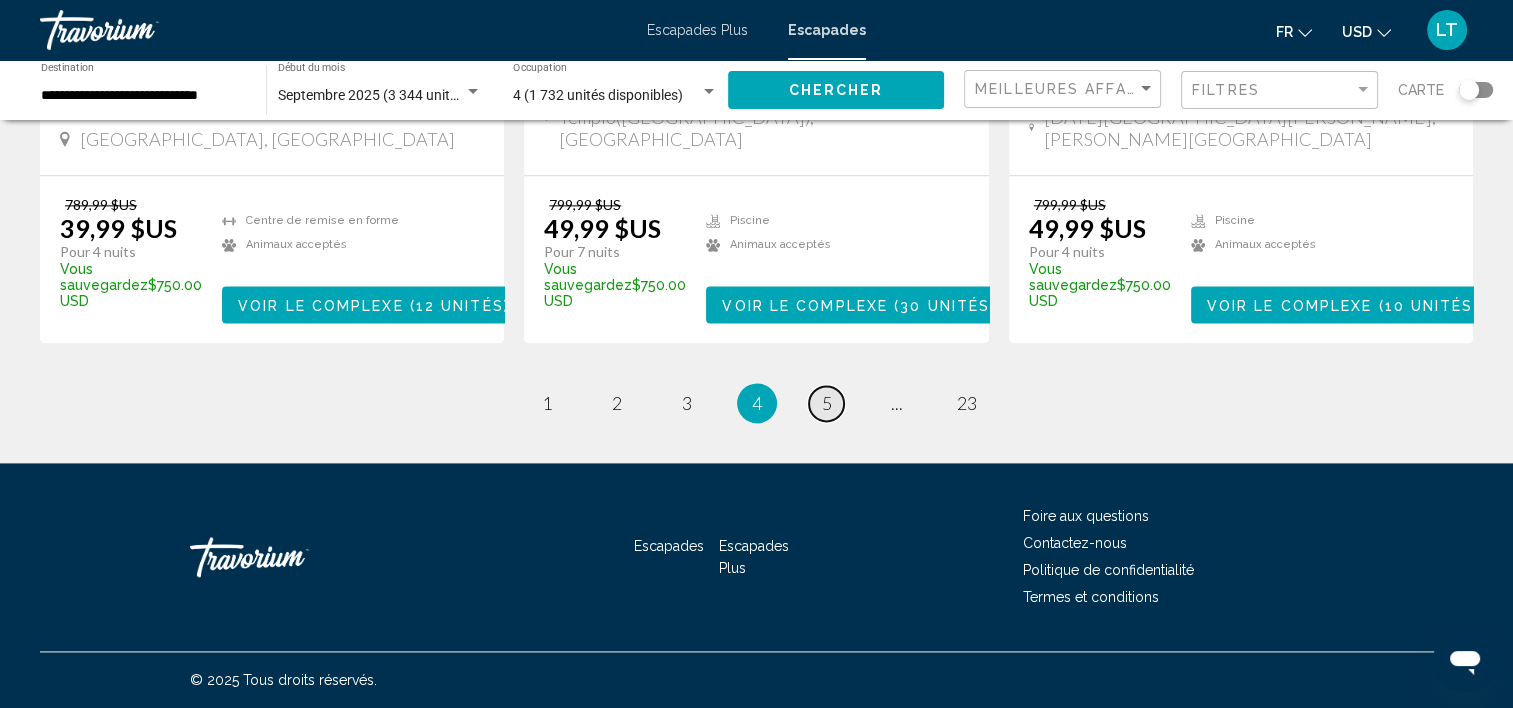 click on "5" at bounding box center [827, 403] 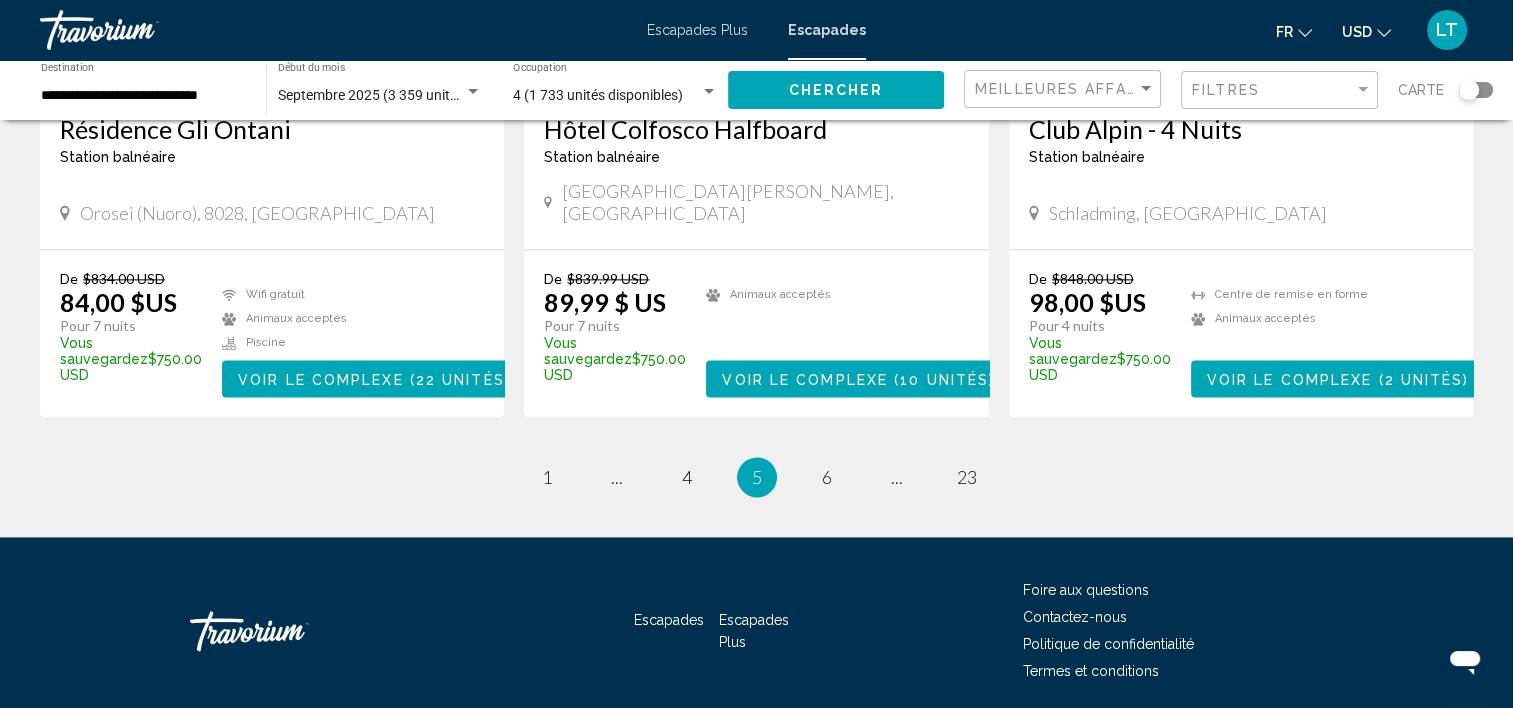 scroll, scrollTop: 2671, scrollLeft: 0, axis: vertical 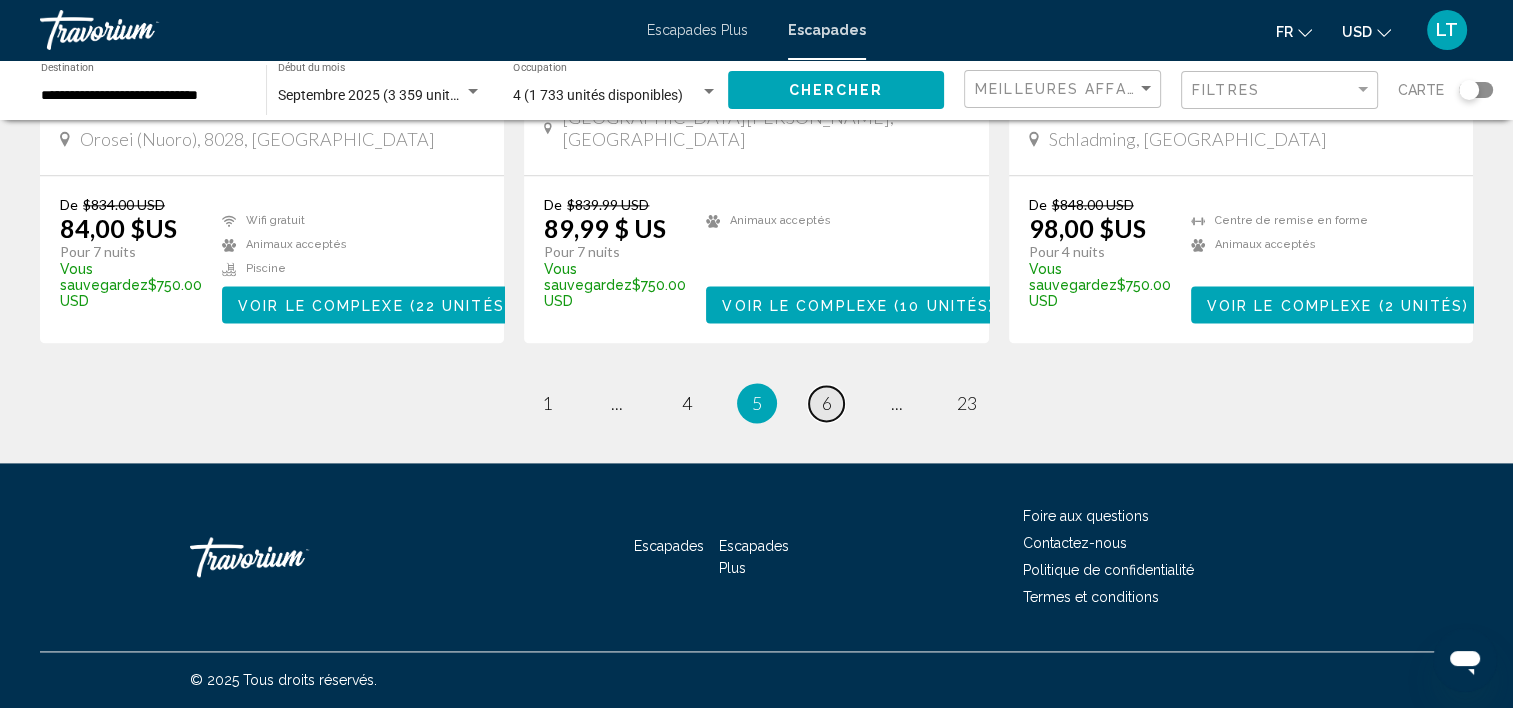 click on "page  6" at bounding box center (826, 403) 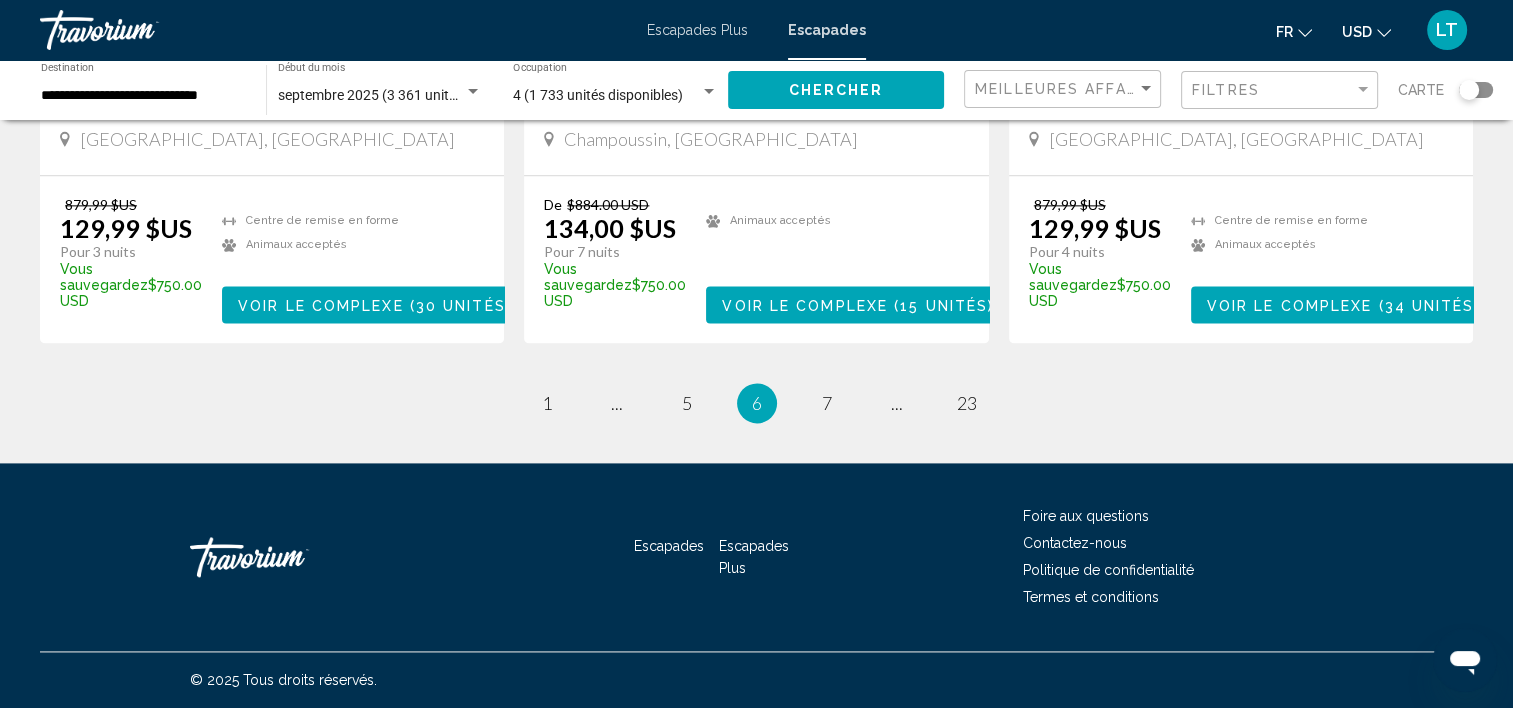 scroll, scrollTop: 2624, scrollLeft: 0, axis: vertical 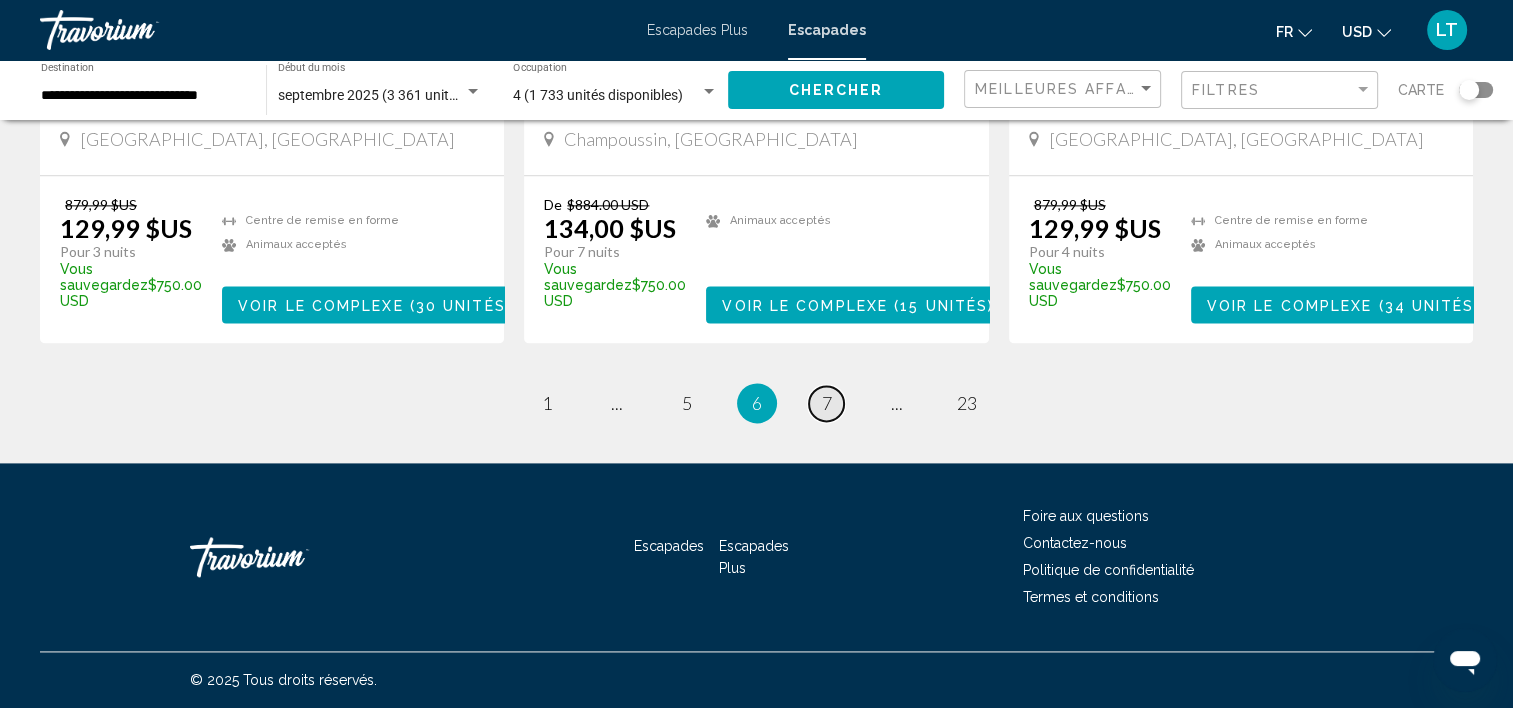 click on "7" at bounding box center (827, 403) 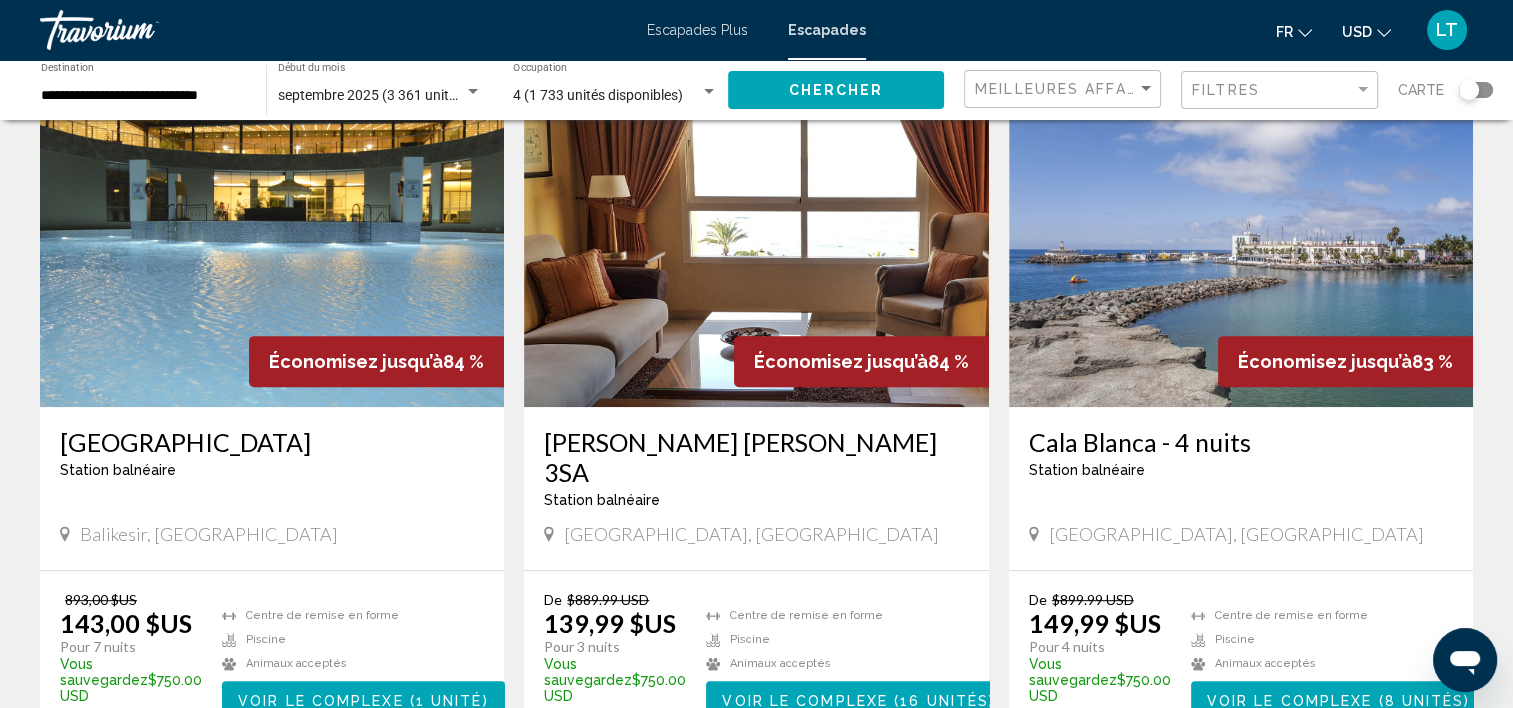scroll, scrollTop: 800, scrollLeft: 0, axis: vertical 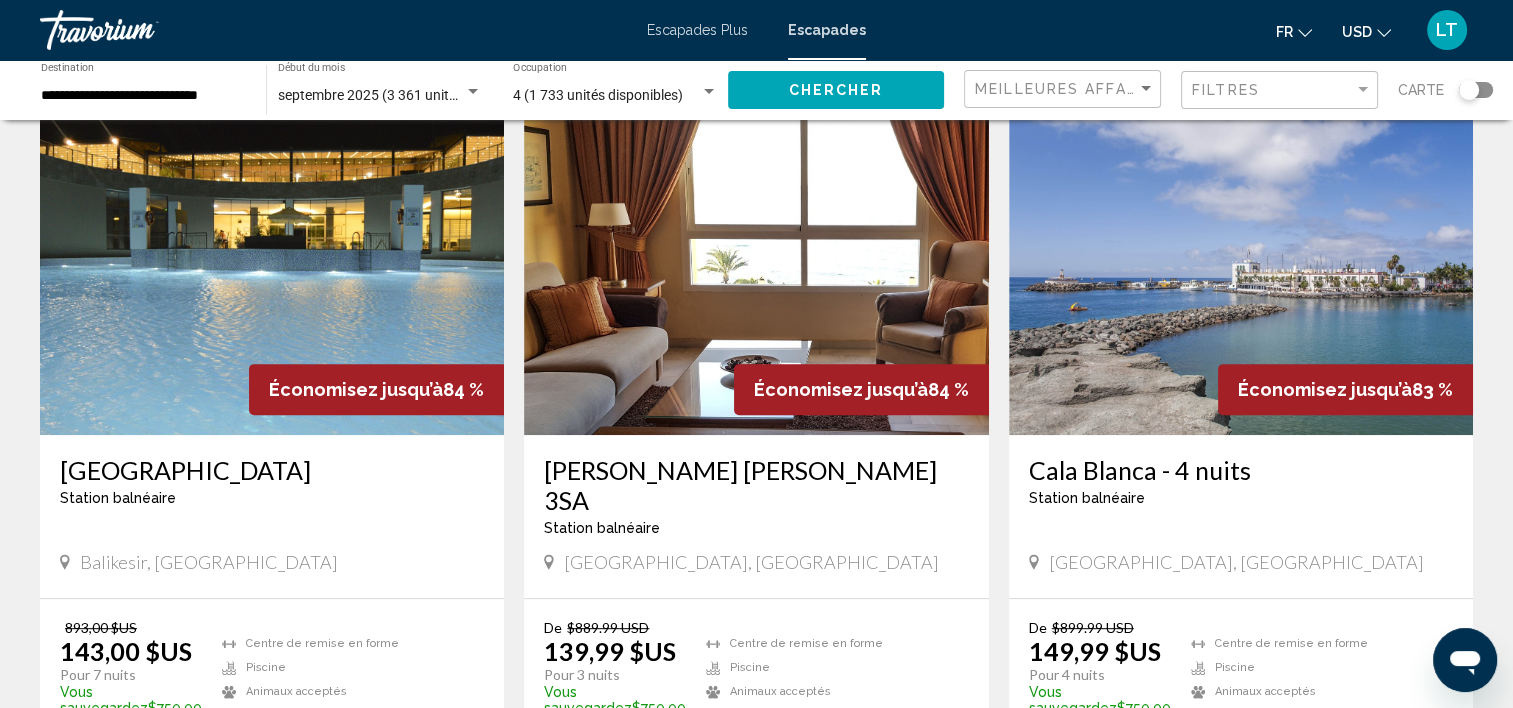 click at bounding box center [272, 275] 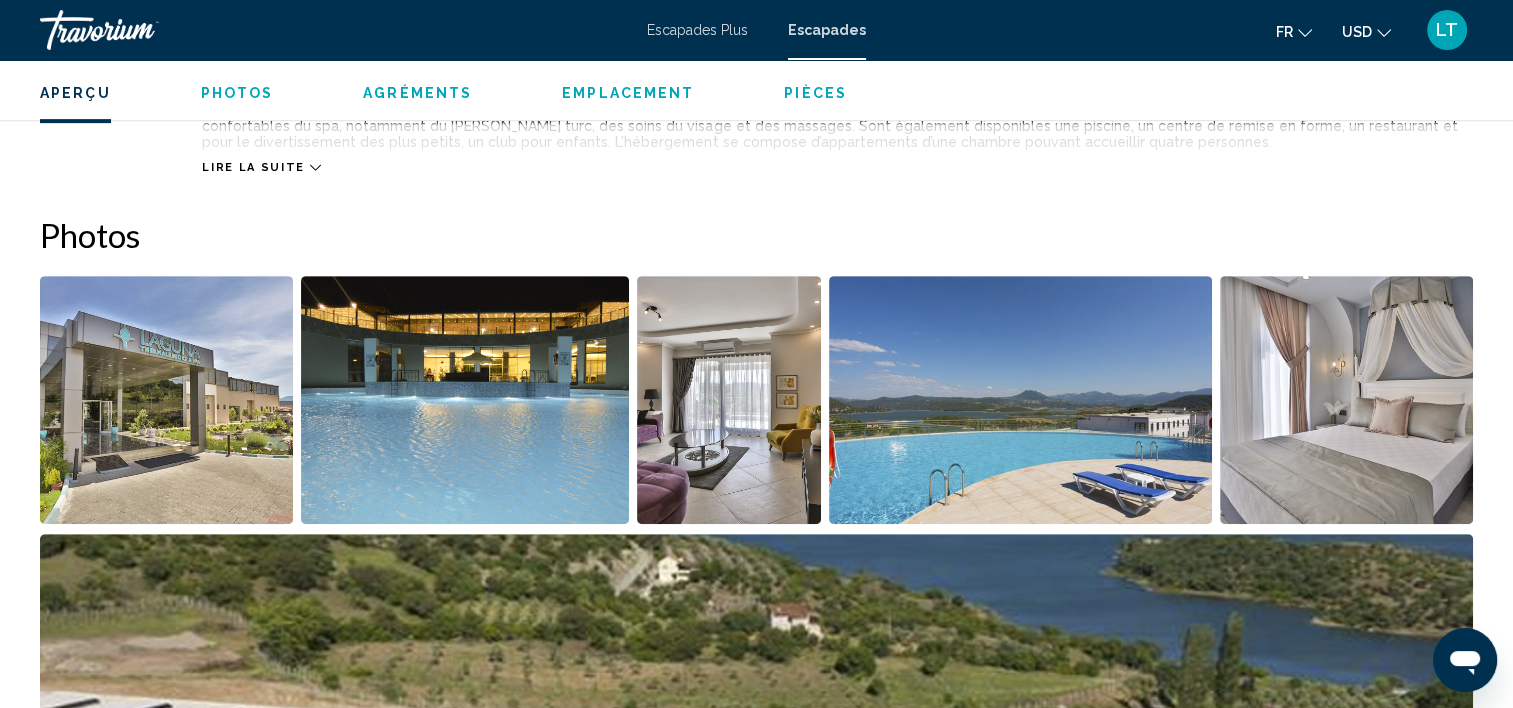 scroll, scrollTop: 906, scrollLeft: 0, axis: vertical 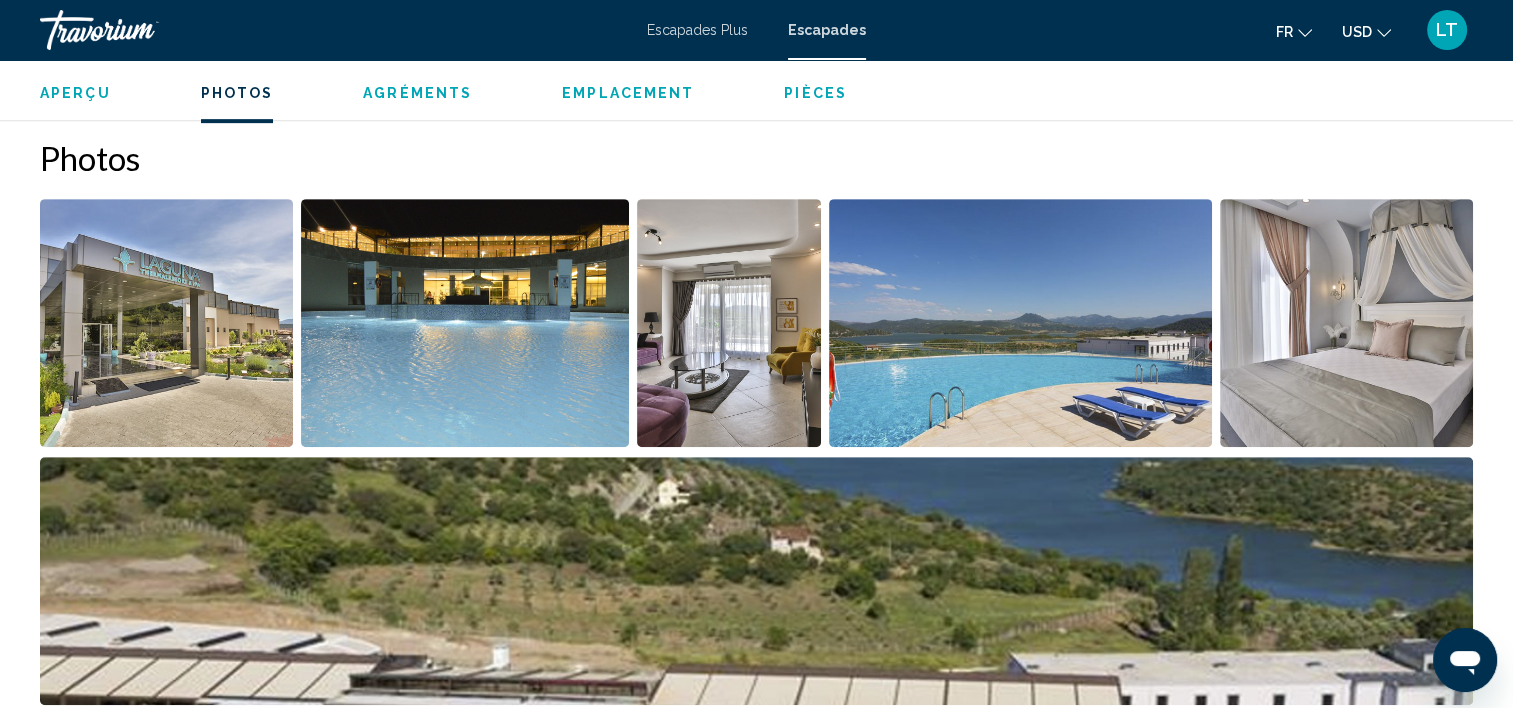 click at bounding box center [166, 323] 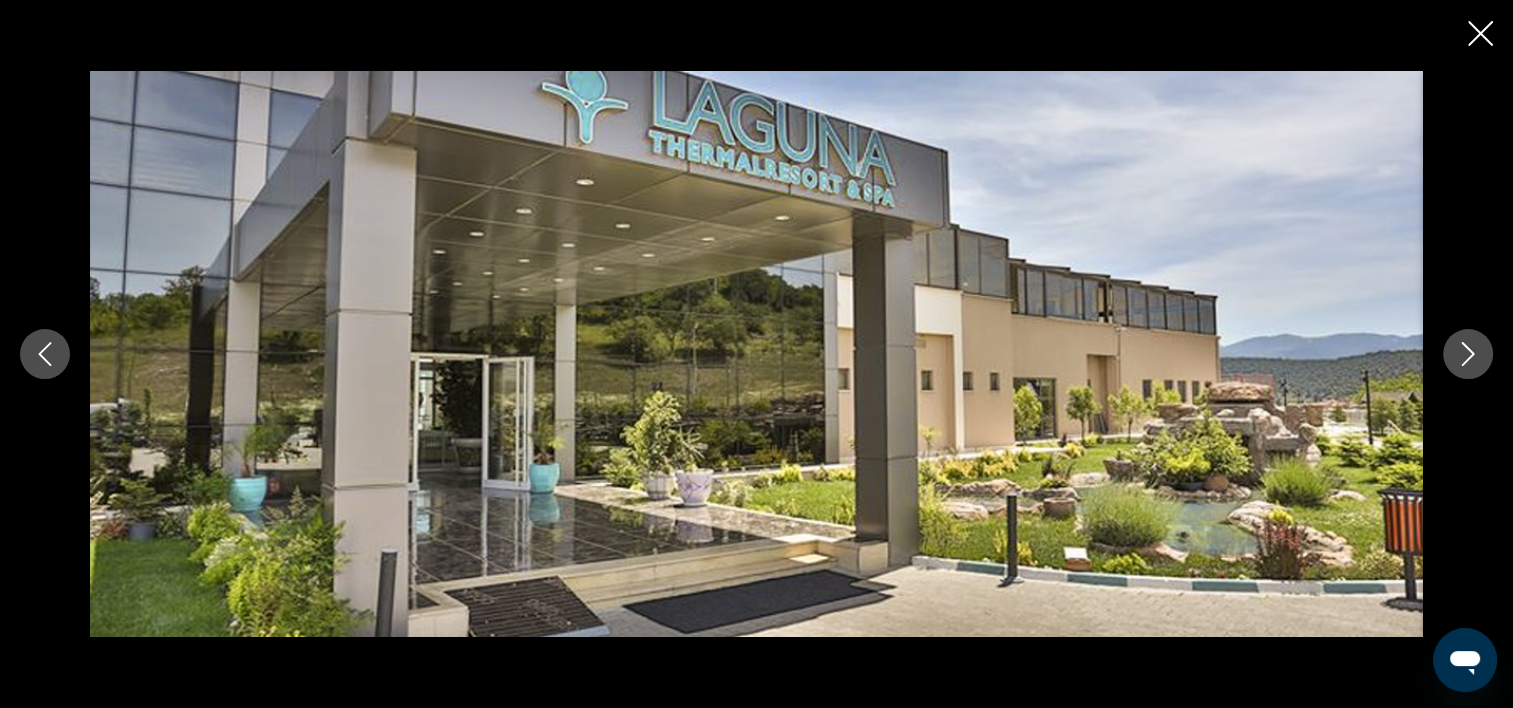 click 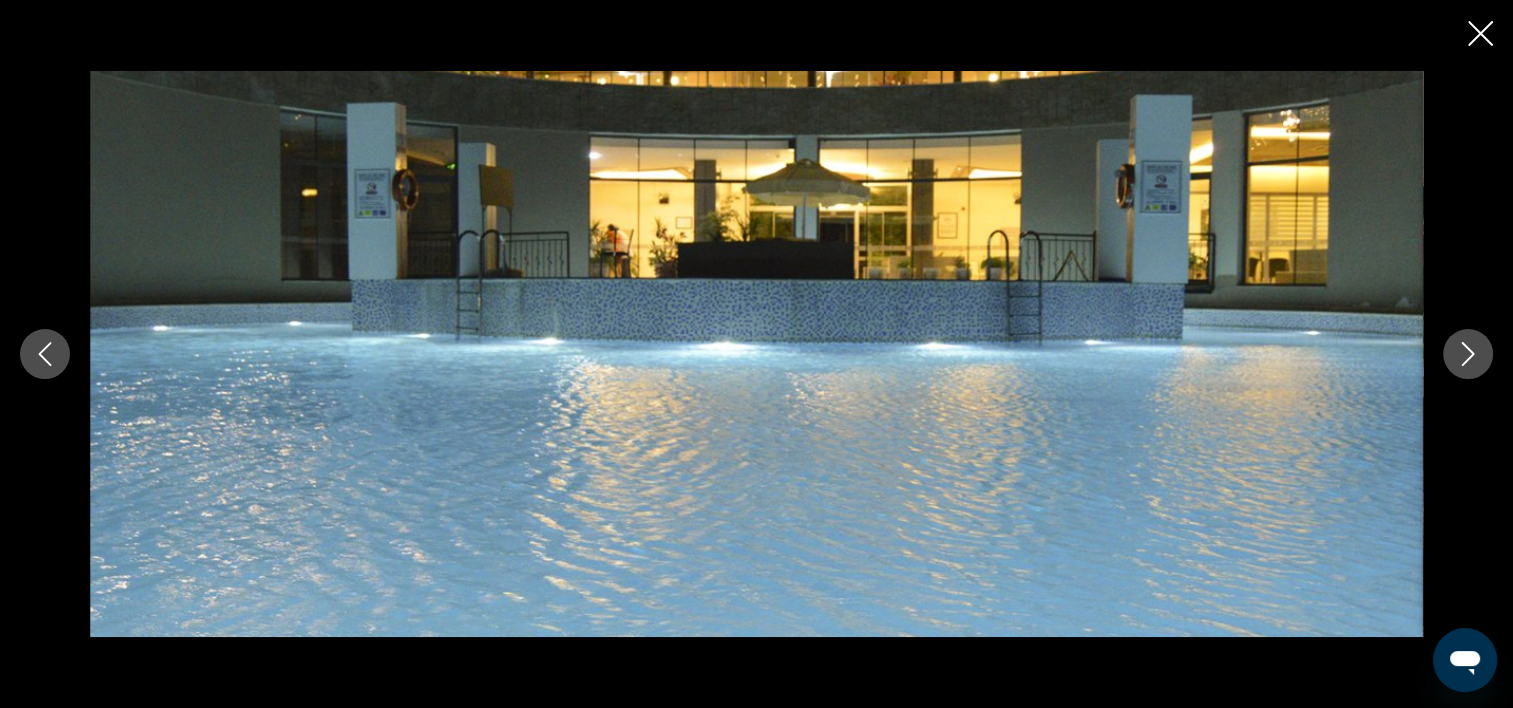click 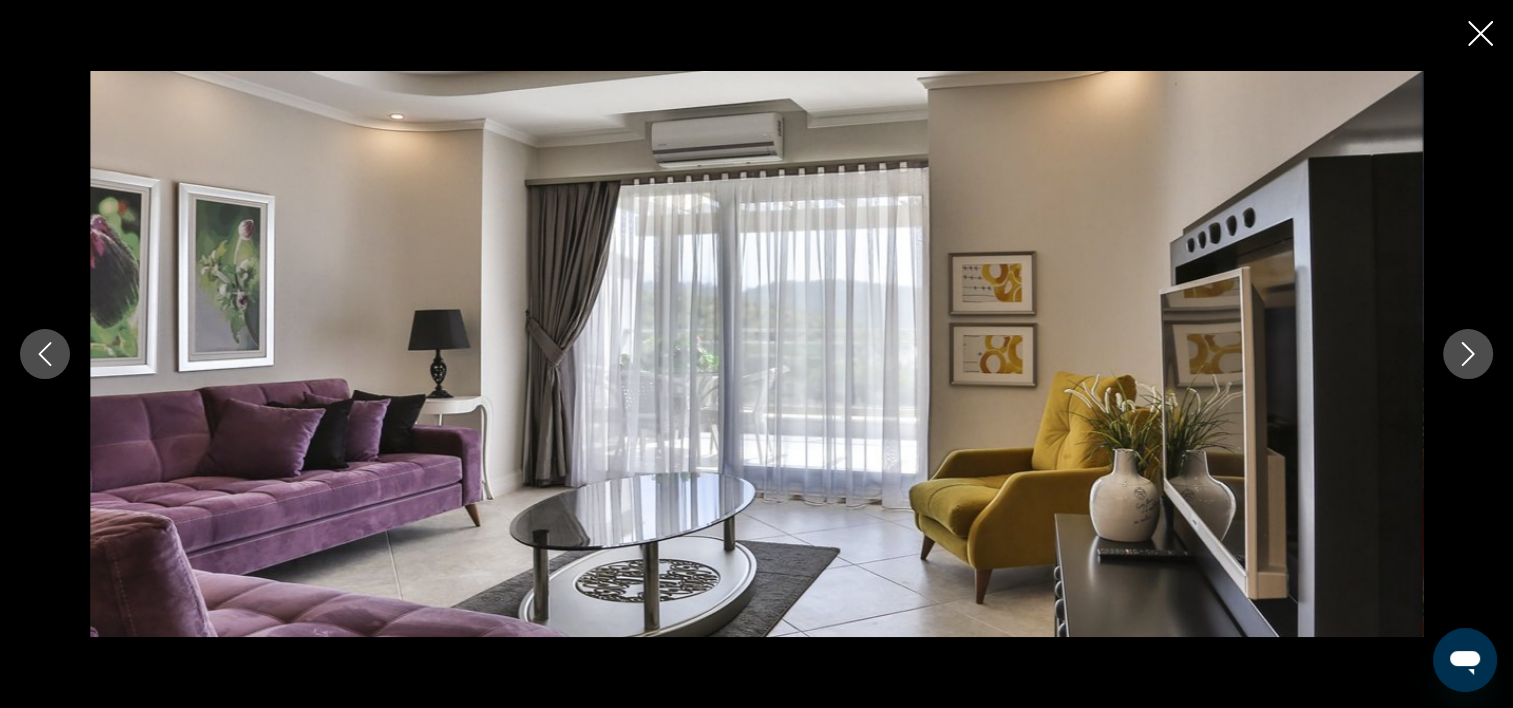 click 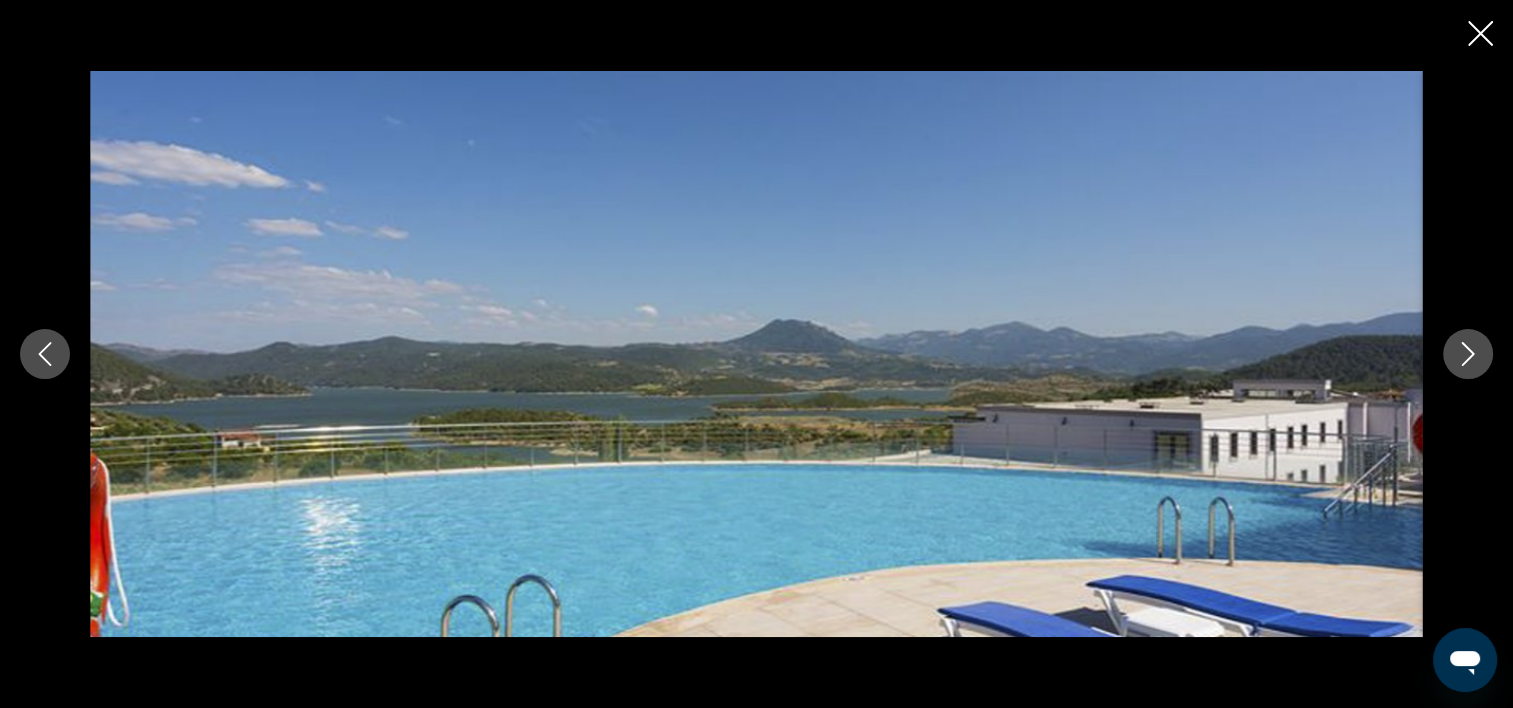 click 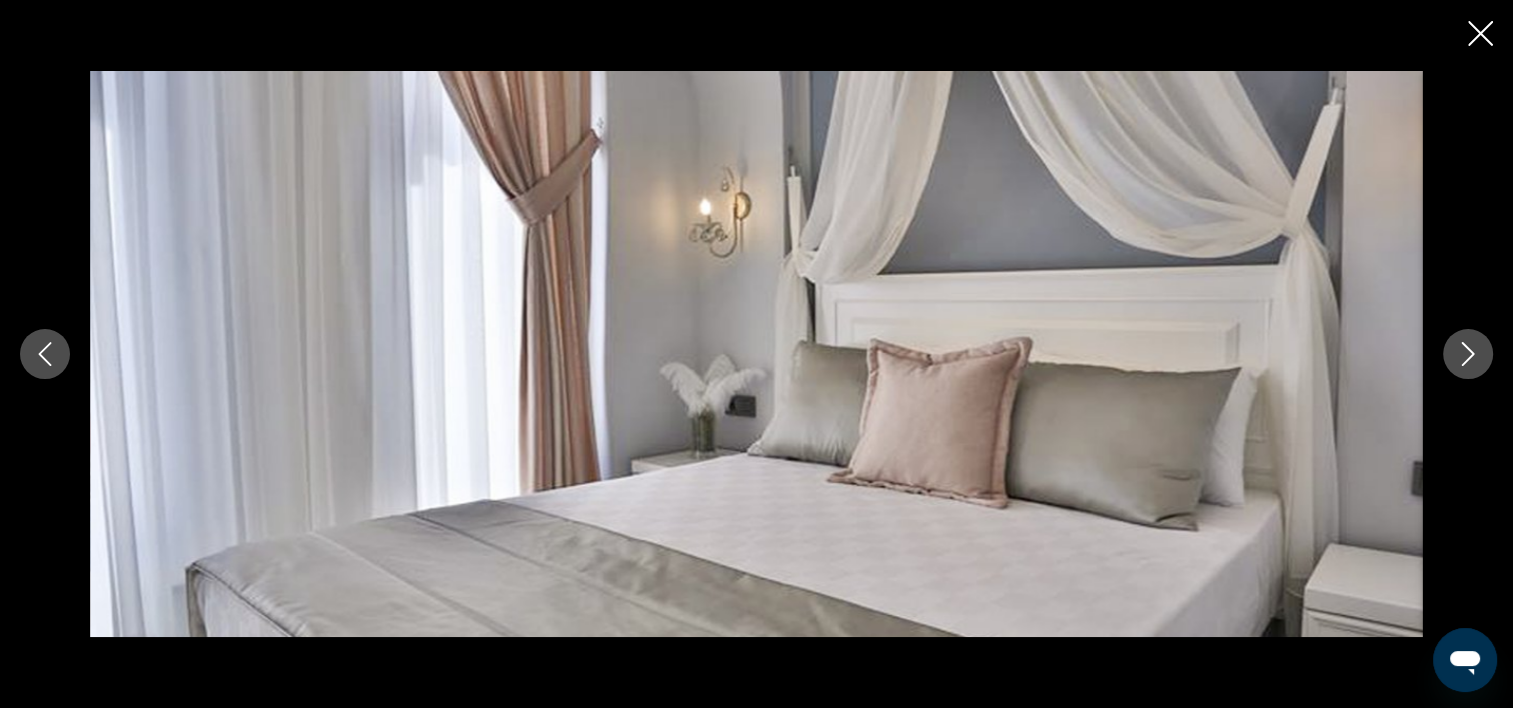 click 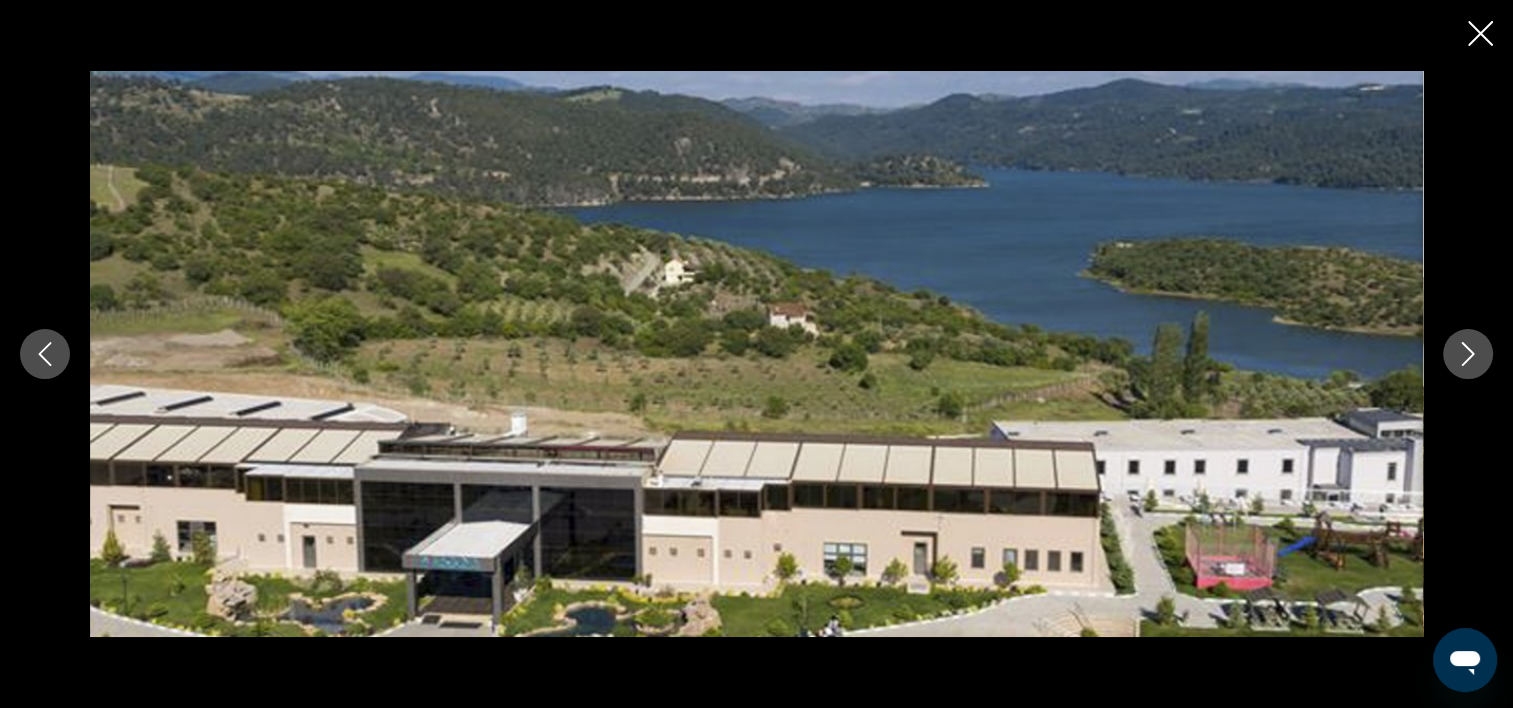click 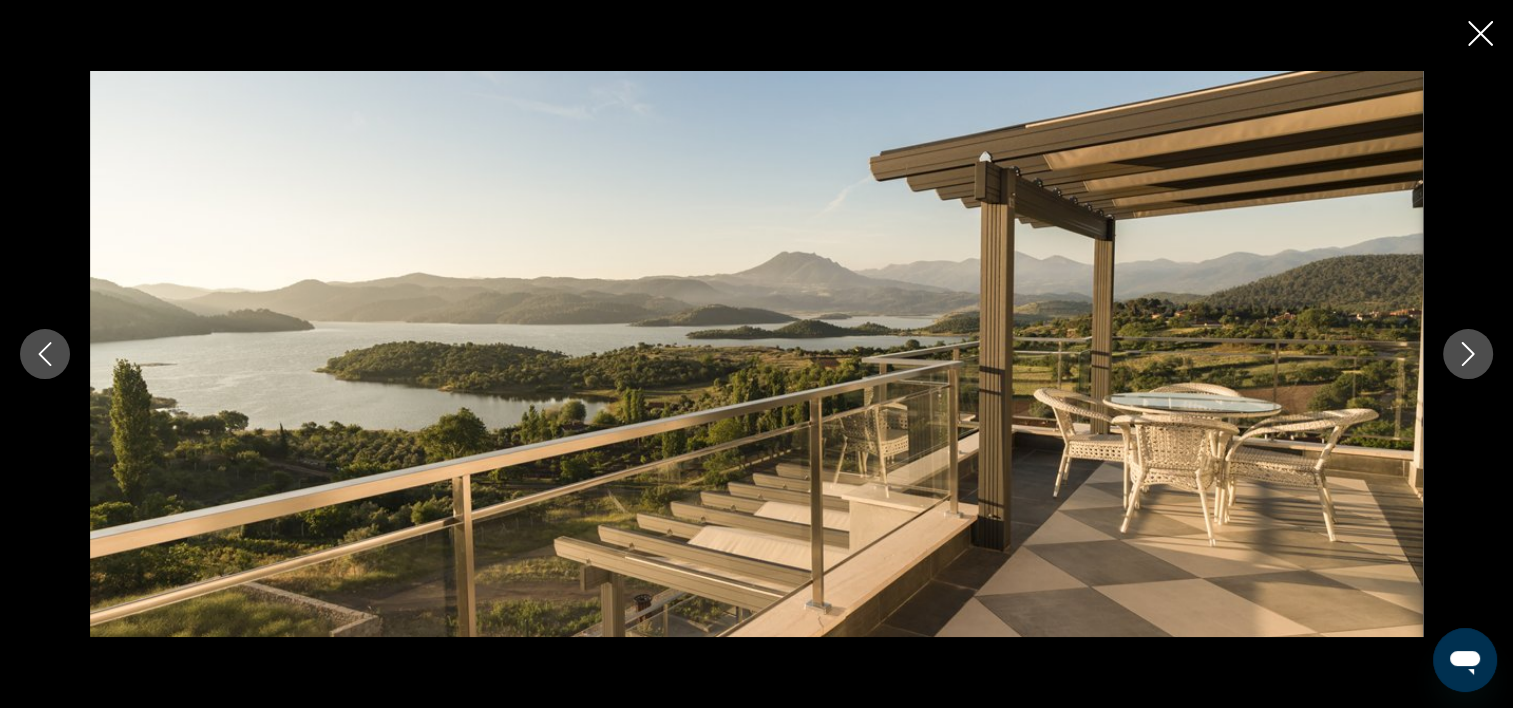 click 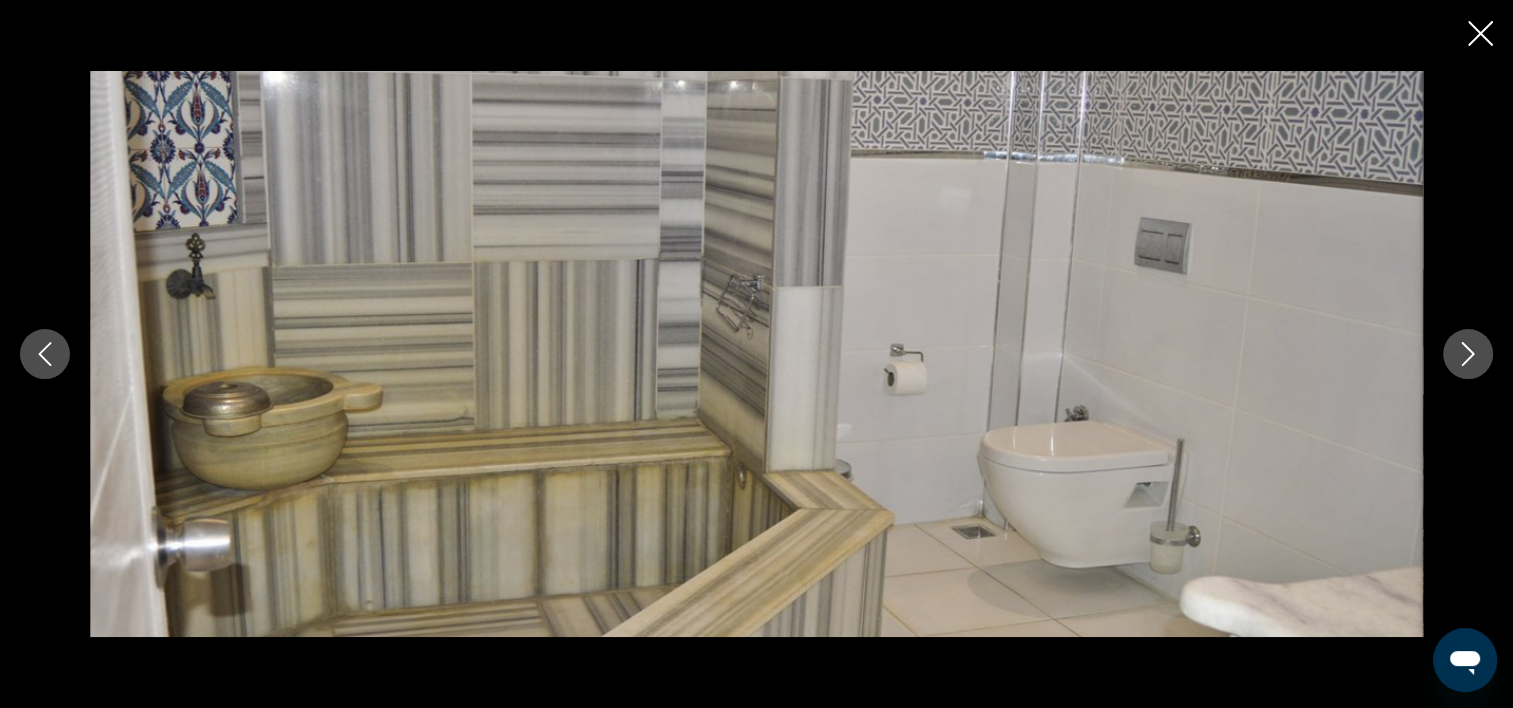 click 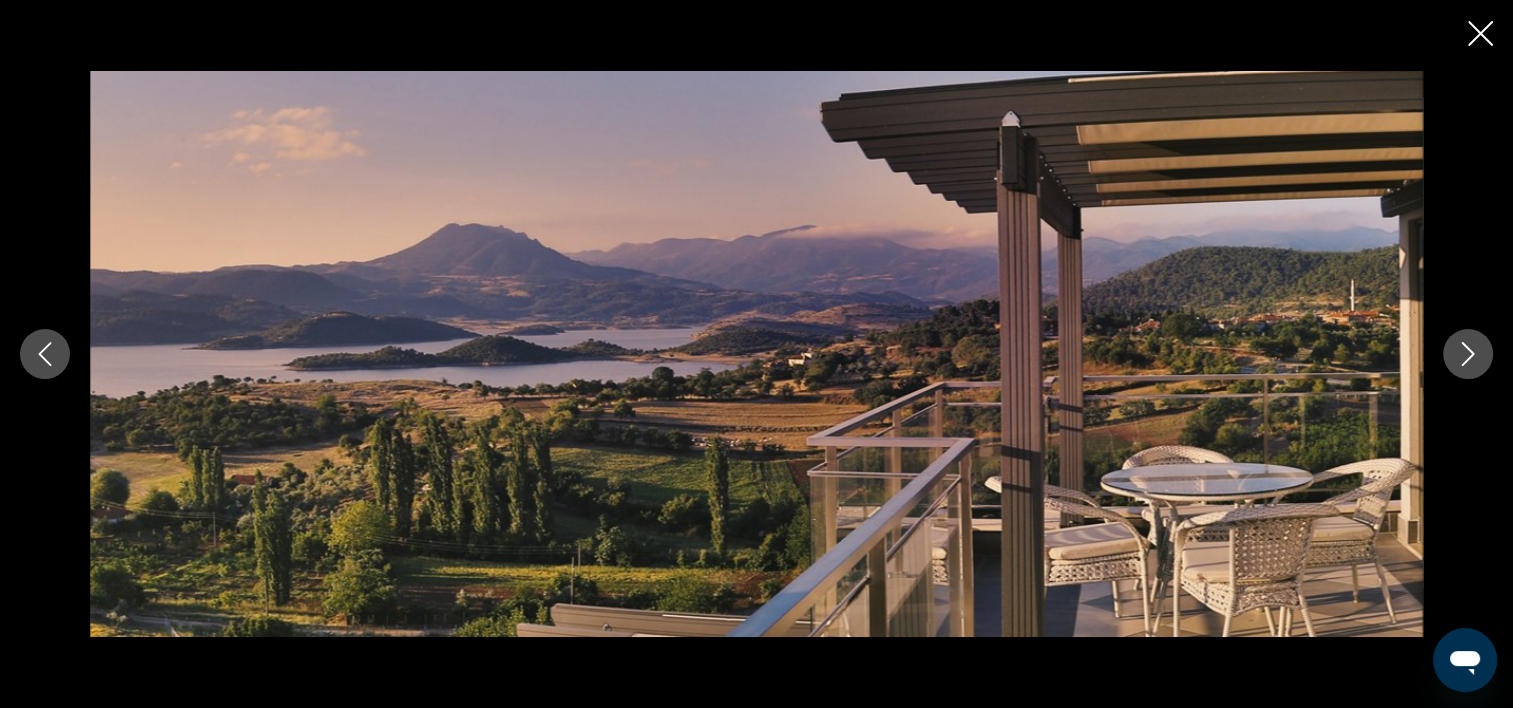 click 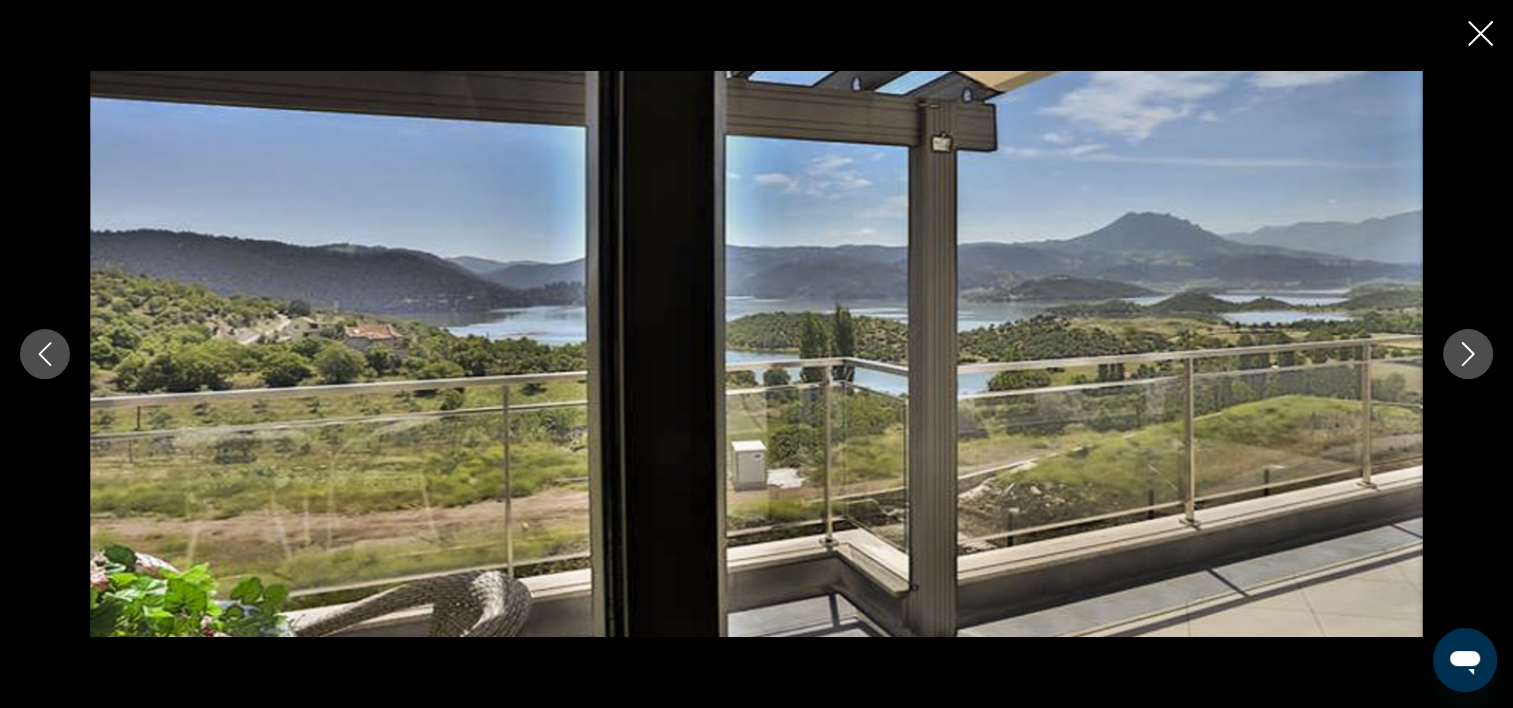 click 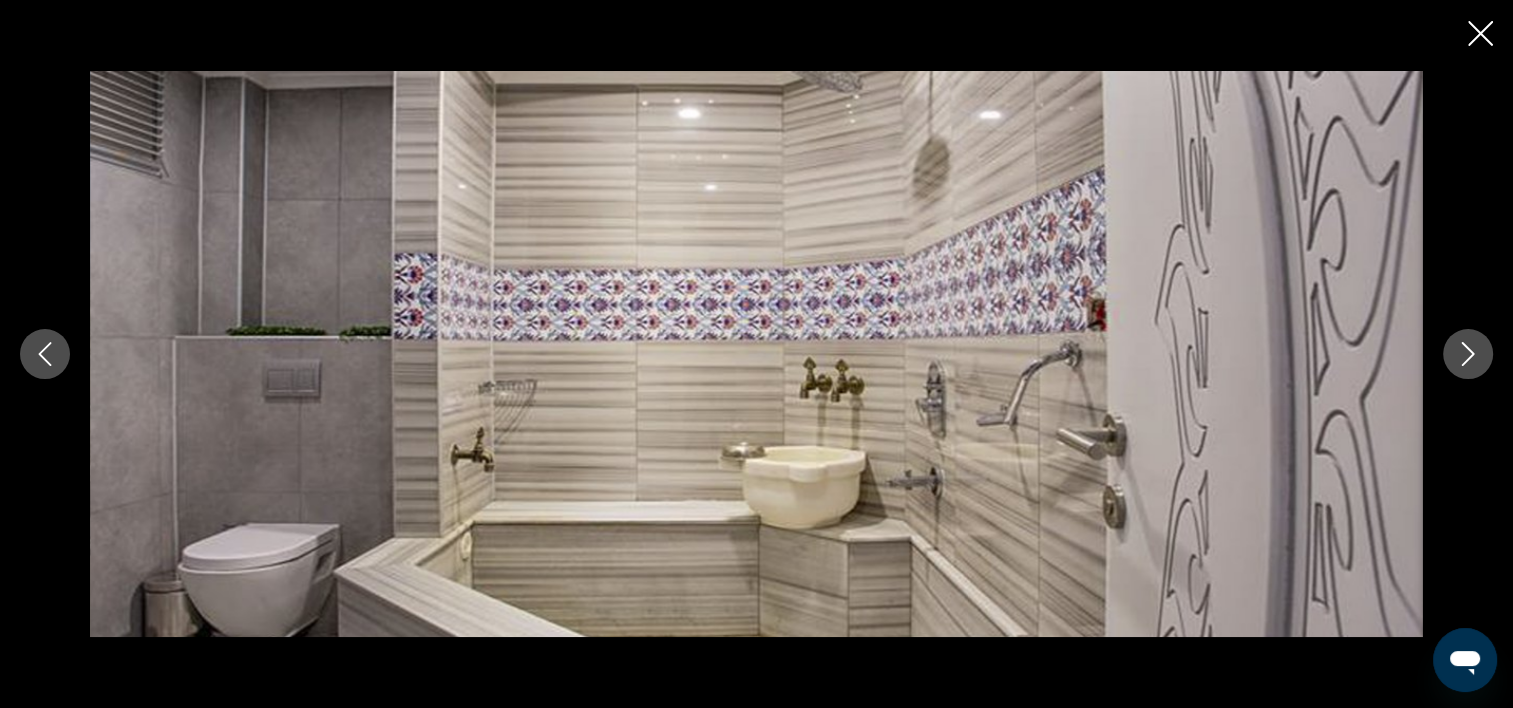 click 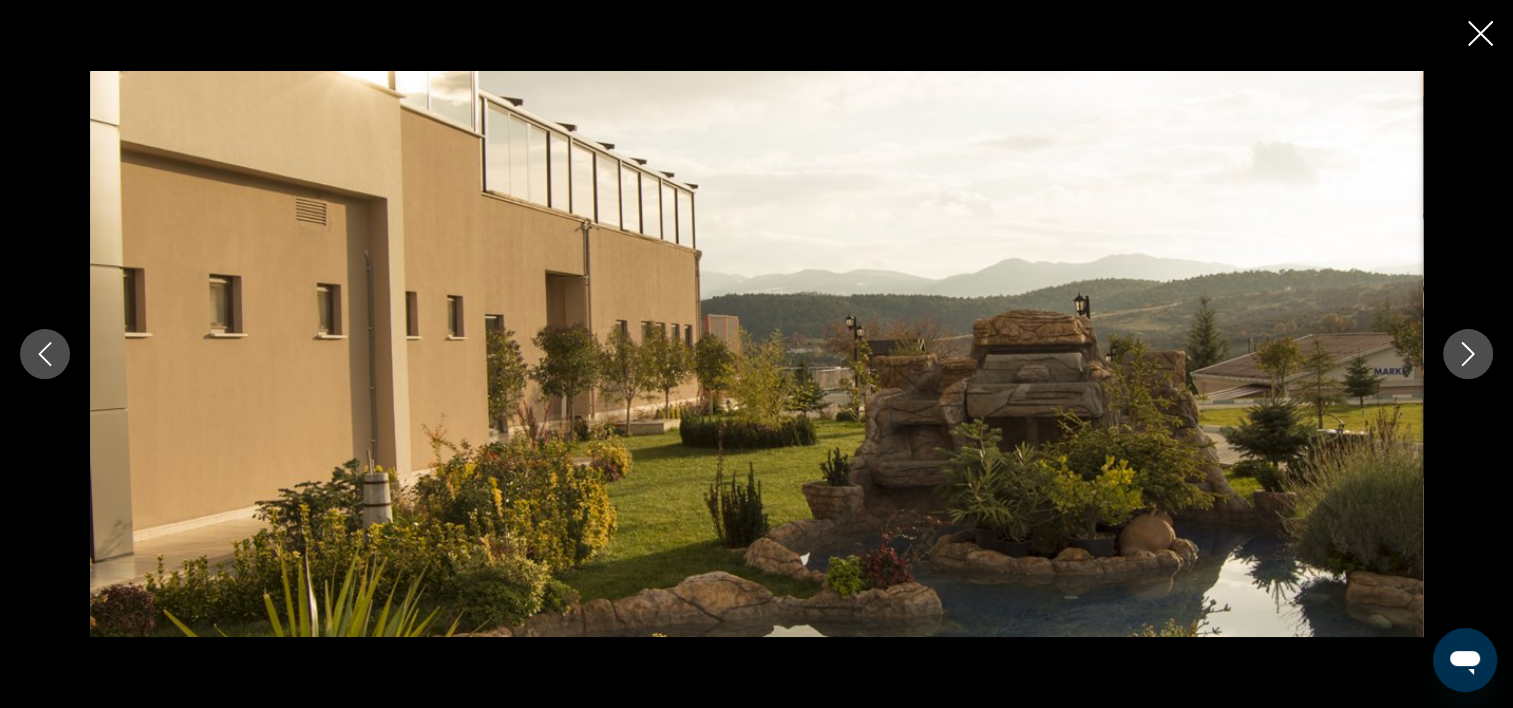 click 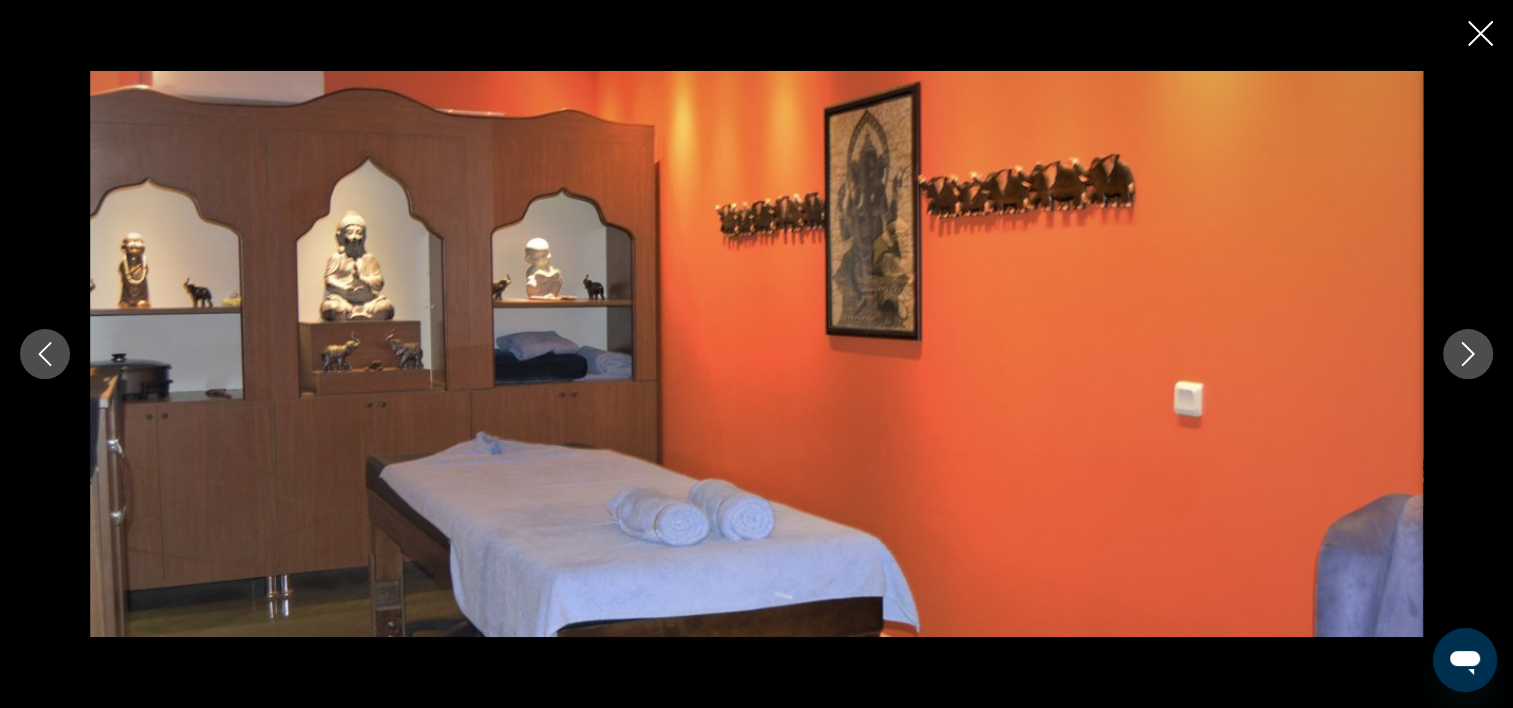 click 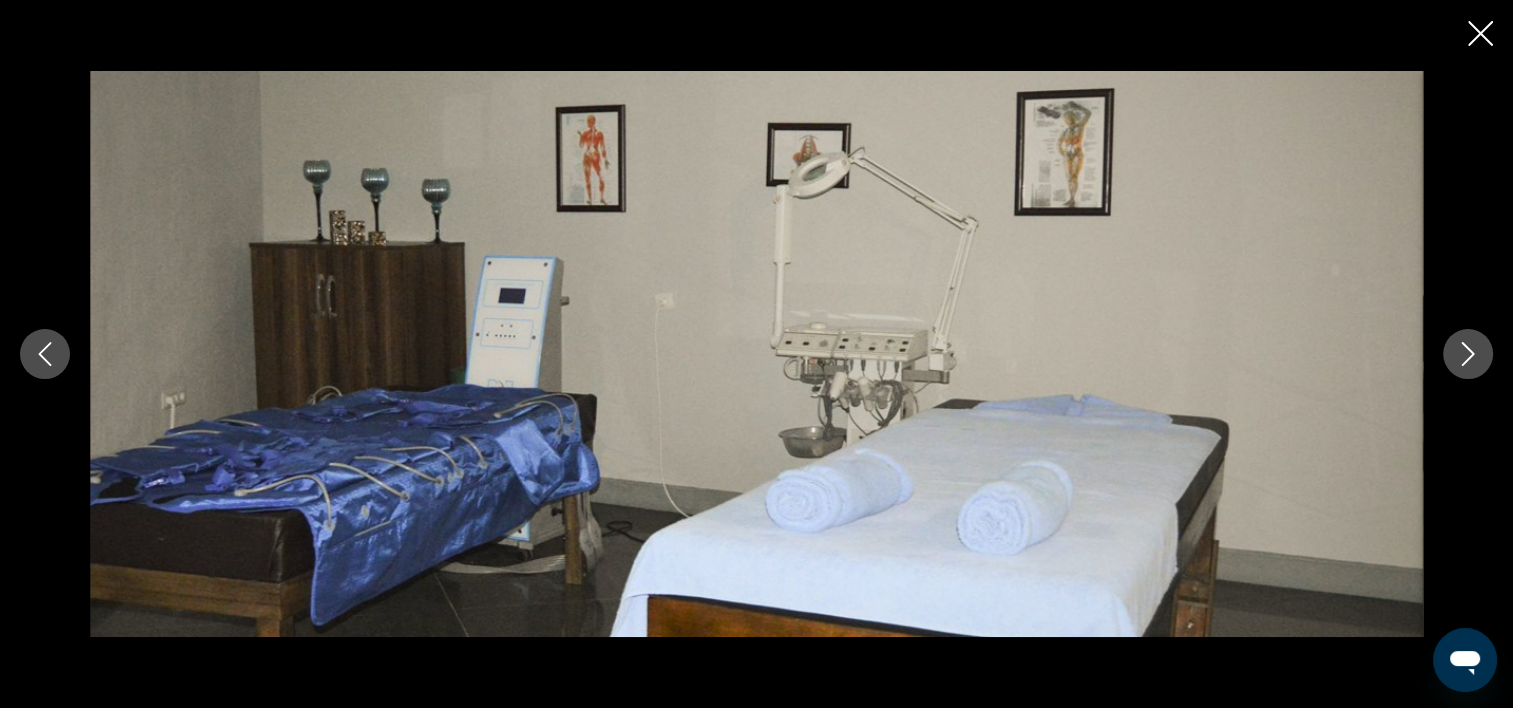 click 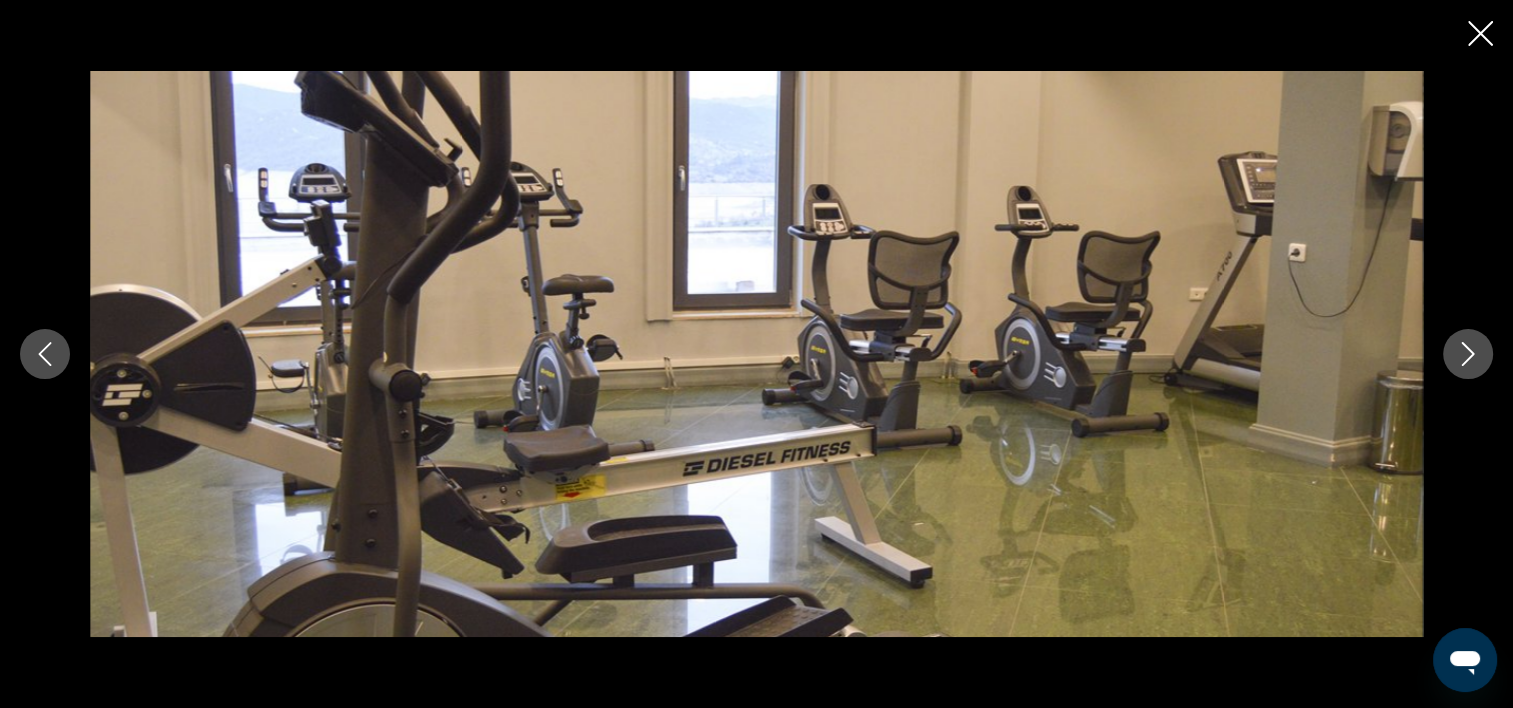 click 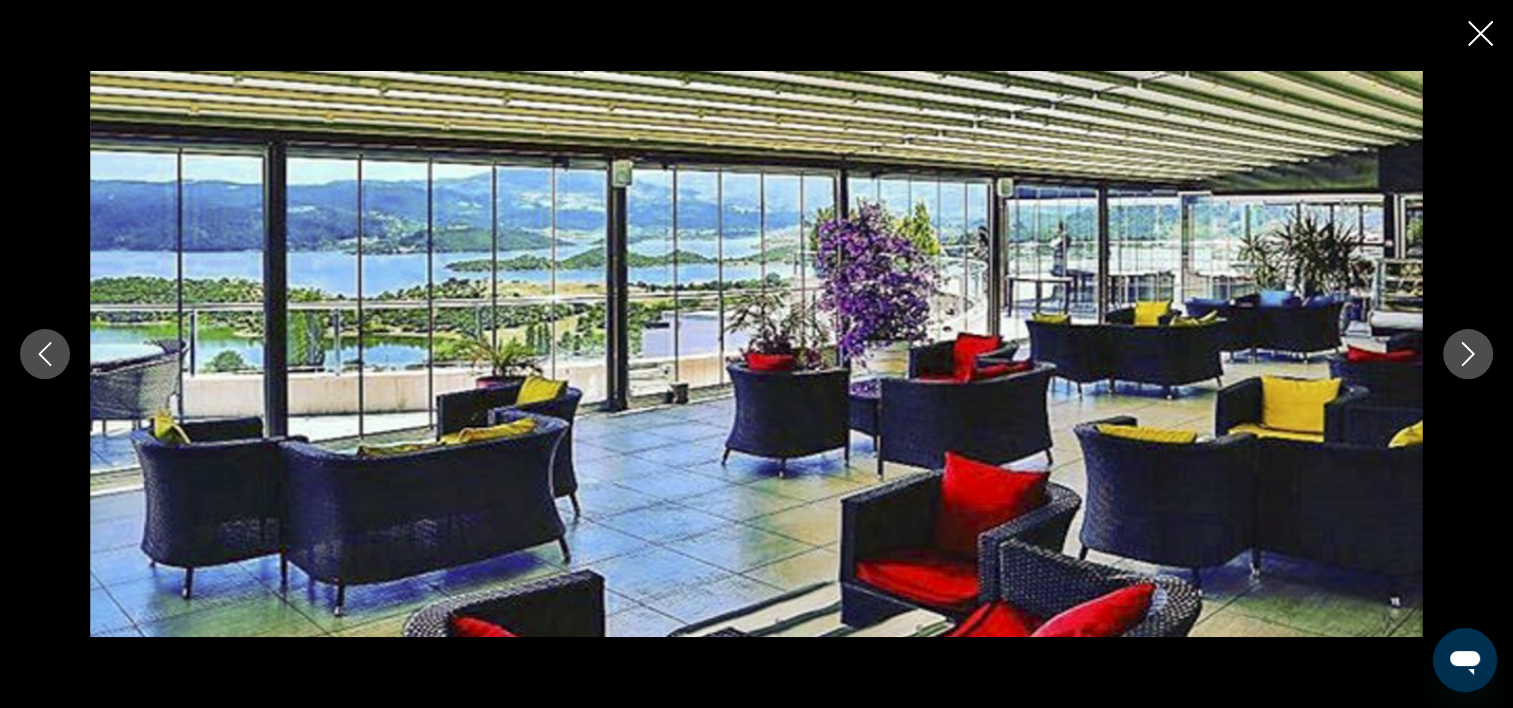 click 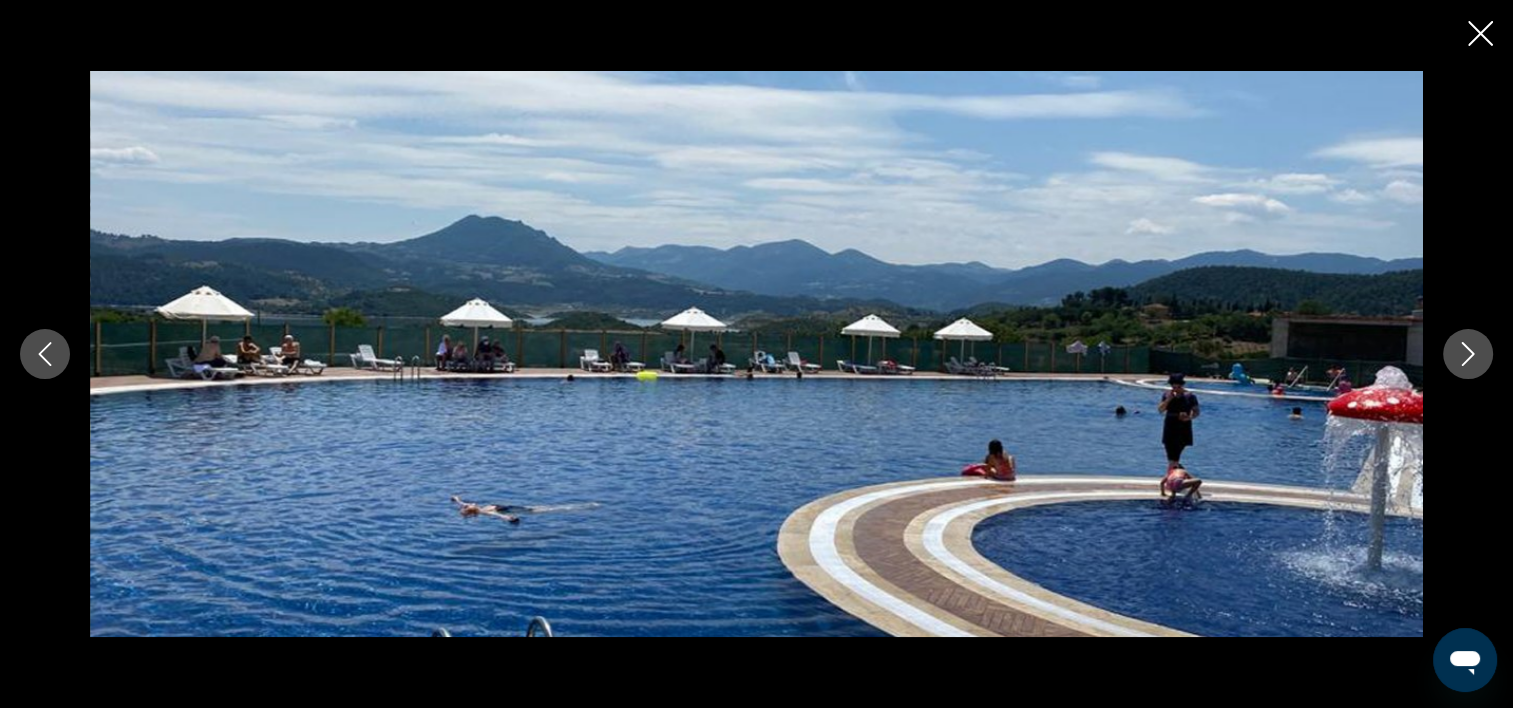 click 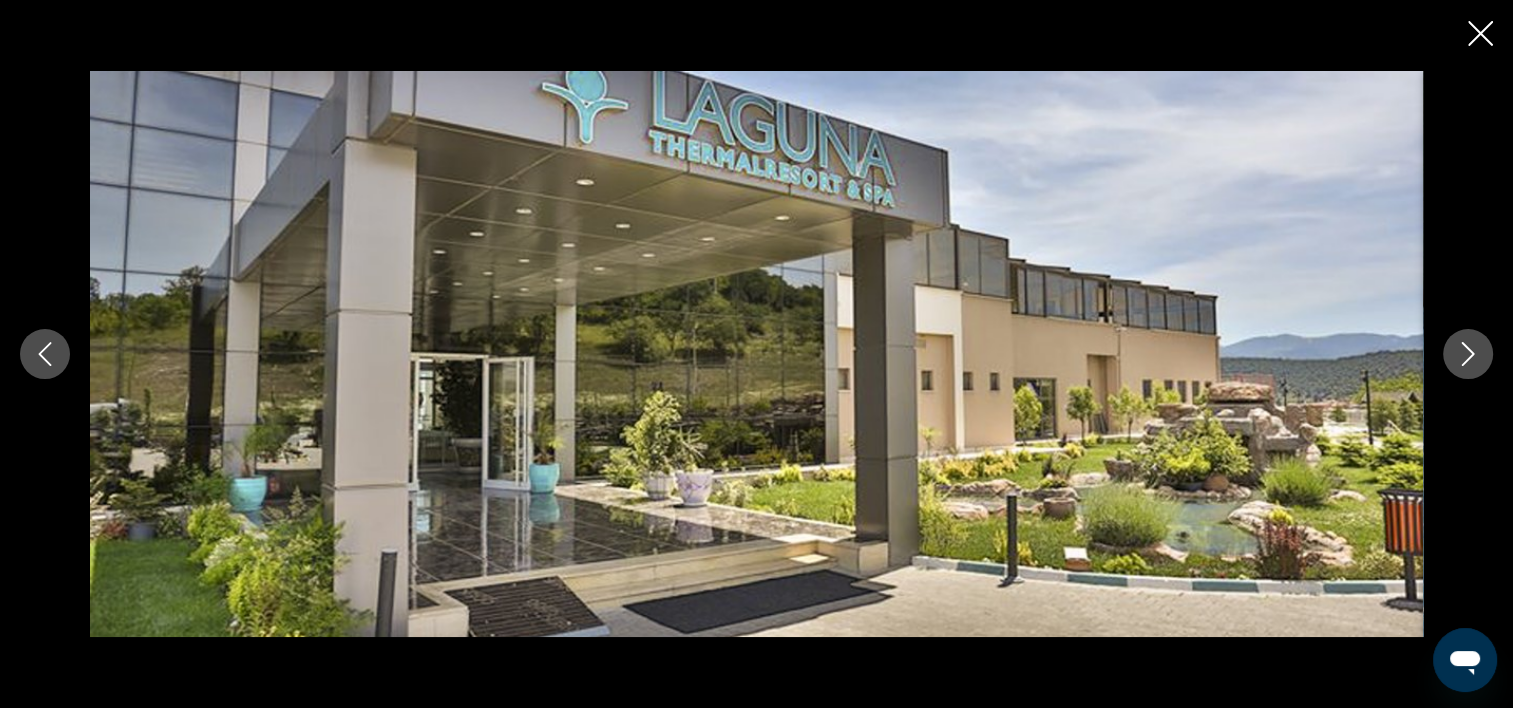 click 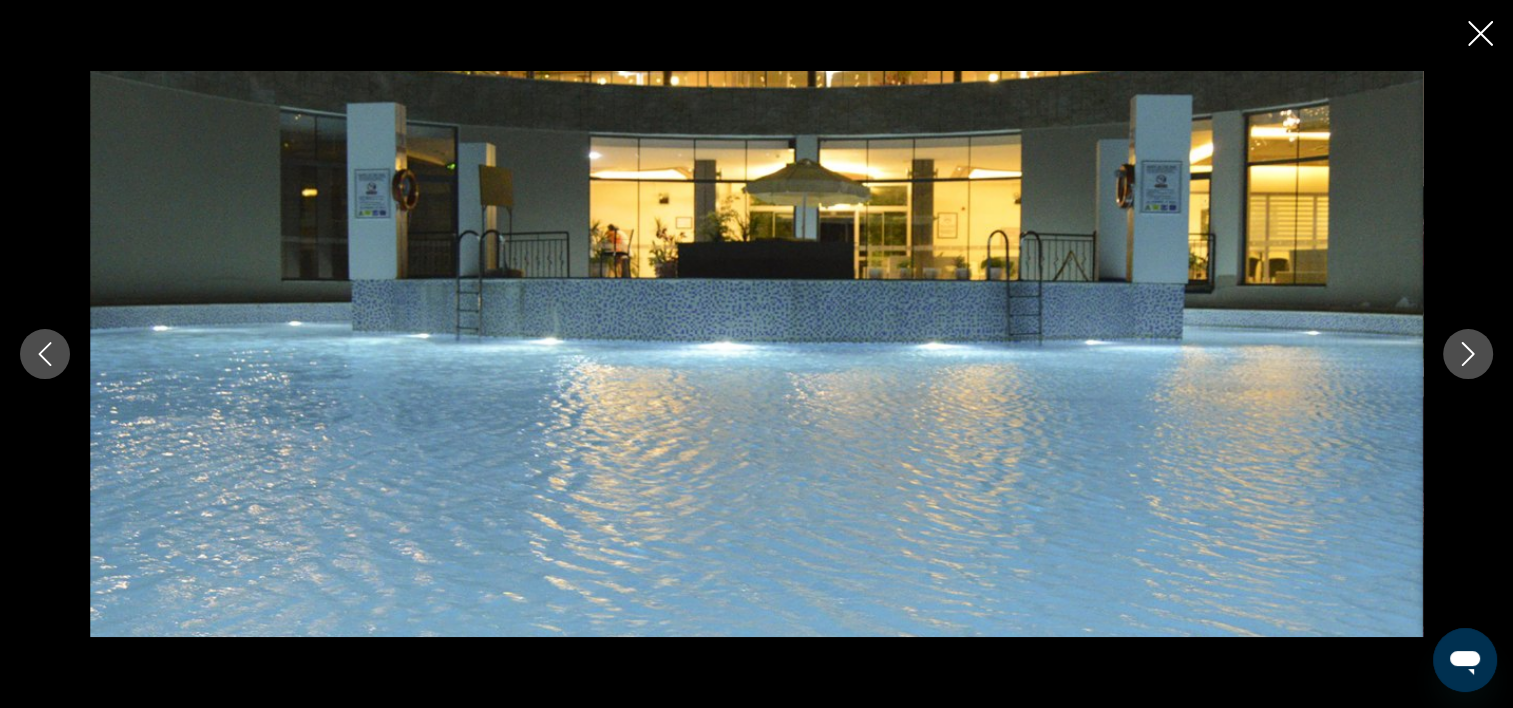 click 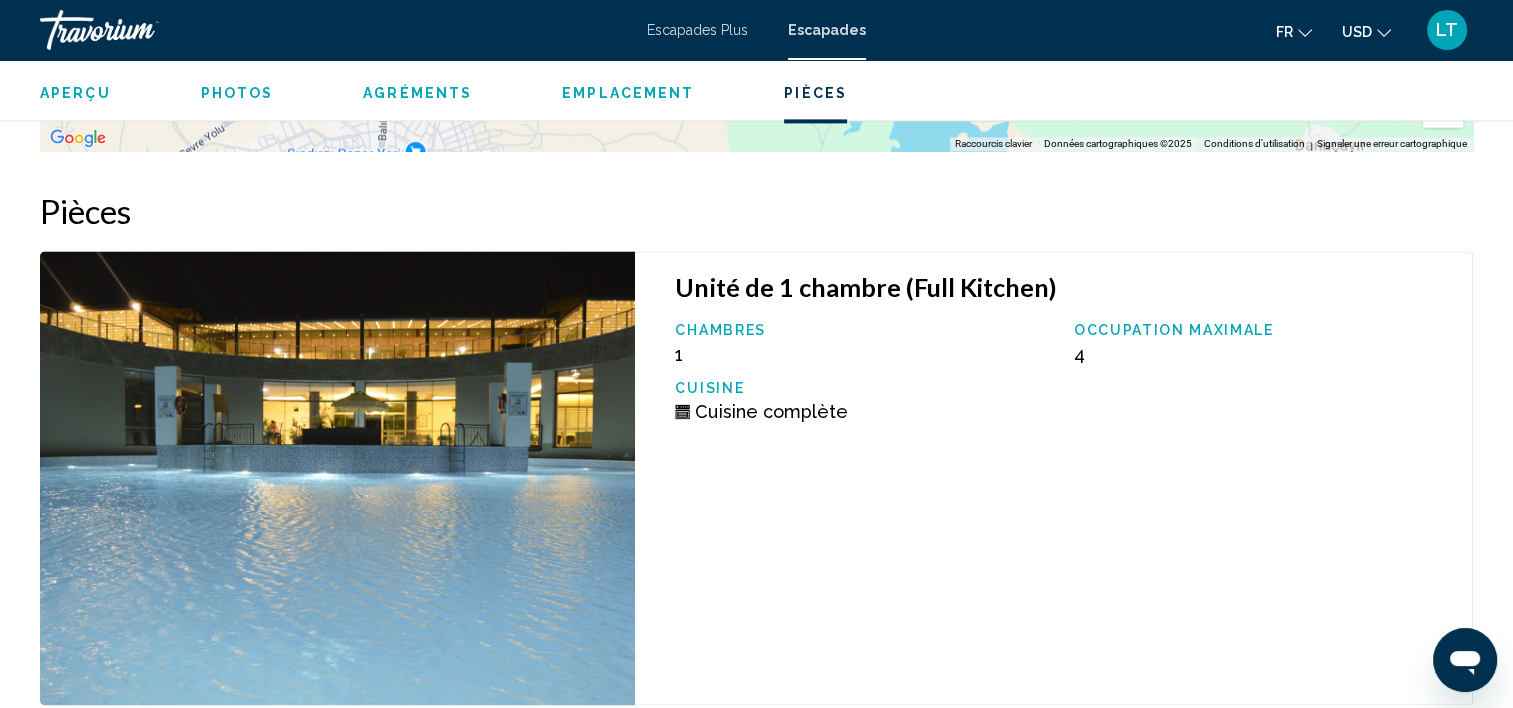 scroll, scrollTop: 3206, scrollLeft: 0, axis: vertical 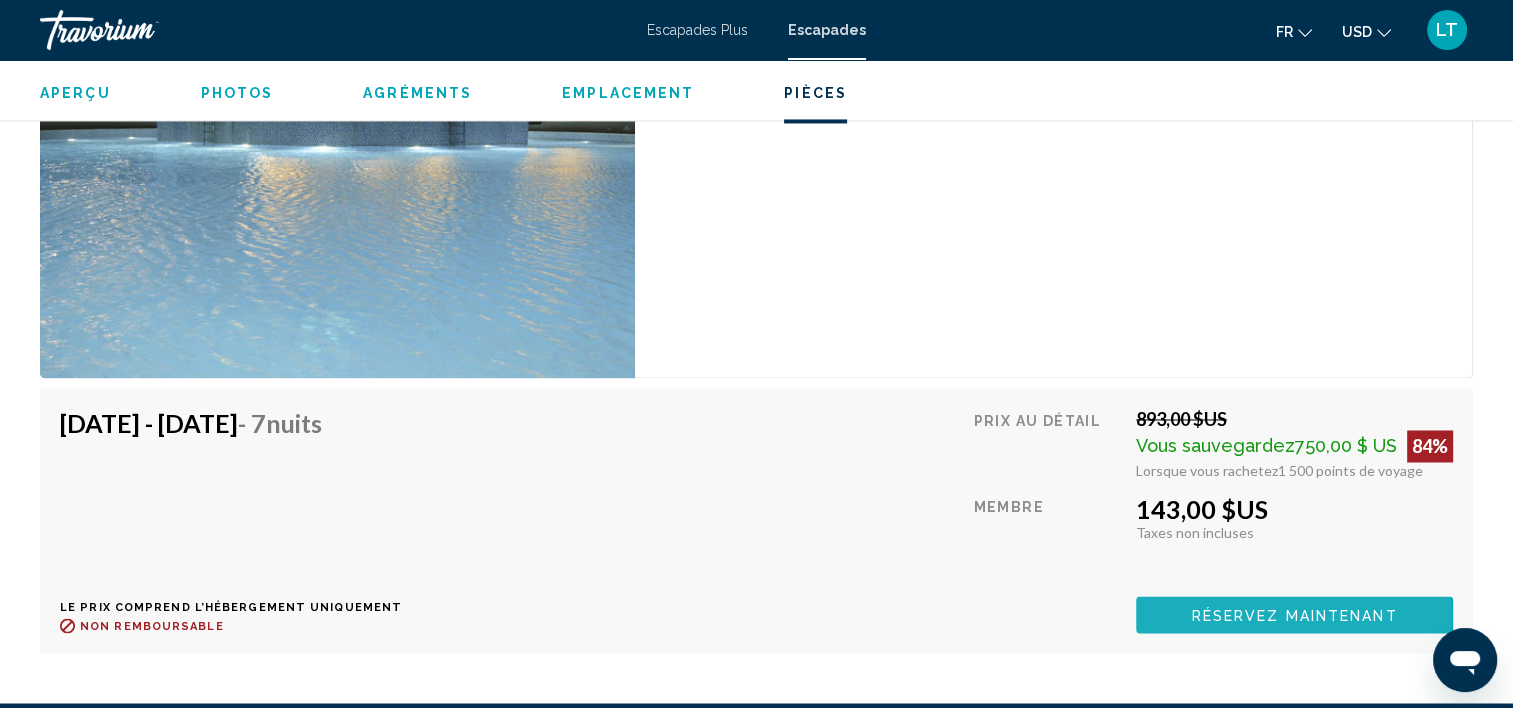 click on "Réservez maintenant" at bounding box center (1295, 615) 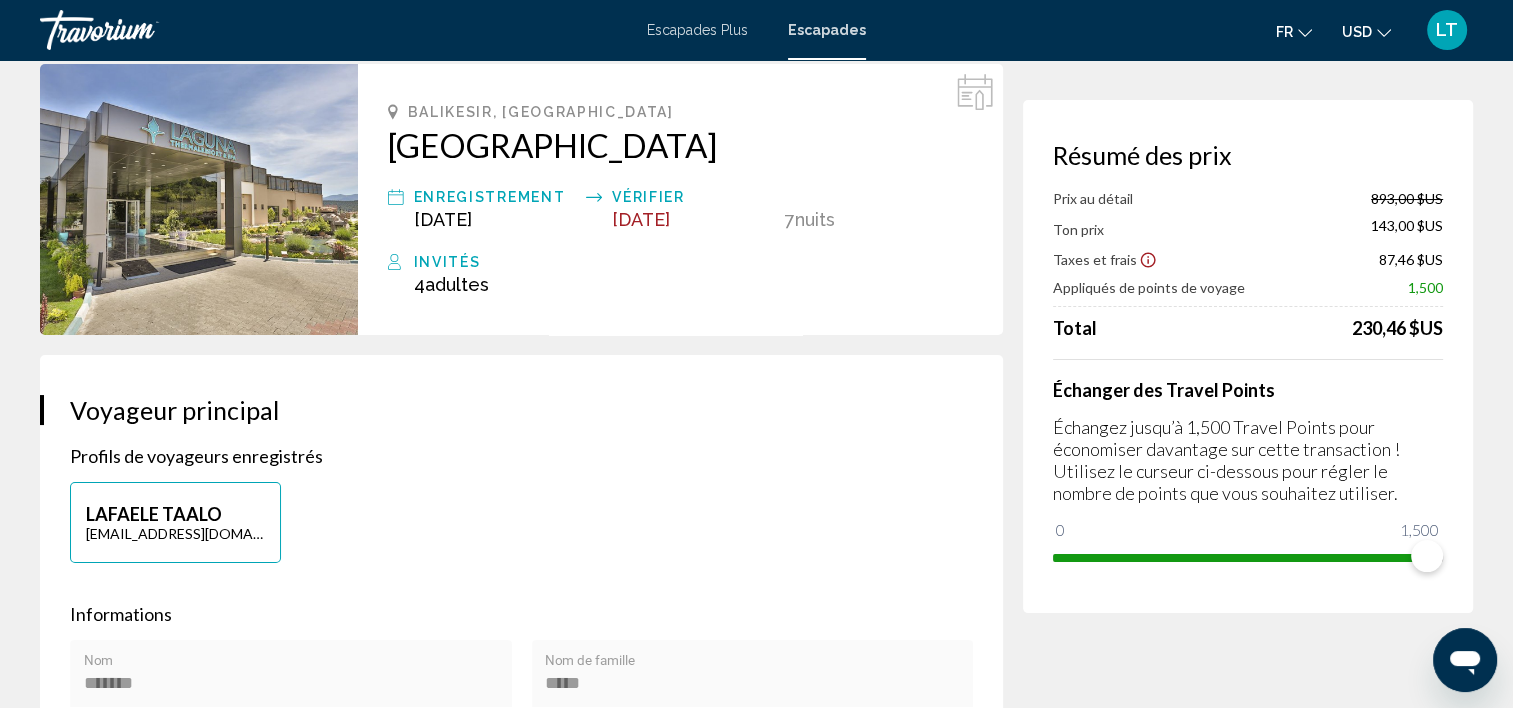 scroll, scrollTop: 0, scrollLeft: 0, axis: both 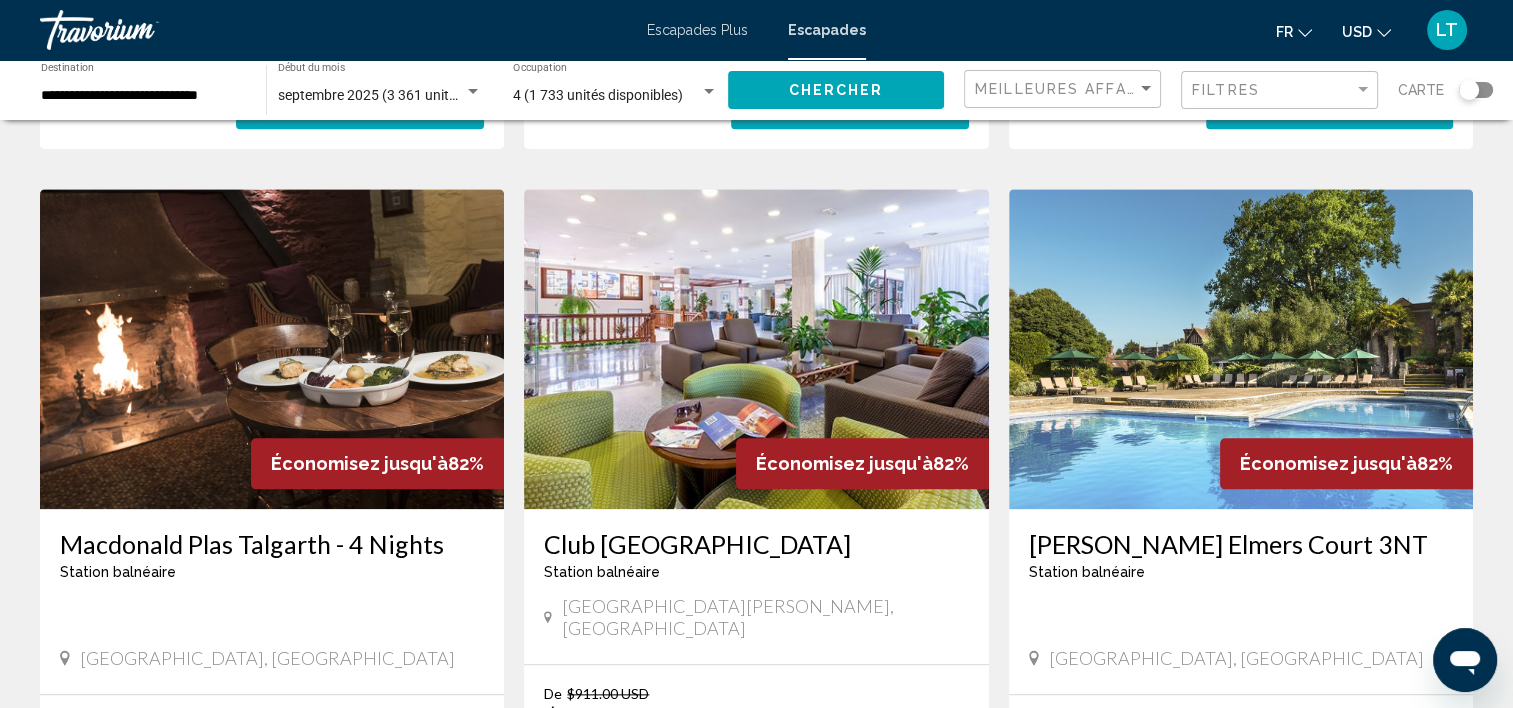 click on "Swimming Pool
Pets Allowed Voir le complexe    ( 7 unités )" at bounding box center [853, 763] 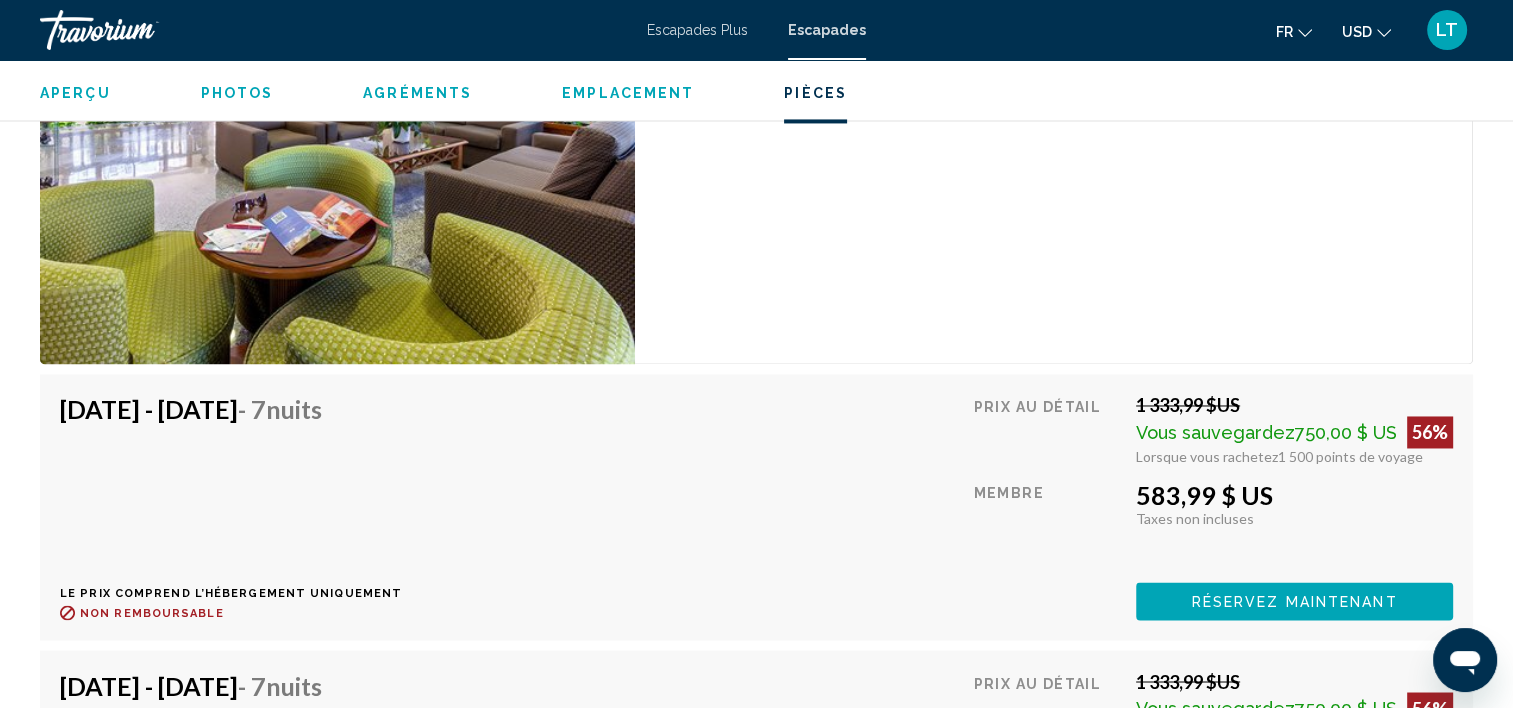 scroll, scrollTop: 3305, scrollLeft: 0, axis: vertical 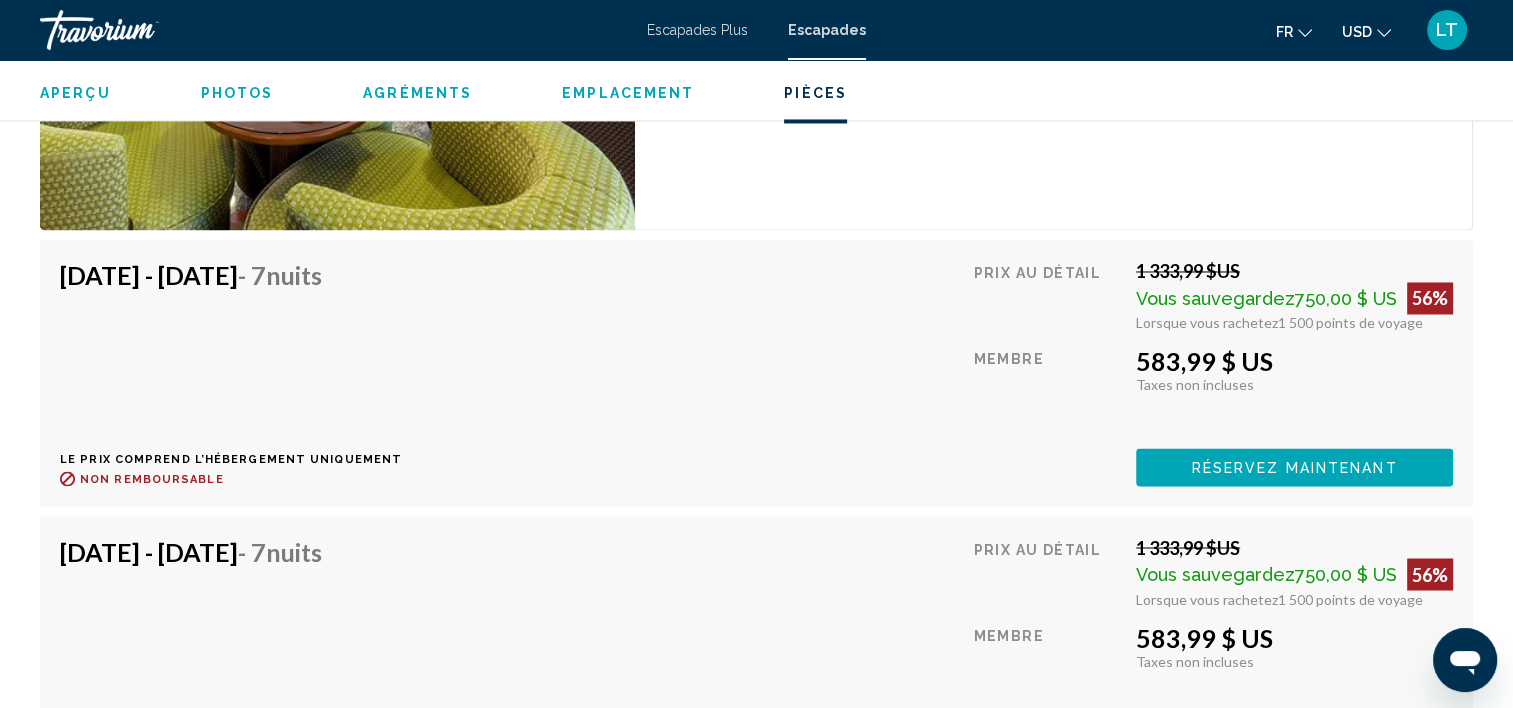 click on "Réservez maintenant" at bounding box center (1294, 466) 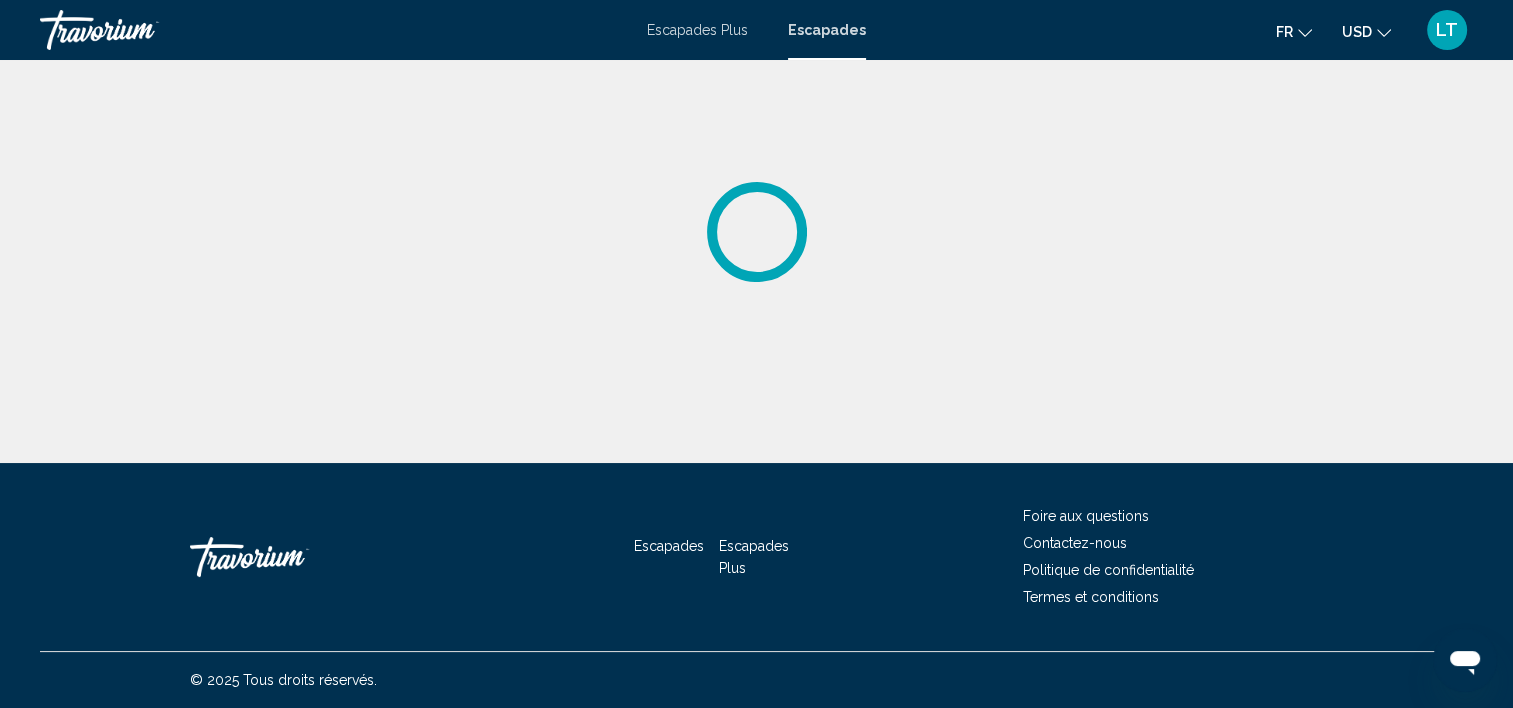 scroll, scrollTop: 0, scrollLeft: 0, axis: both 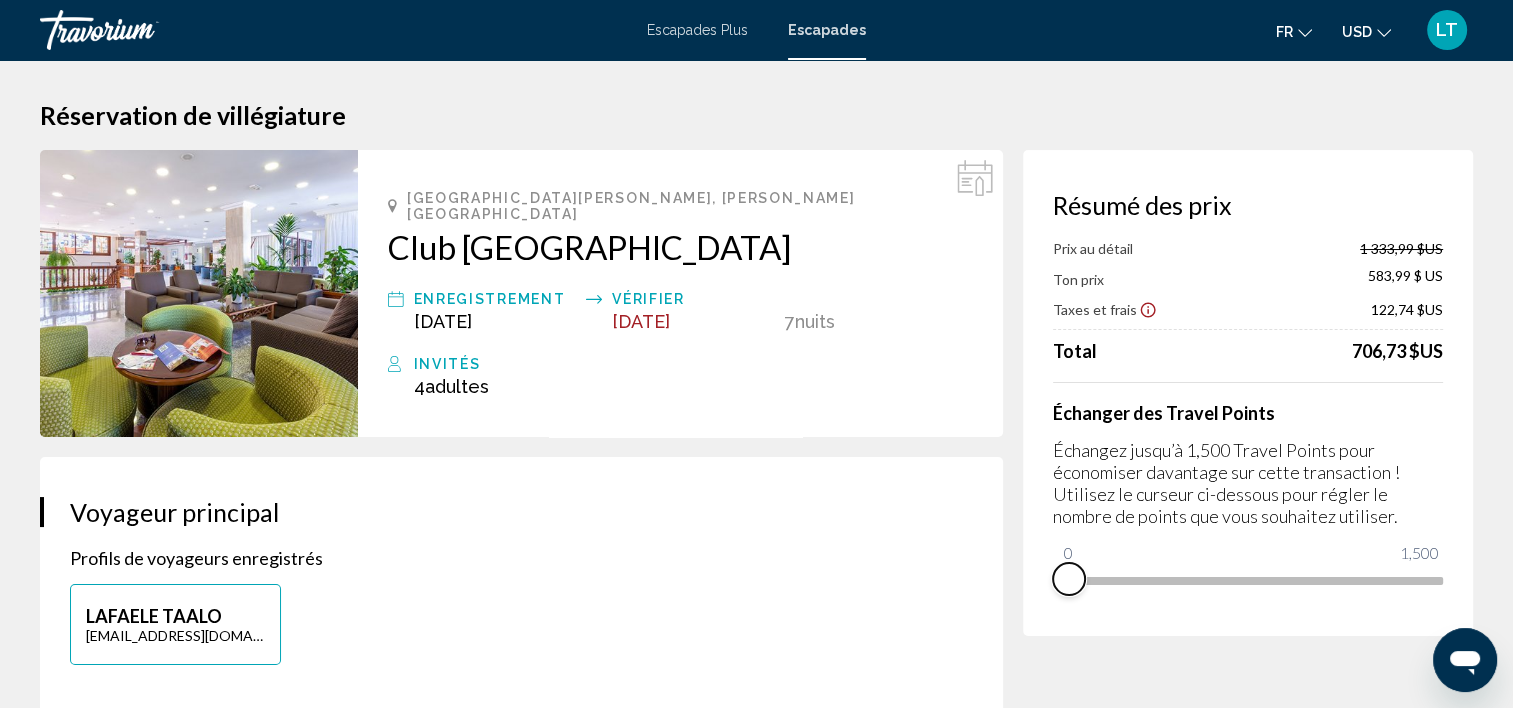 drag, startPoint x: 1427, startPoint y: 600, endPoint x: 1051, endPoint y: 608, distance: 376.08508 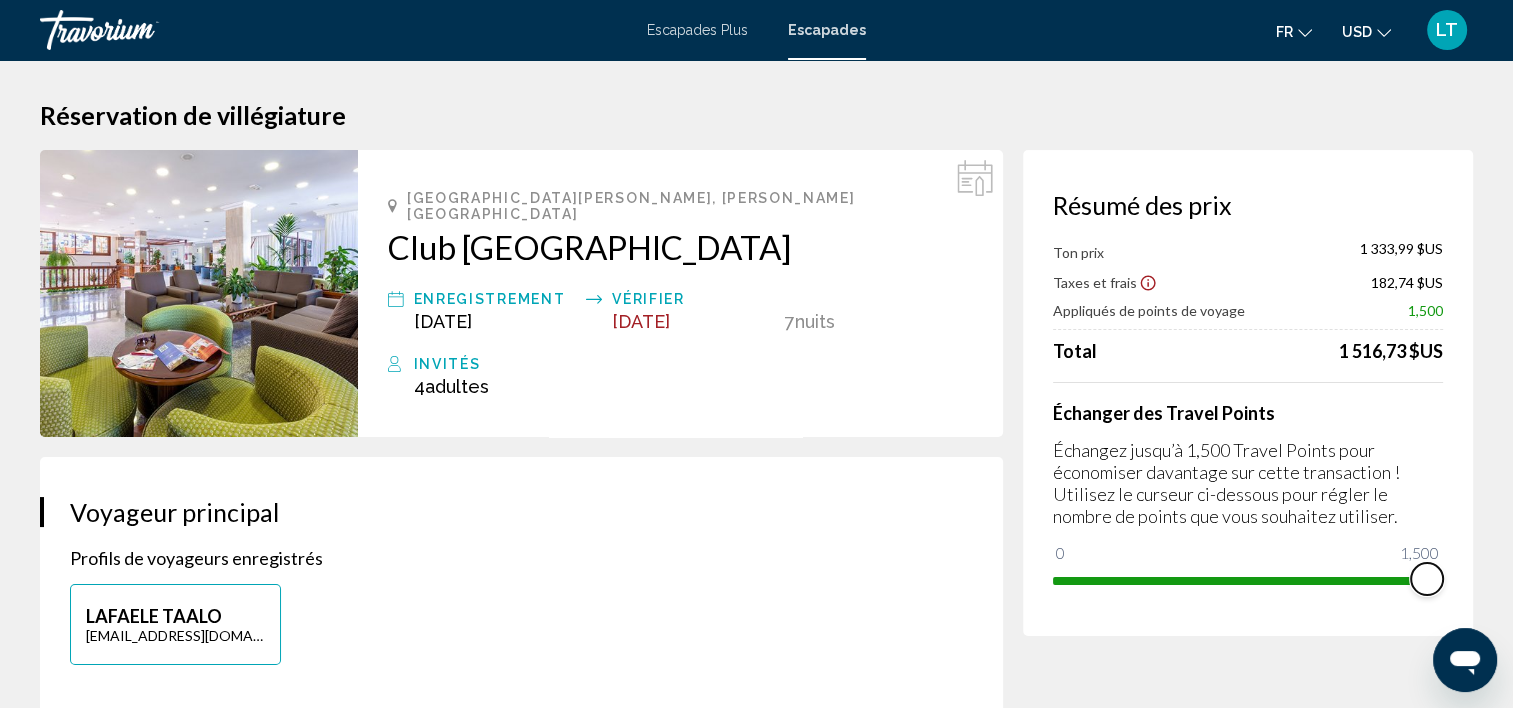 drag, startPoint x: 1069, startPoint y: 540, endPoint x: 1456, endPoint y: 532, distance: 387.08267 